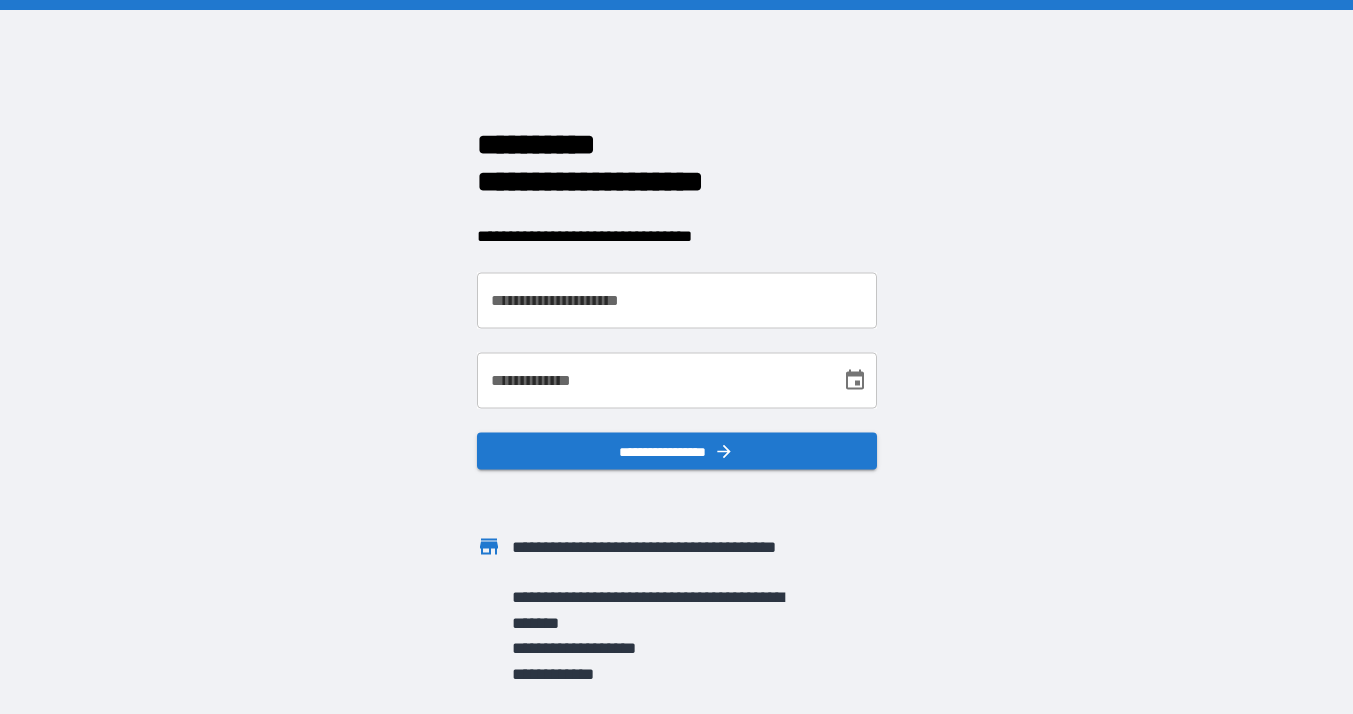 scroll, scrollTop: 0, scrollLeft: 0, axis: both 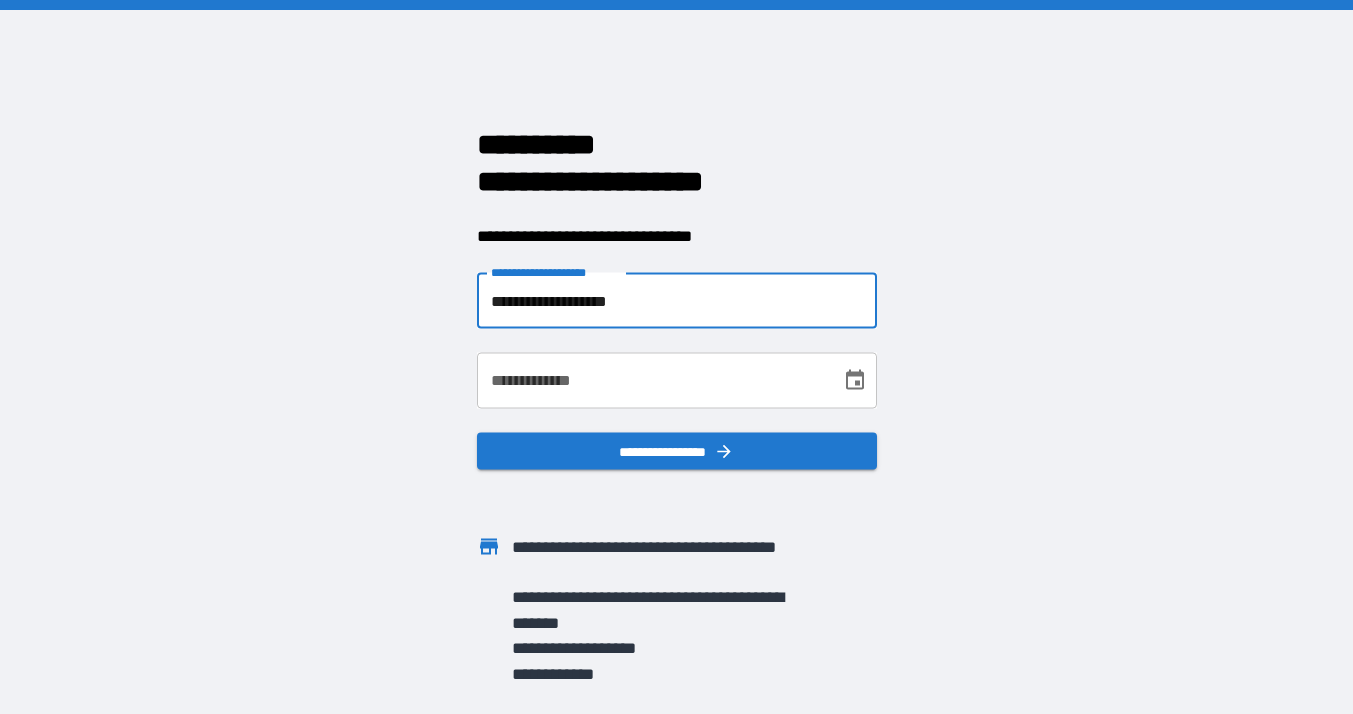 type on "**********" 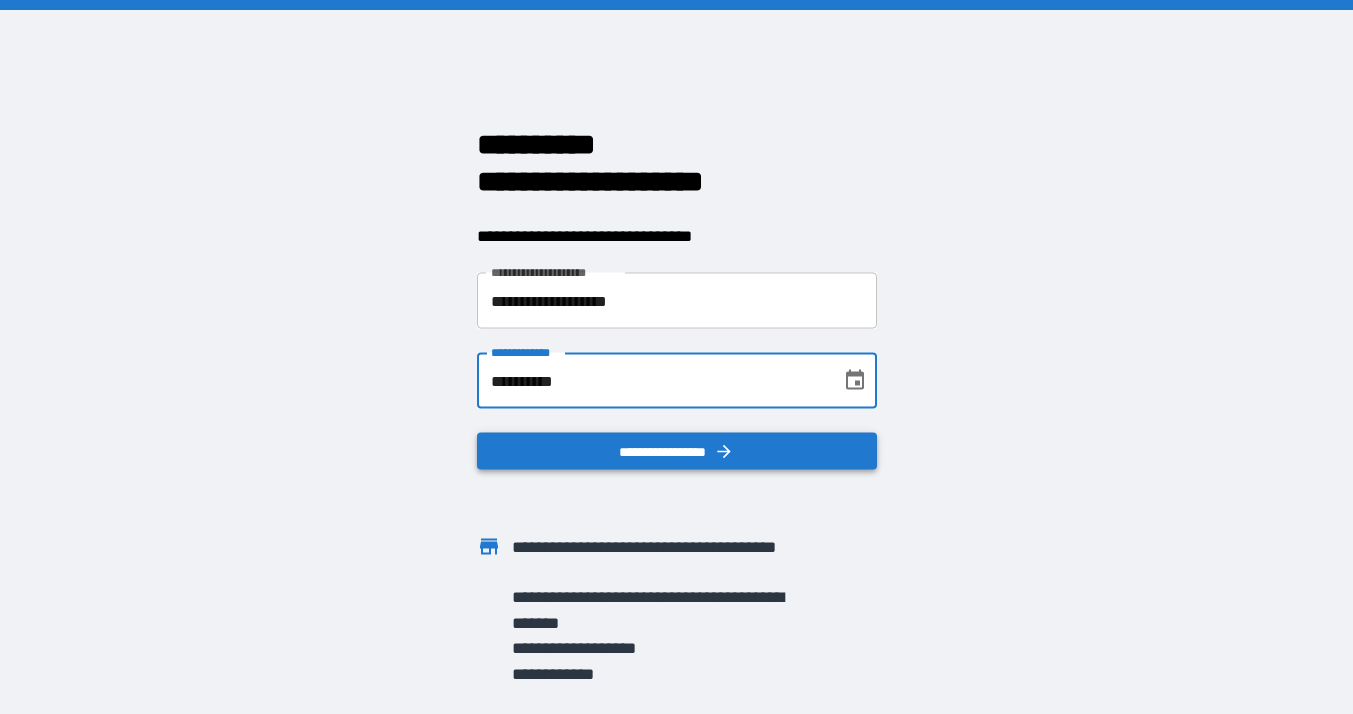 type on "**********" 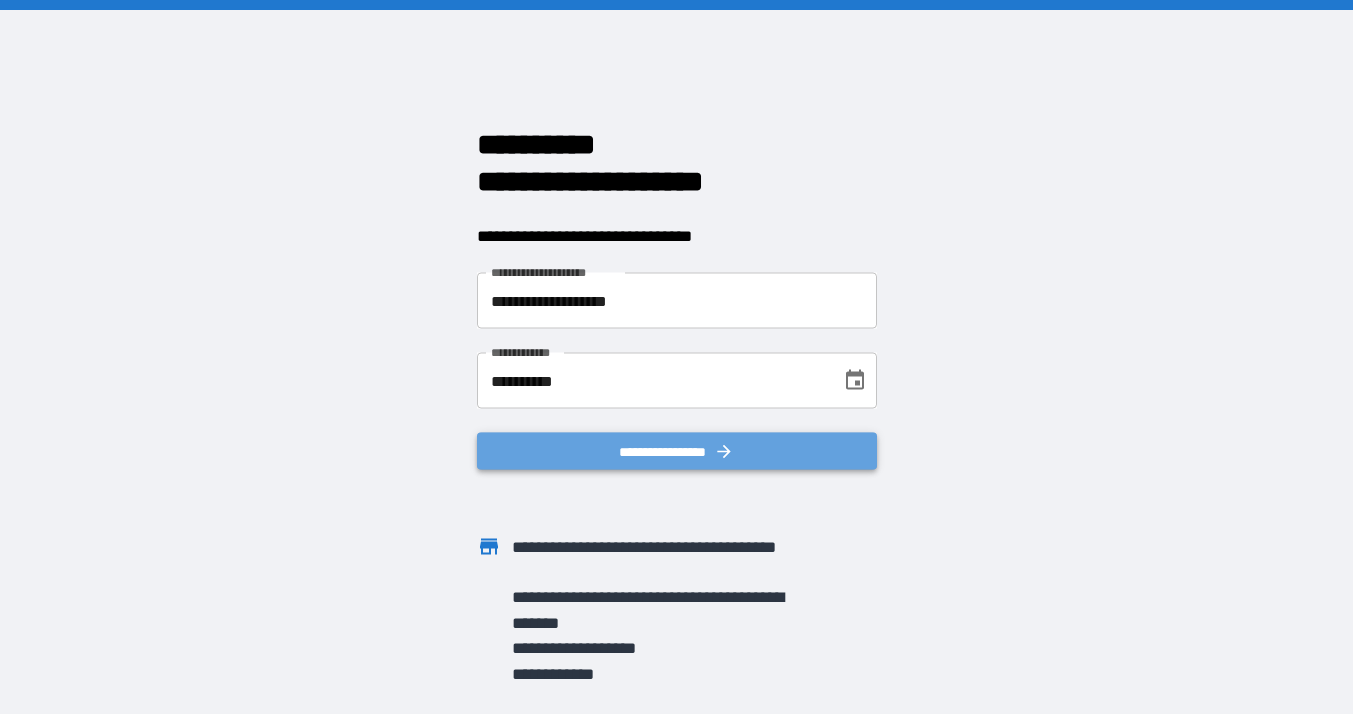 click on "**********" at bounding box center (677, 451) 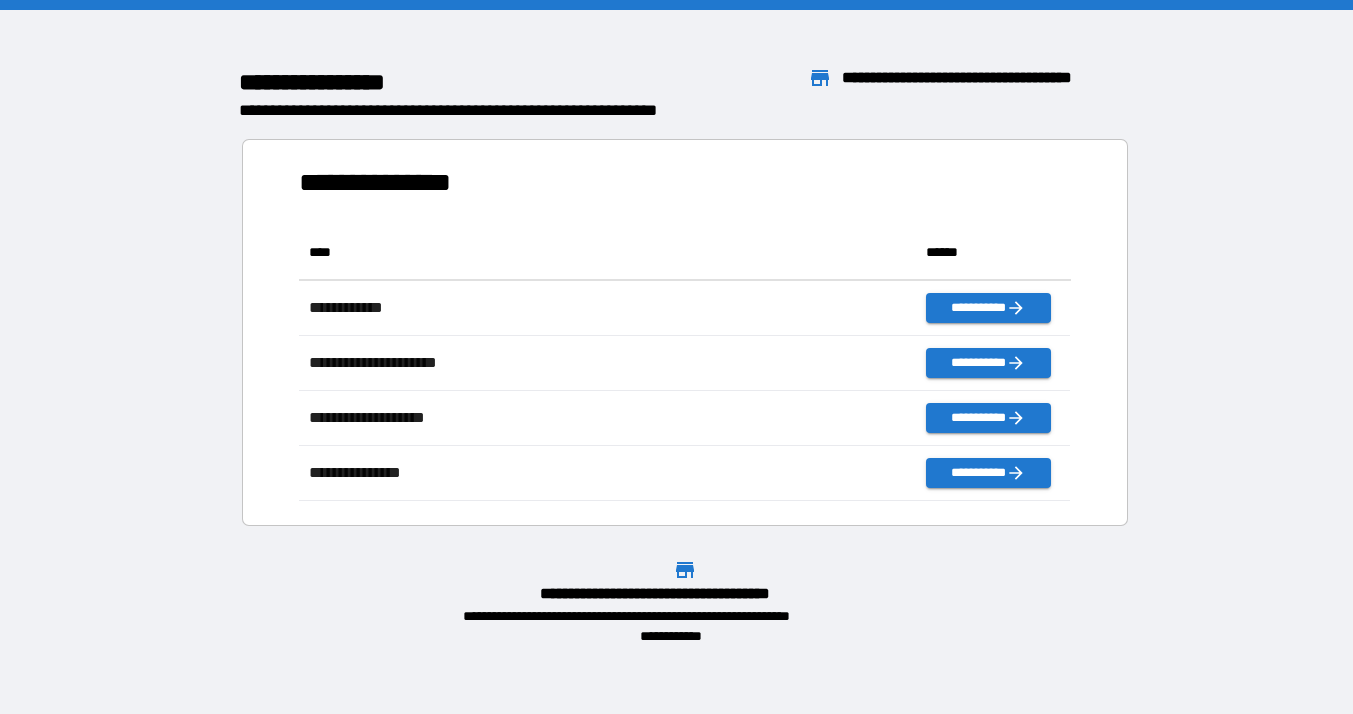 scroll, scrollTop: 16, scrollLeft: 16, axis: both 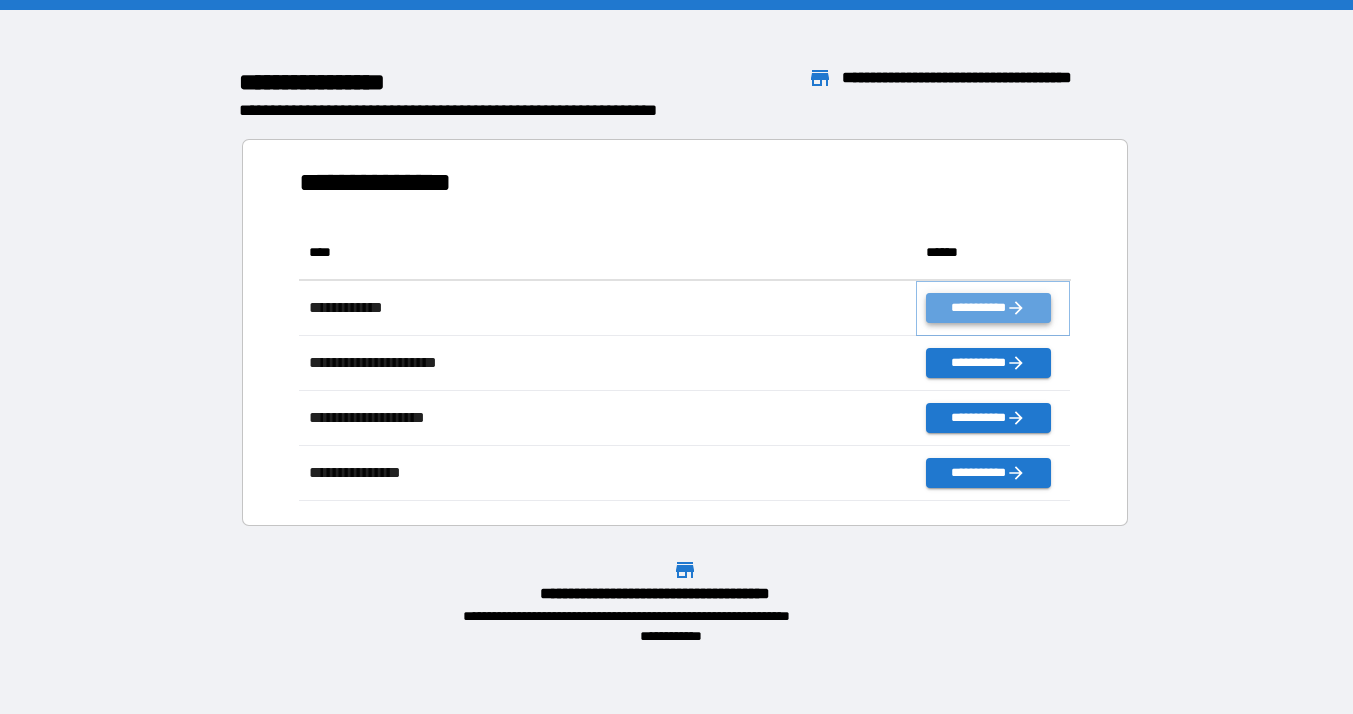 click on "**********" at bounding box center [988, 308] 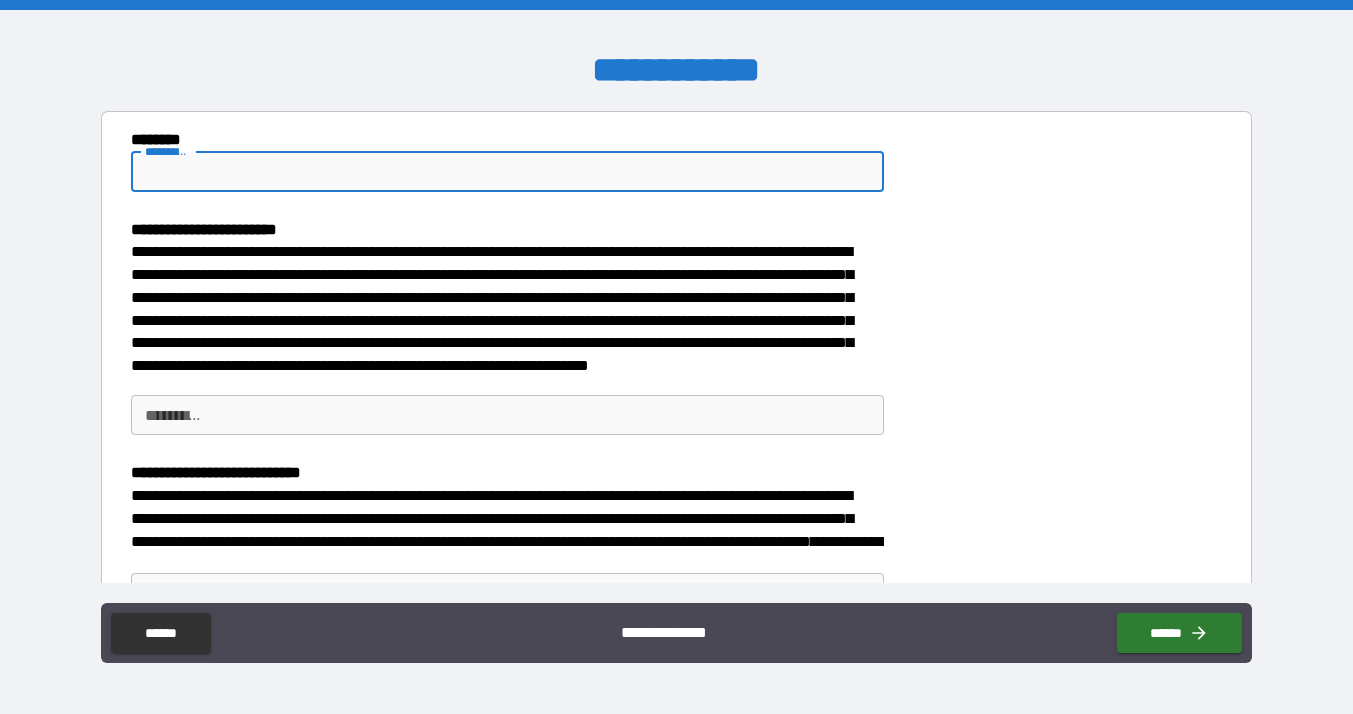 click on "********   *" at bounding box center (507, 172) 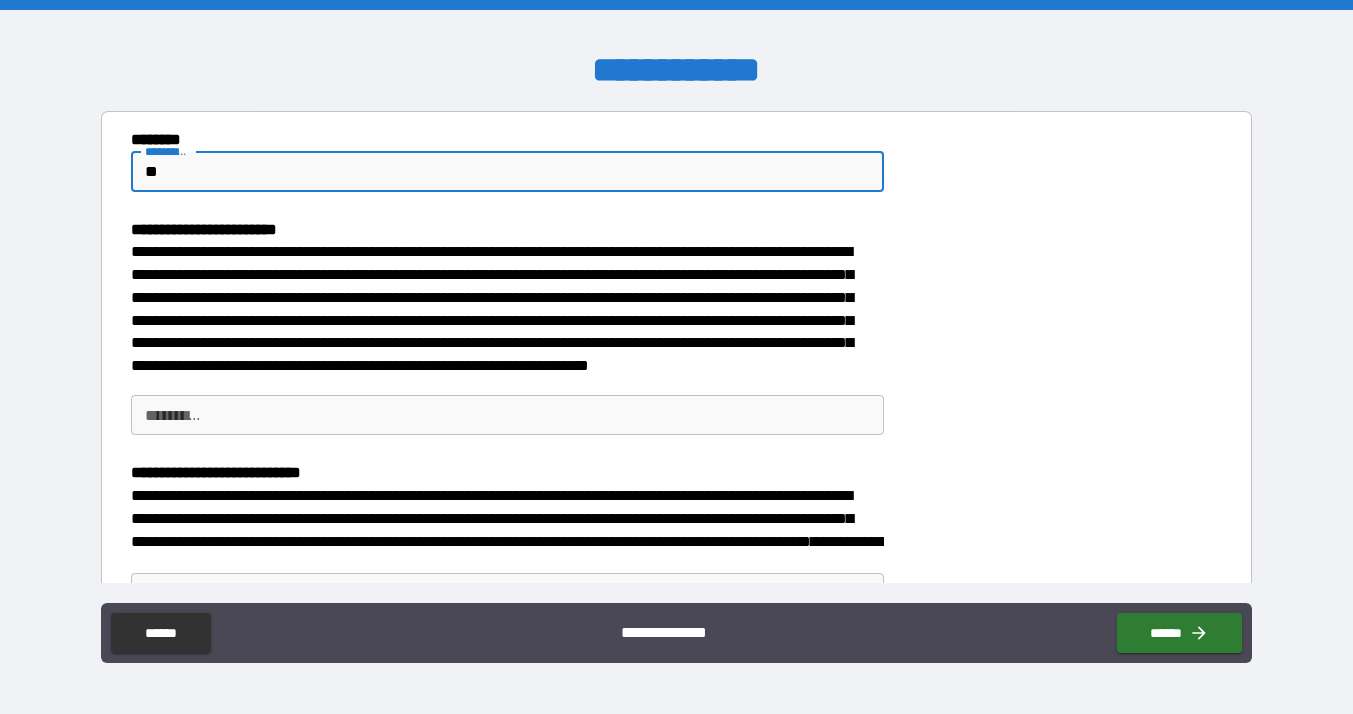 type on "**" 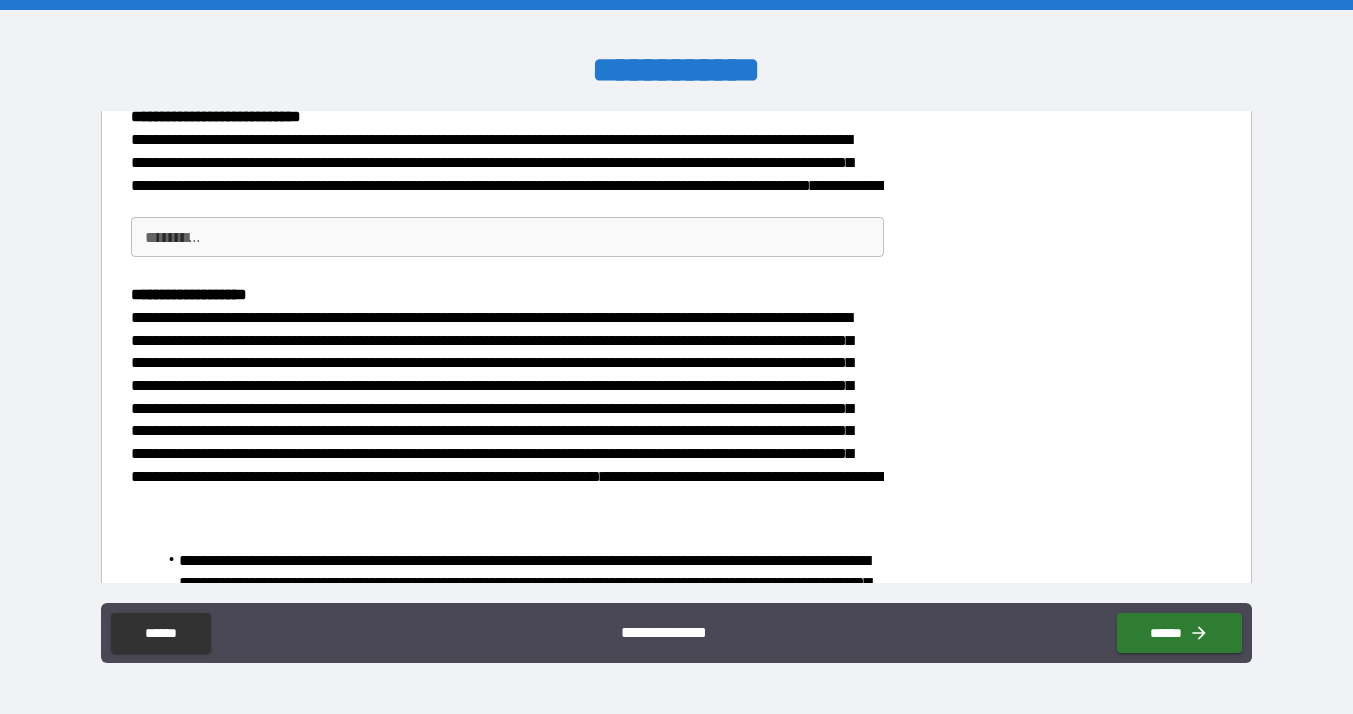 scroll, scrollTop: 368, scrollLeft: 0, axis: vertical 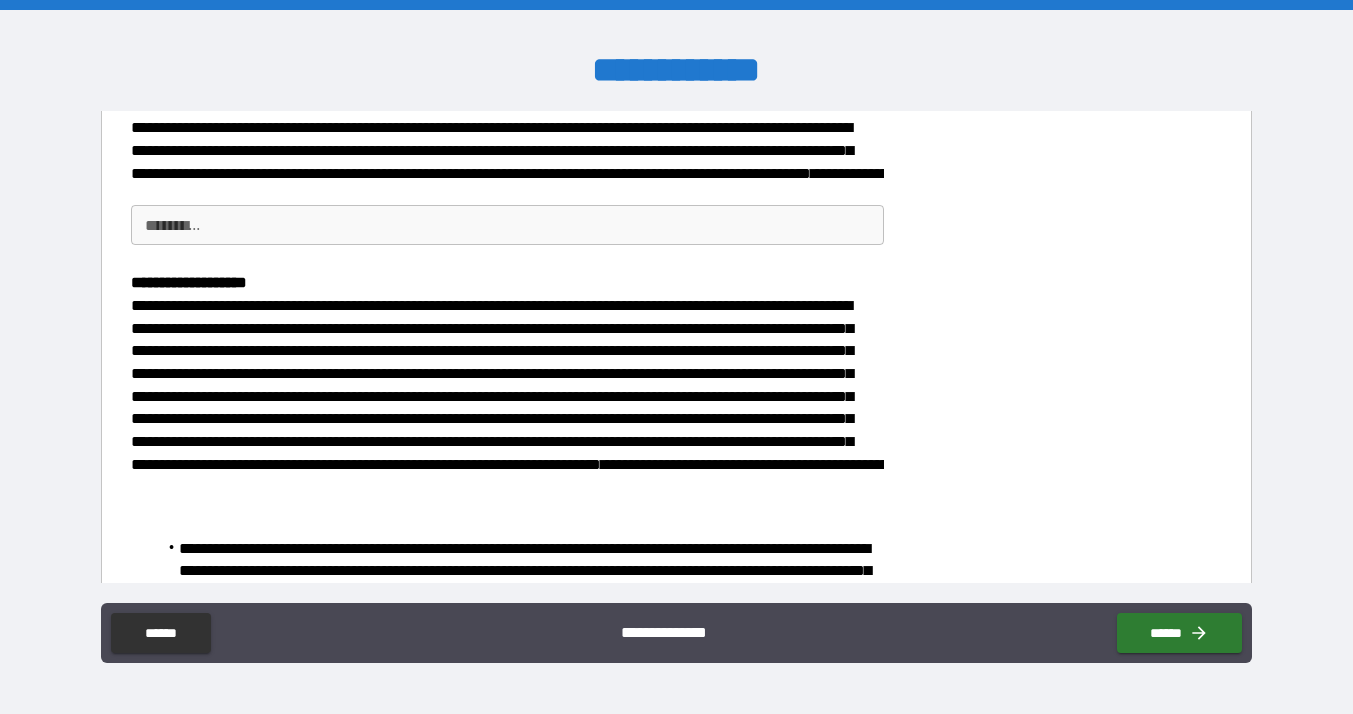 type on "**" 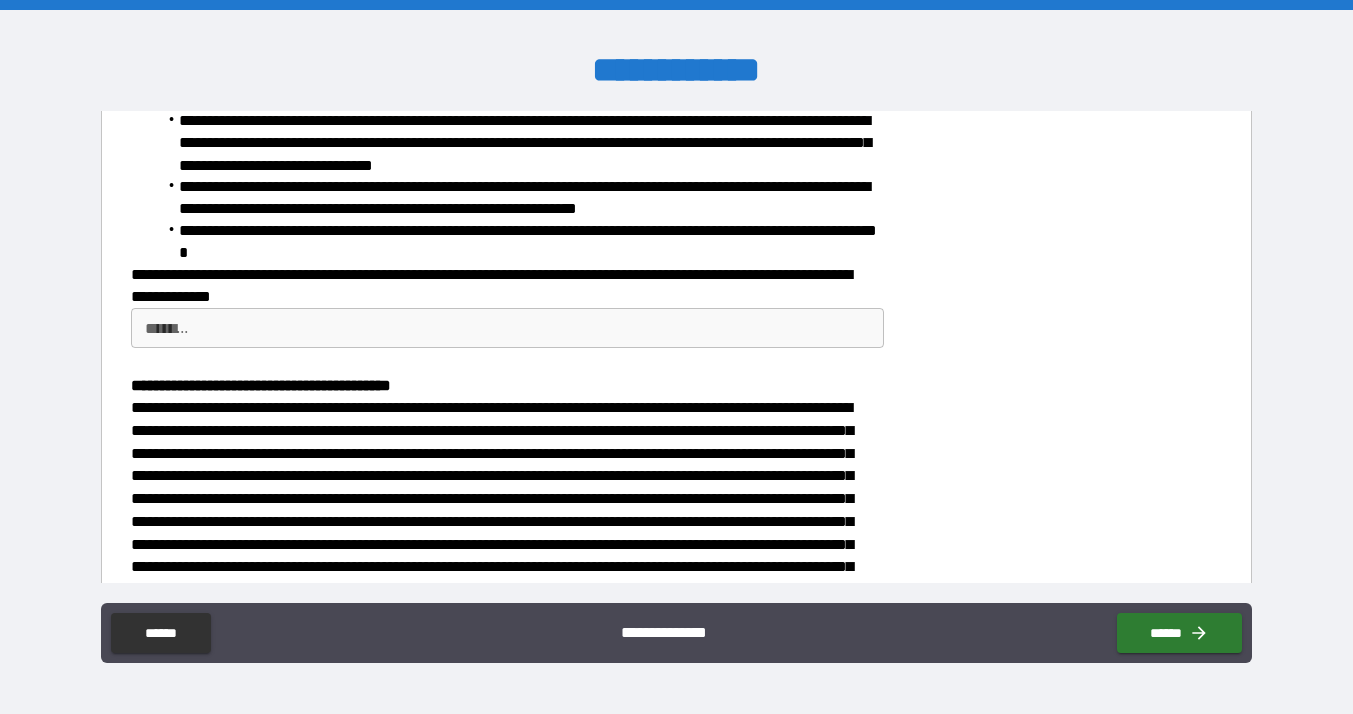 scroll, scrollTop: 808, scrollLeft: 0, axis: vertical 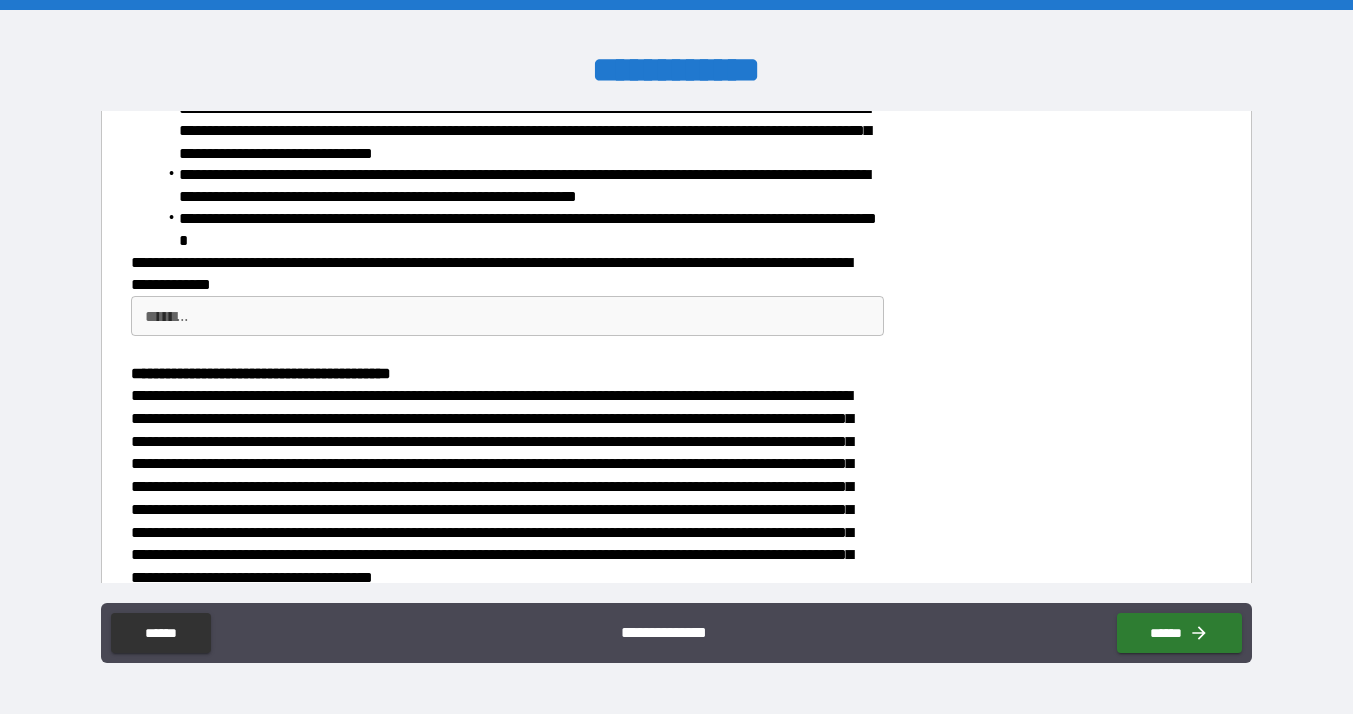type on "**" 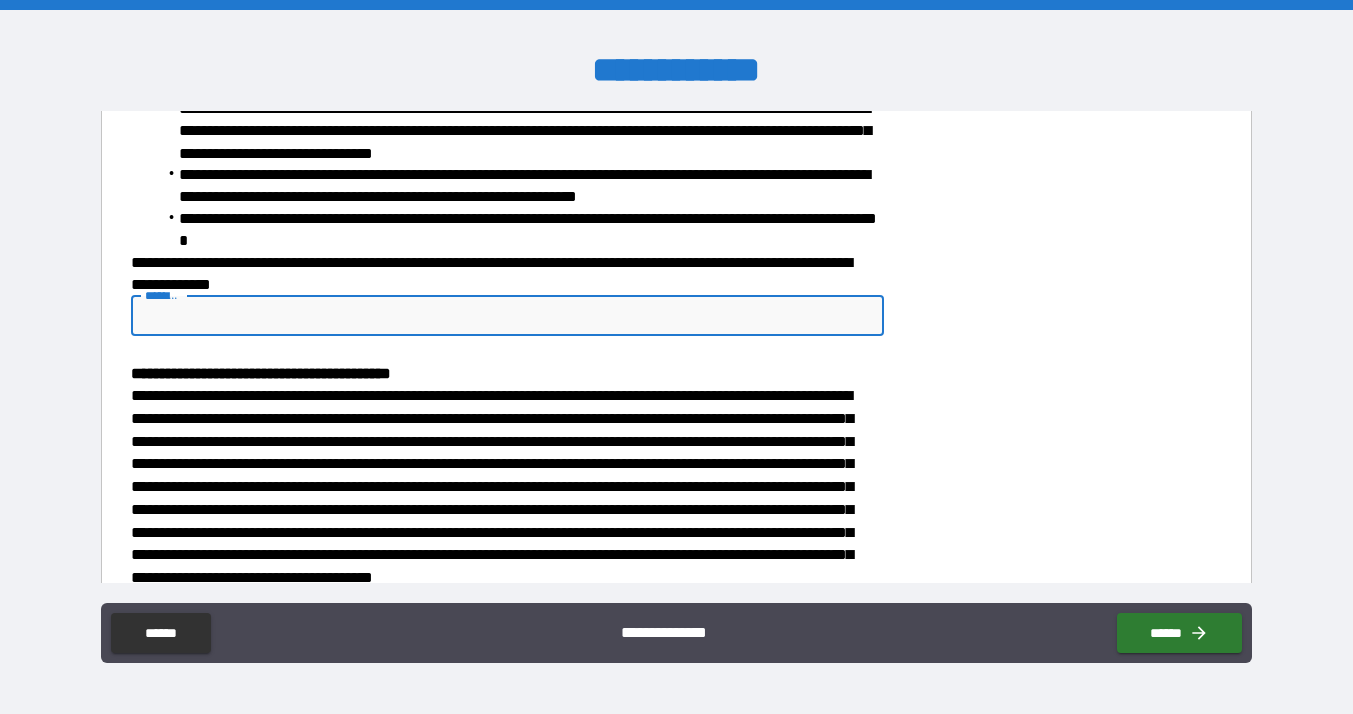 click on "********" at bounding box center (507, 316) 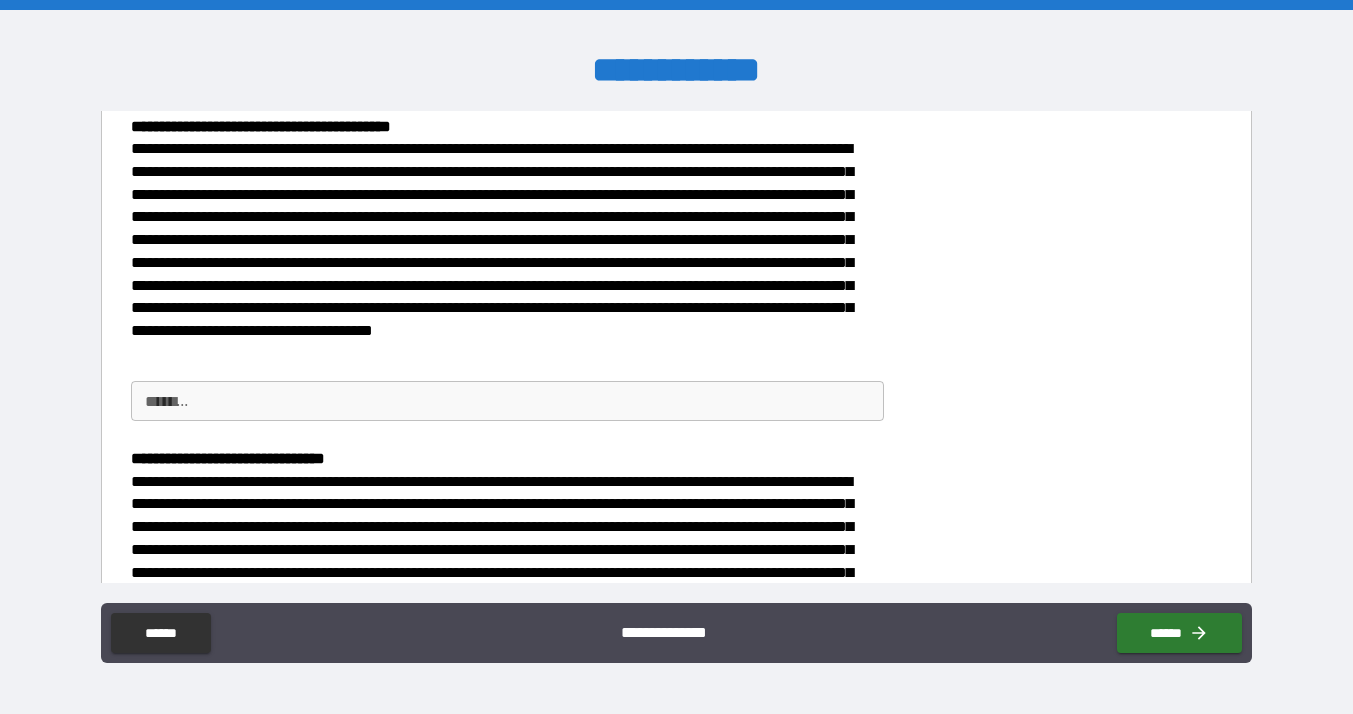 scroll, scrollTop: 1073, scrollLeft: 0, axis: vertical 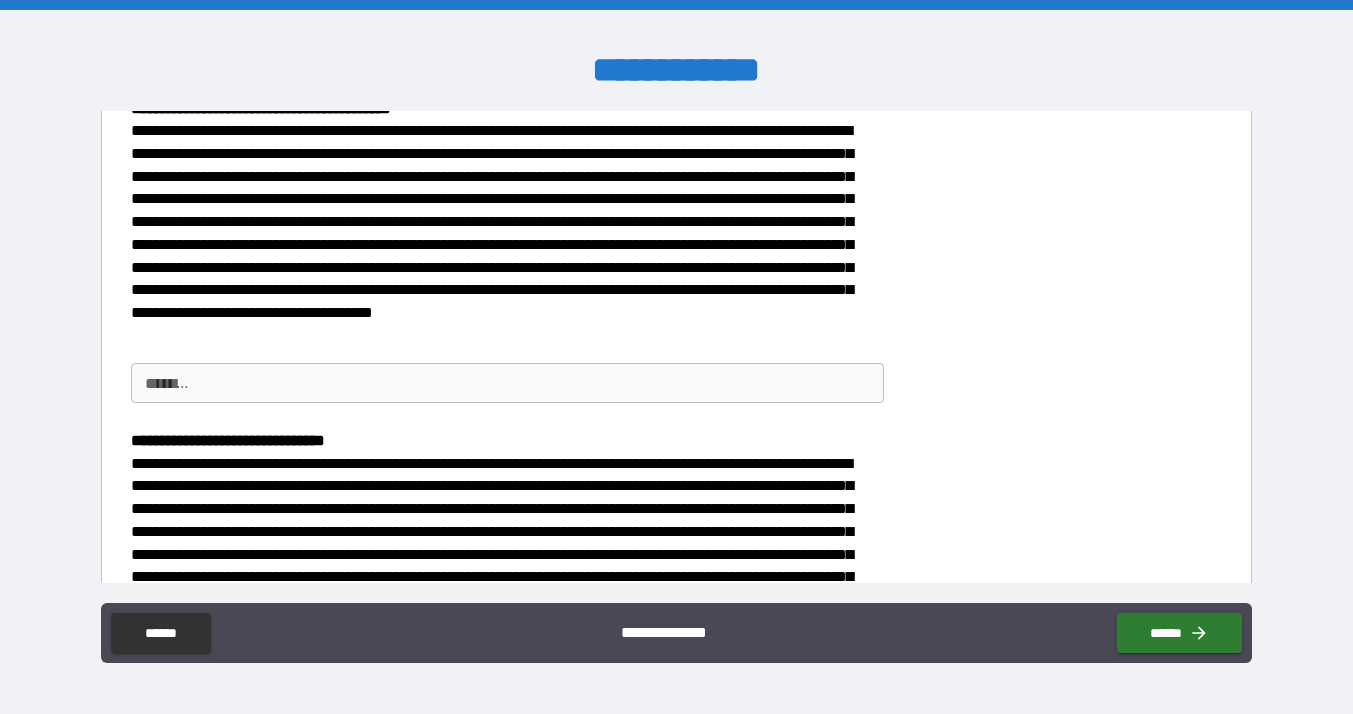 type on "**" 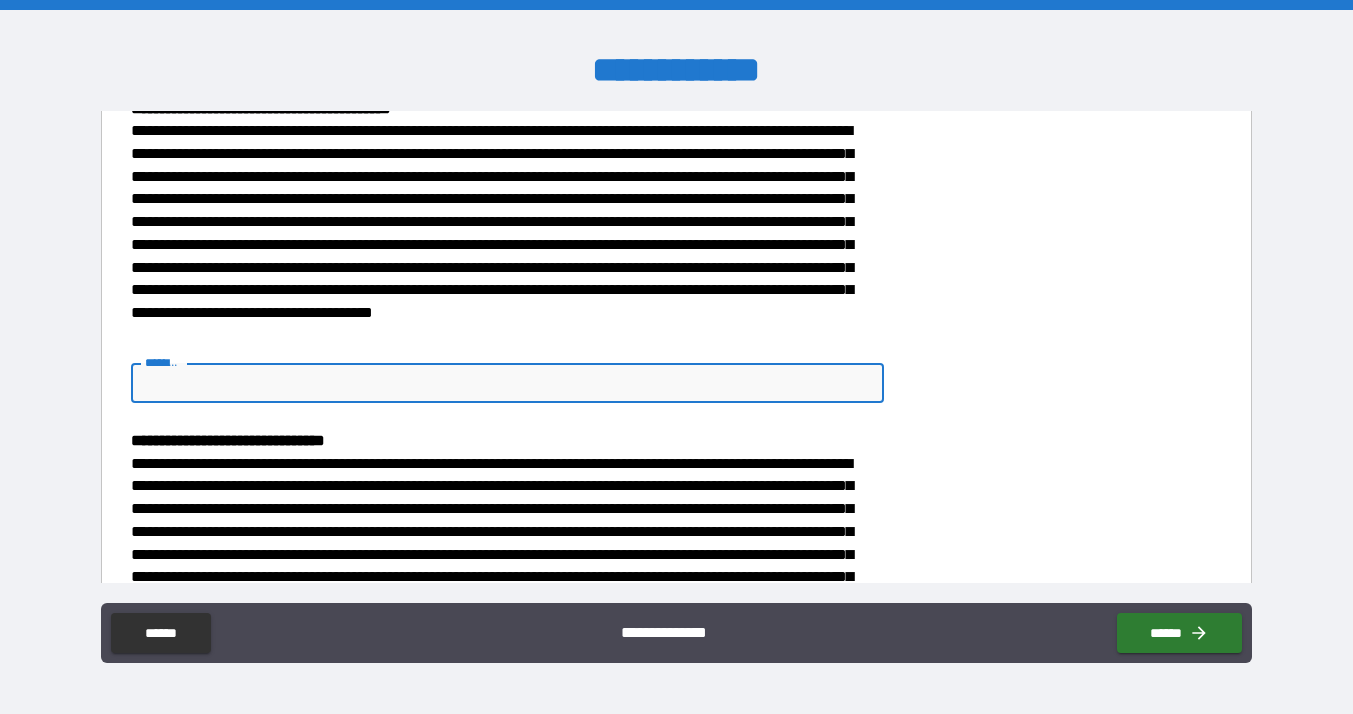click on "********" at bounding box center (507, 383) 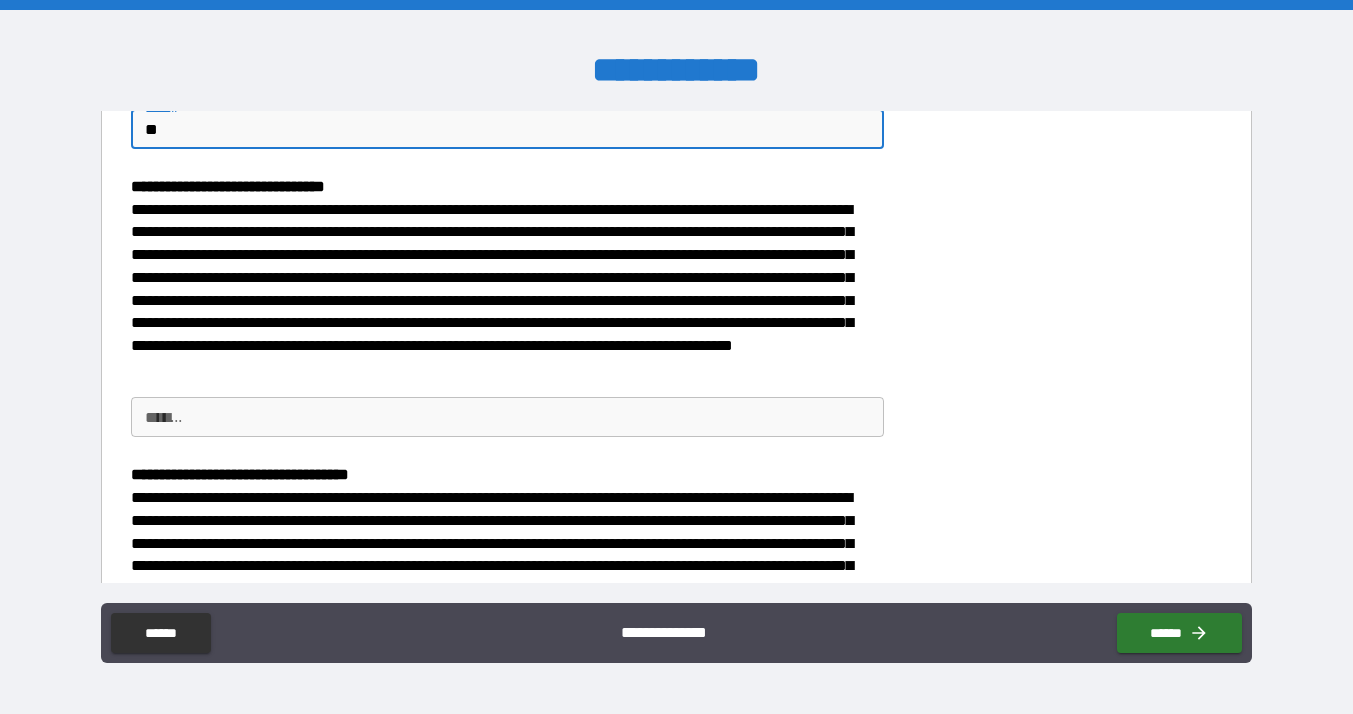 scroll, scrollTop: 1339, scrollLeft: 0, axis: vertical 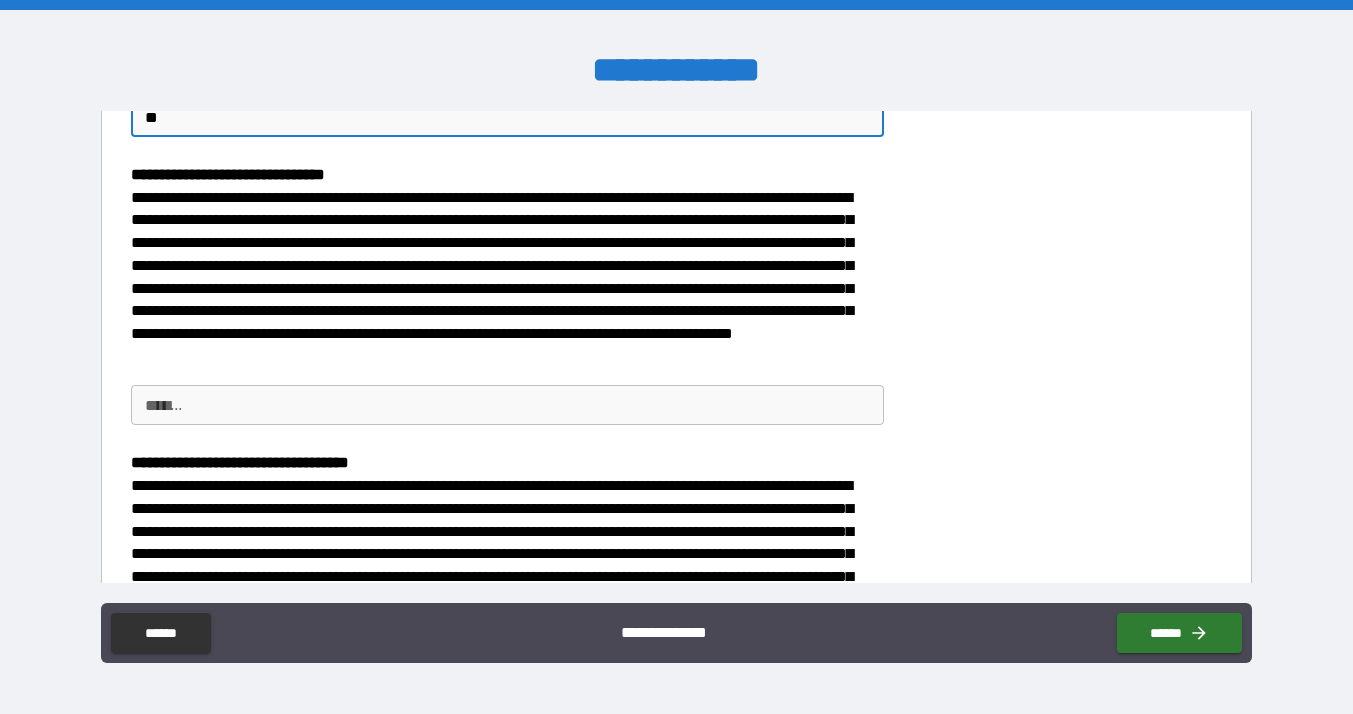 type on "**" 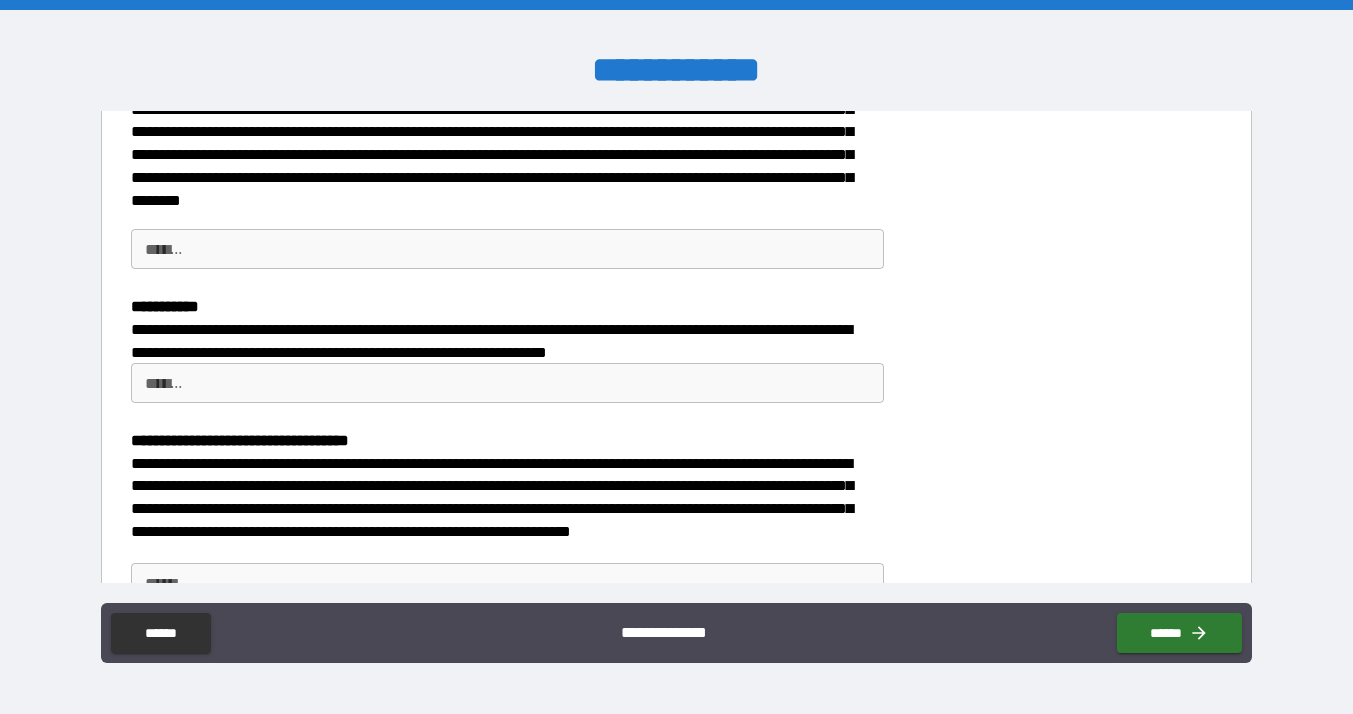 scroll, scrollTop: 1821, scrollLeft: 0, axis: vertical 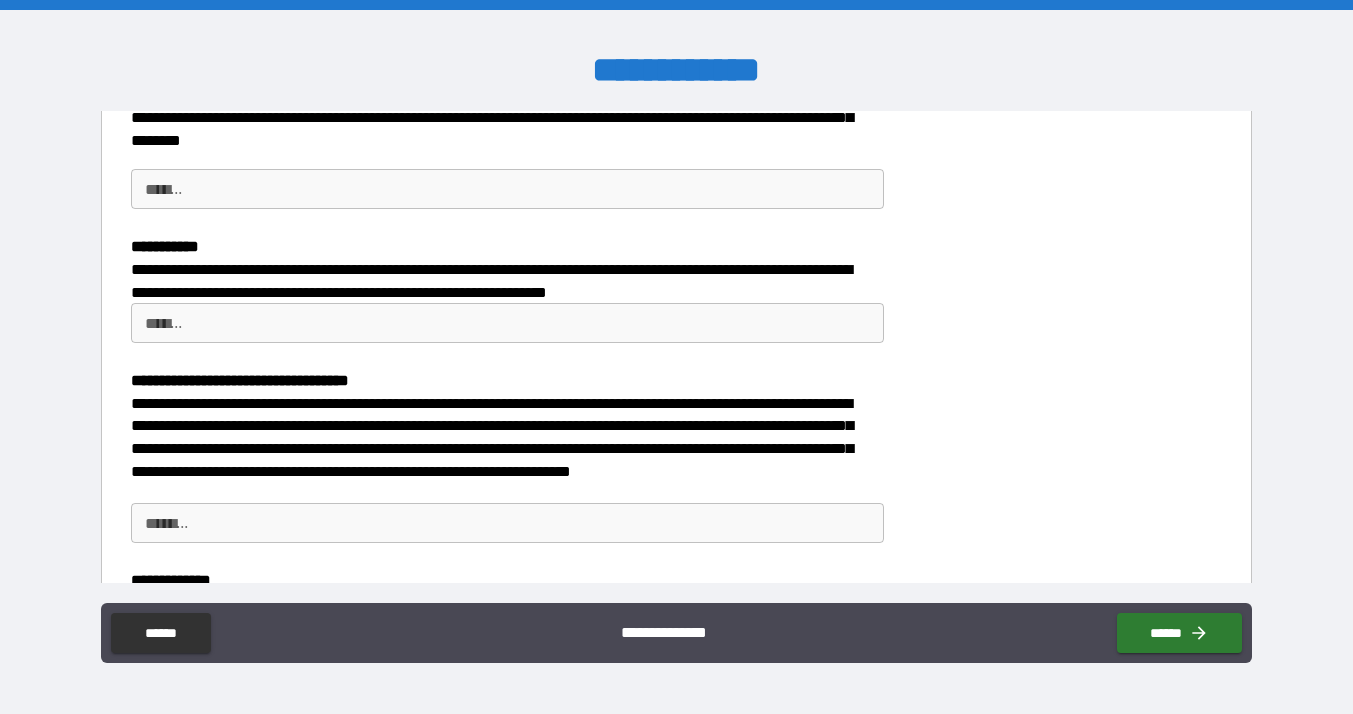 type on "**" 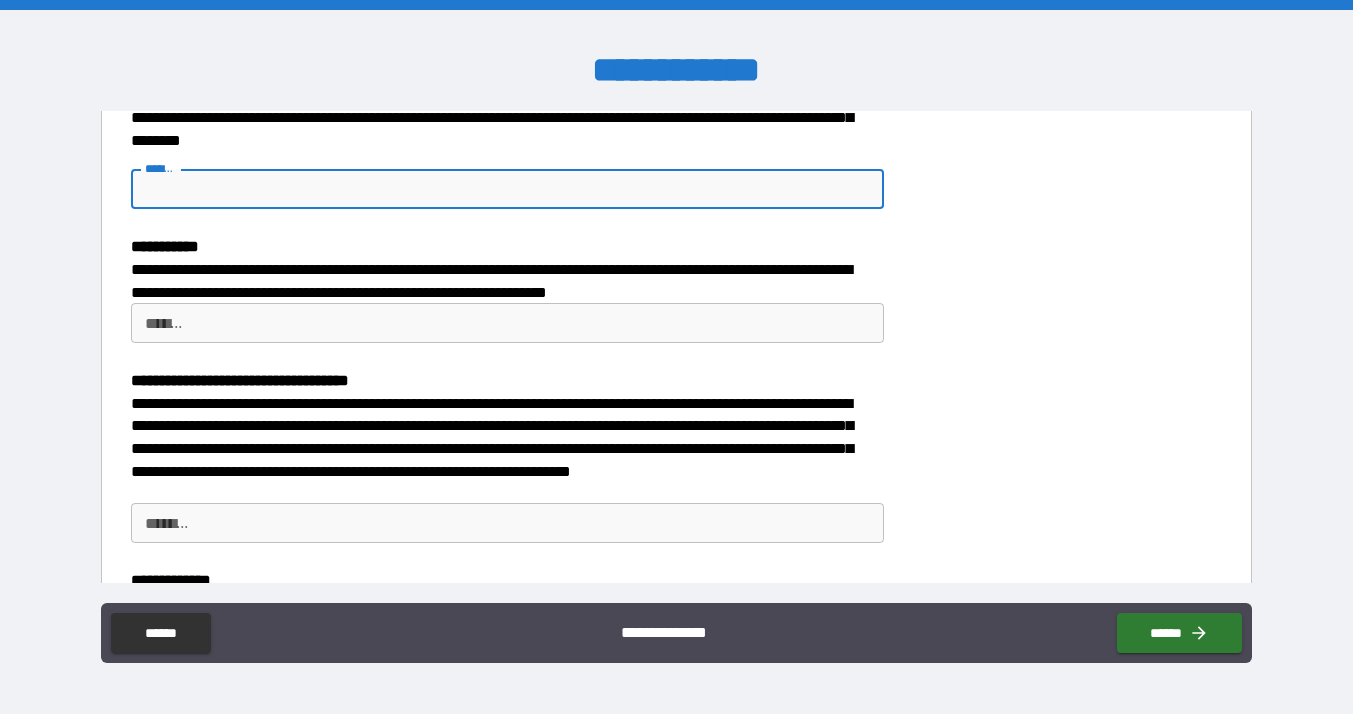 click on "*******" at bounding box center (507, 189) 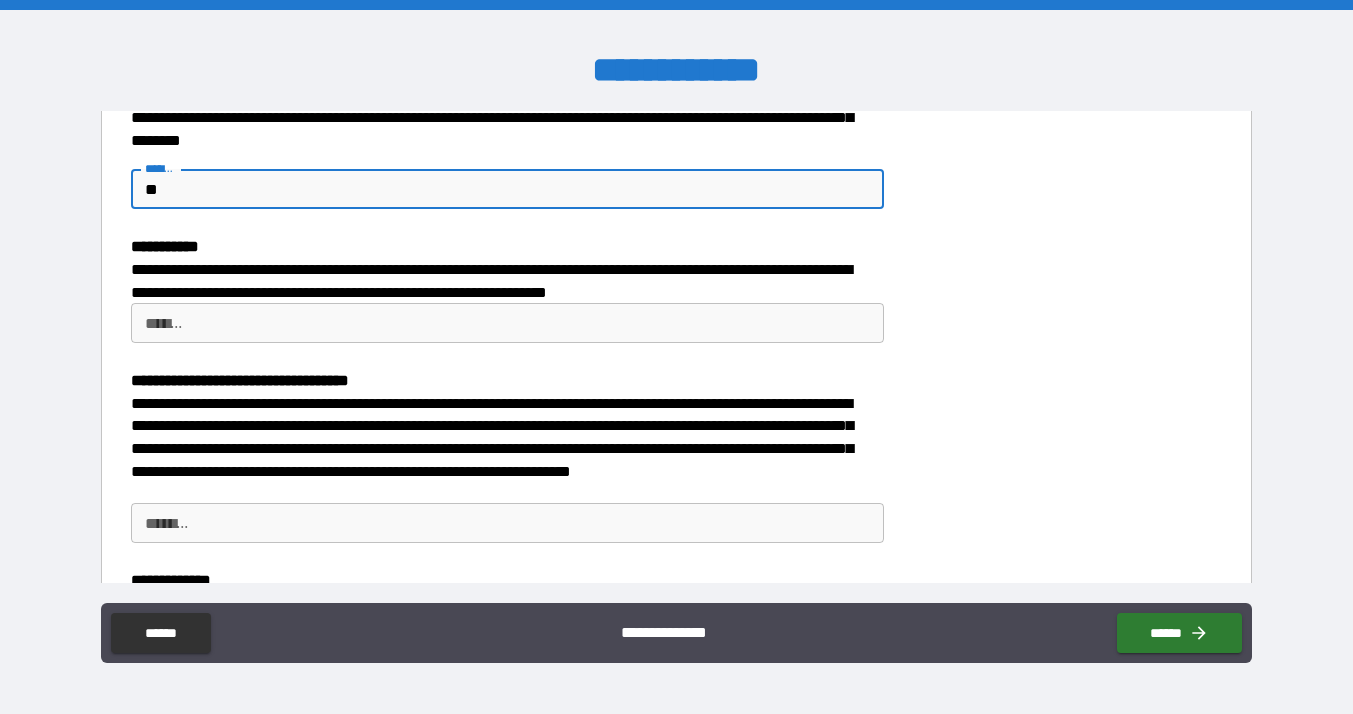 type on "**" 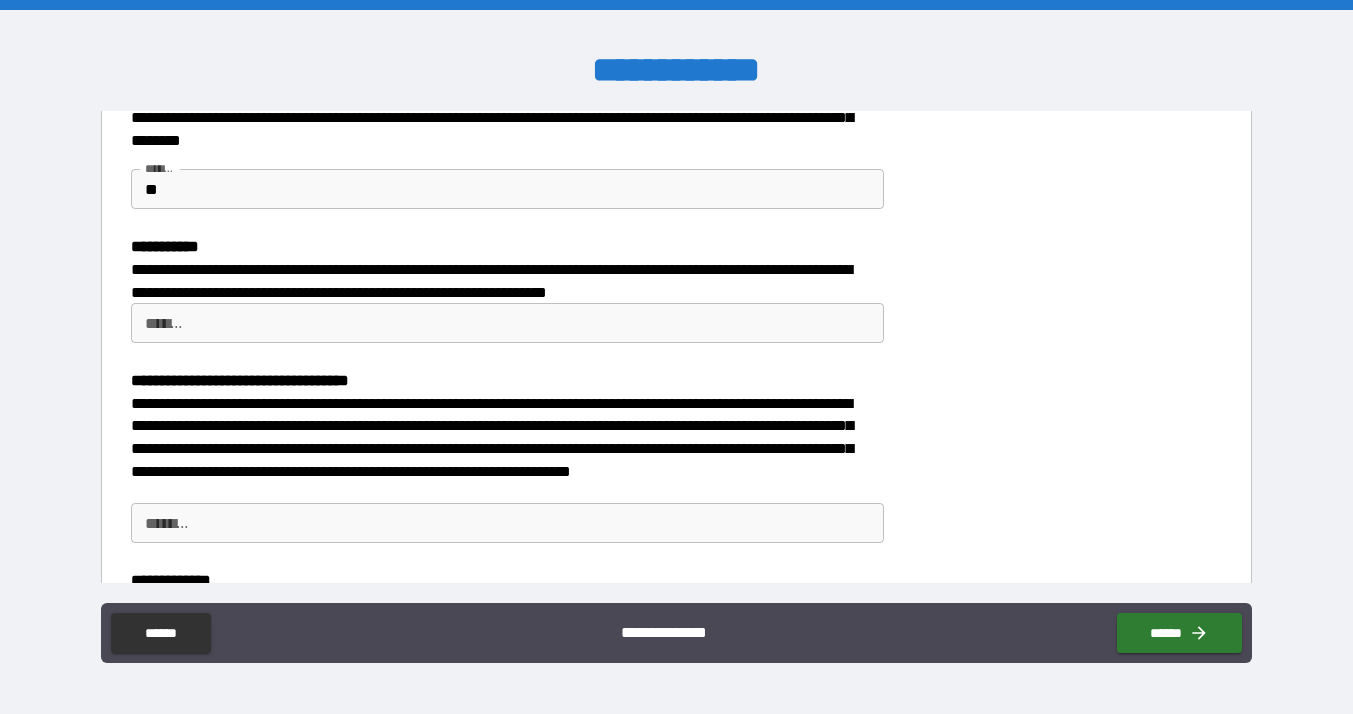 click on "**********" at bounding box center [676, 286] 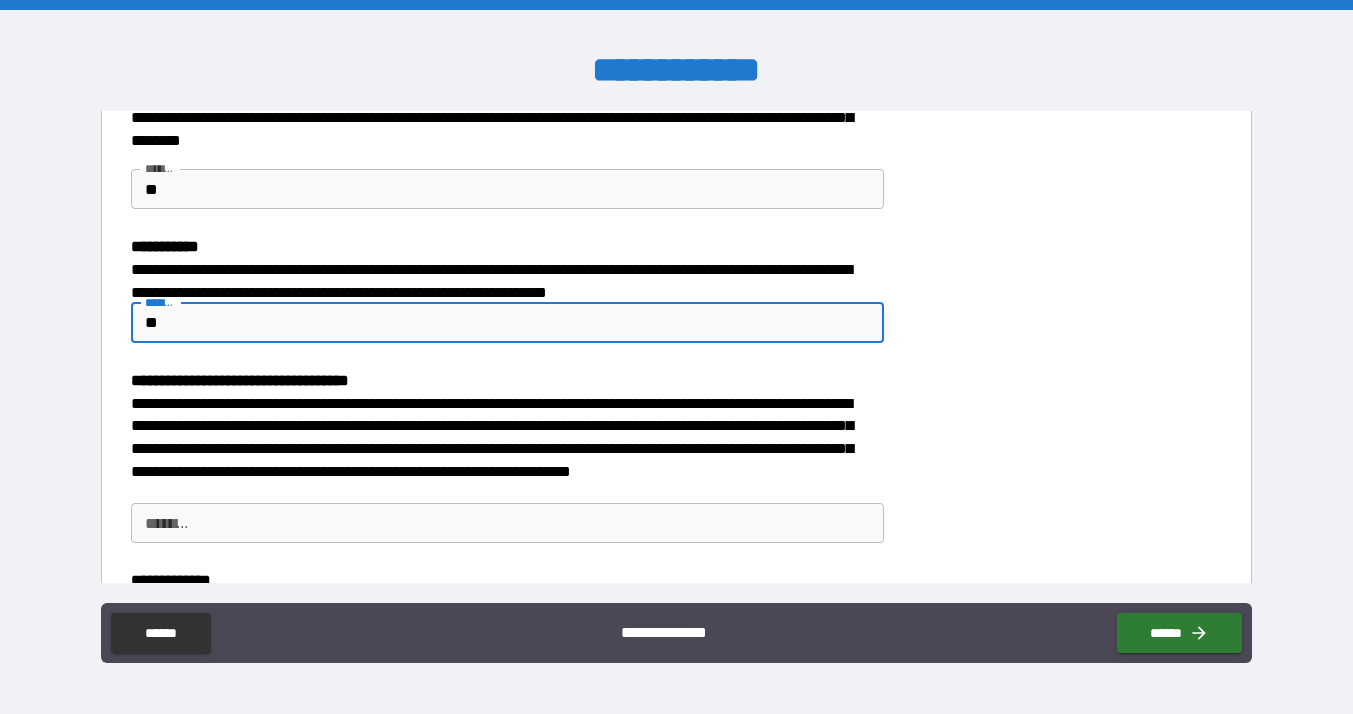 type on "**" 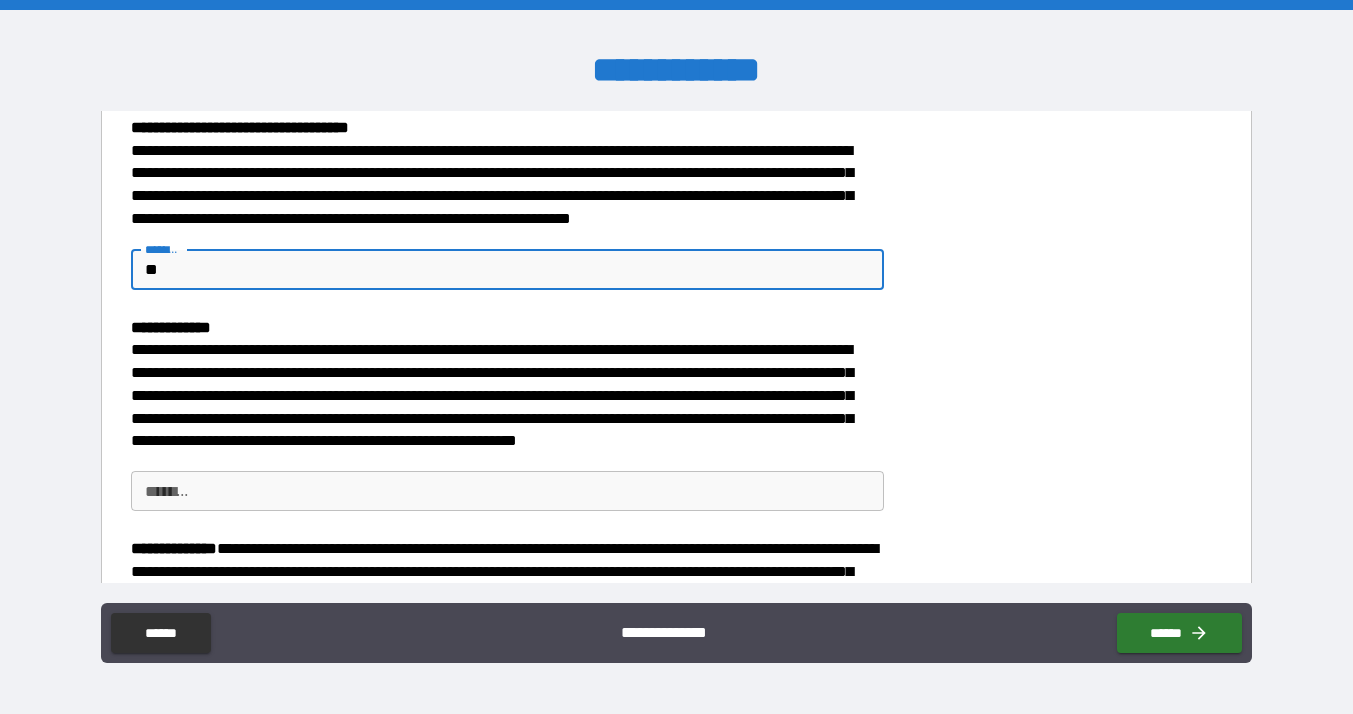 scroll, scrollTop: 2261, scrollLeft: 0, axis: vertical 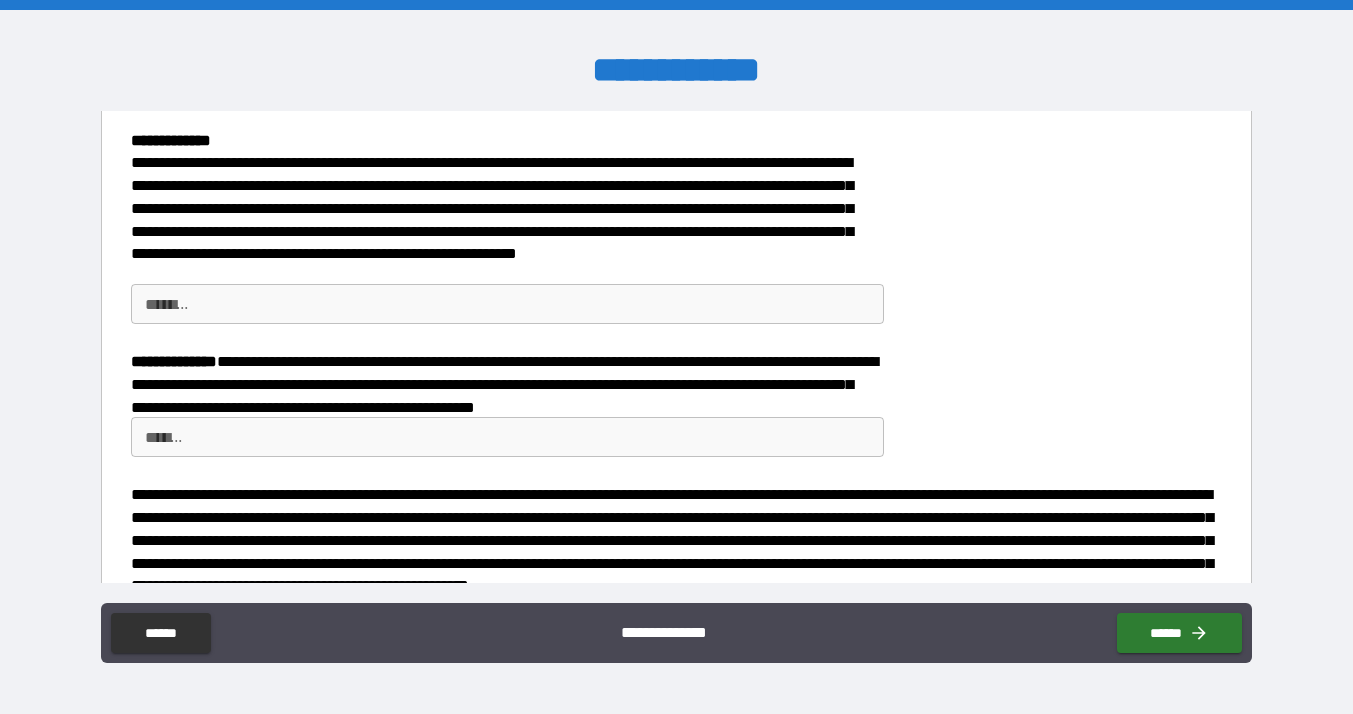 type on "**" 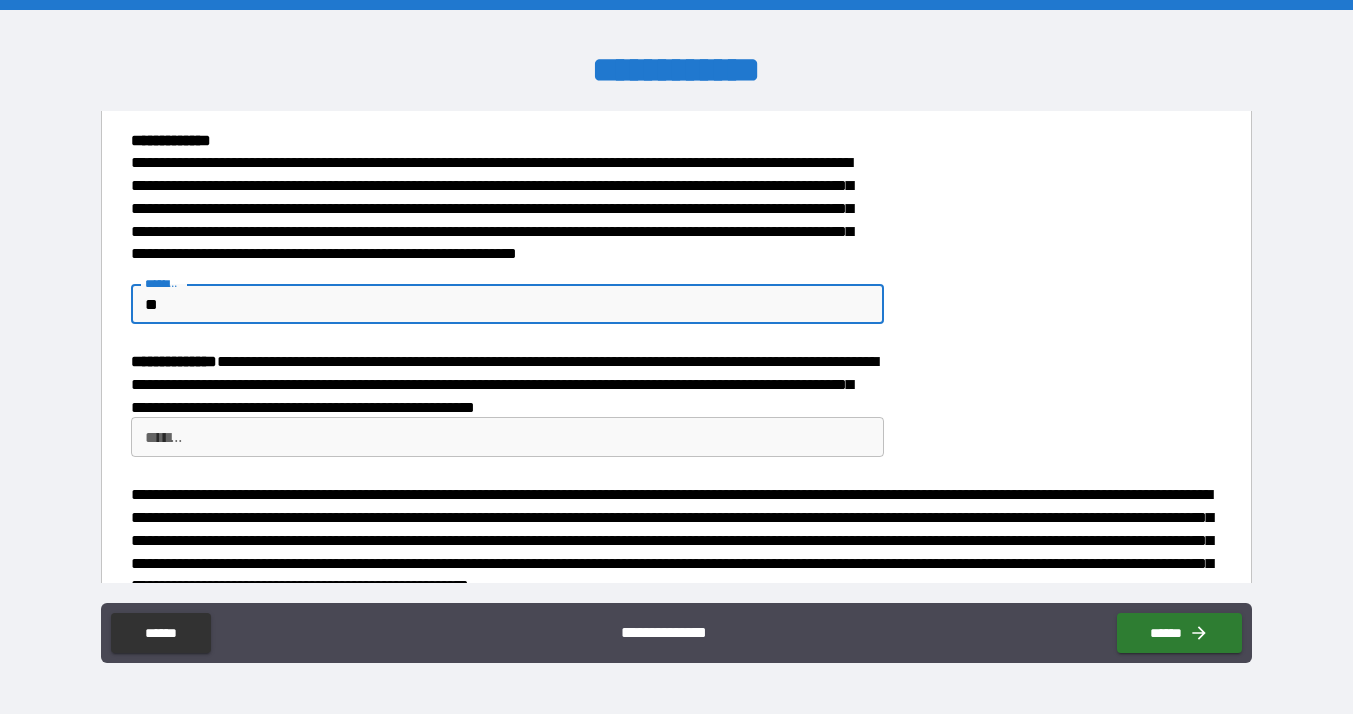 type on "**" 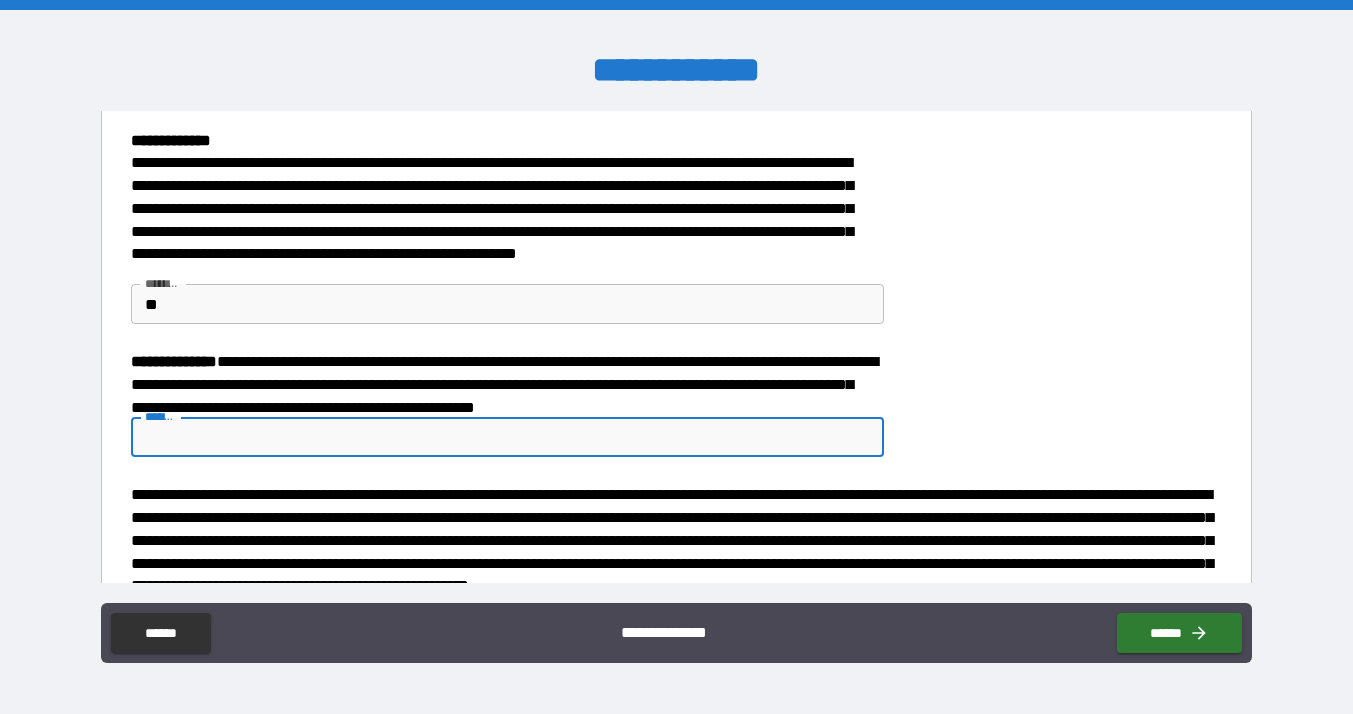 click on "*******" at bounding box center (507, 437) 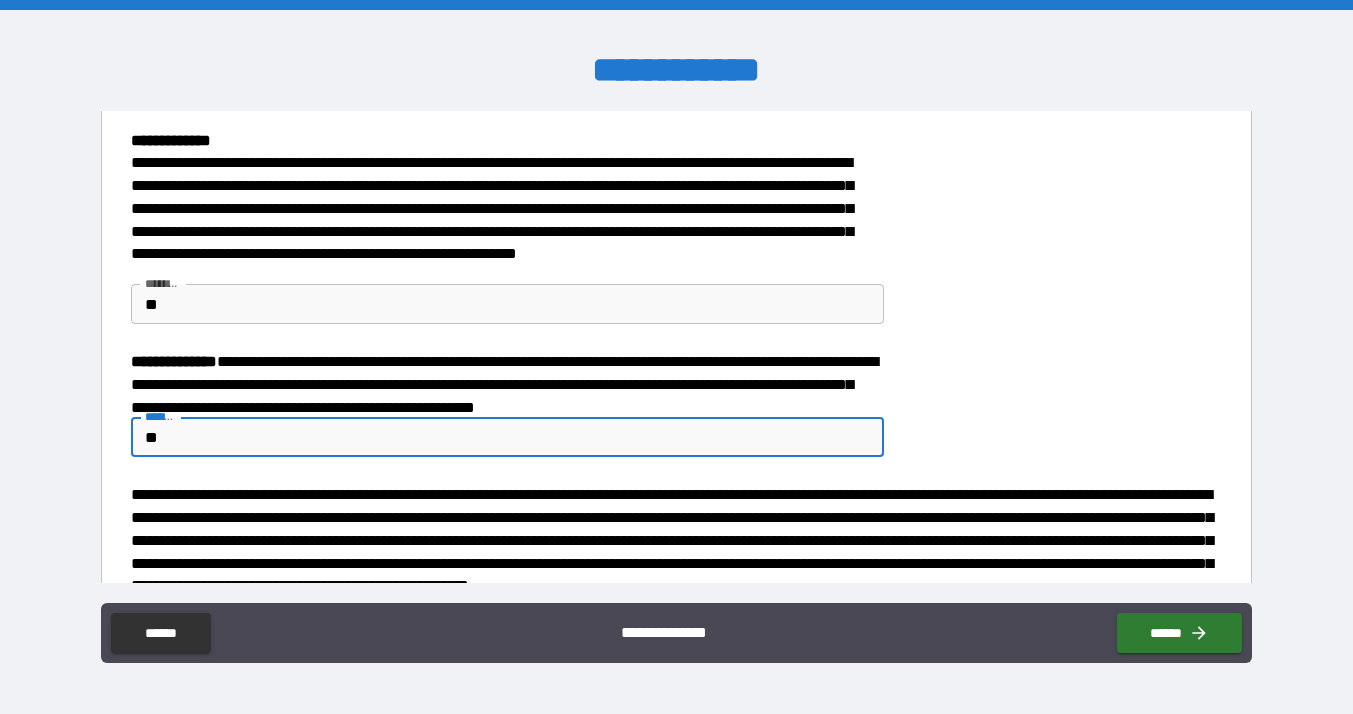 type on "**" 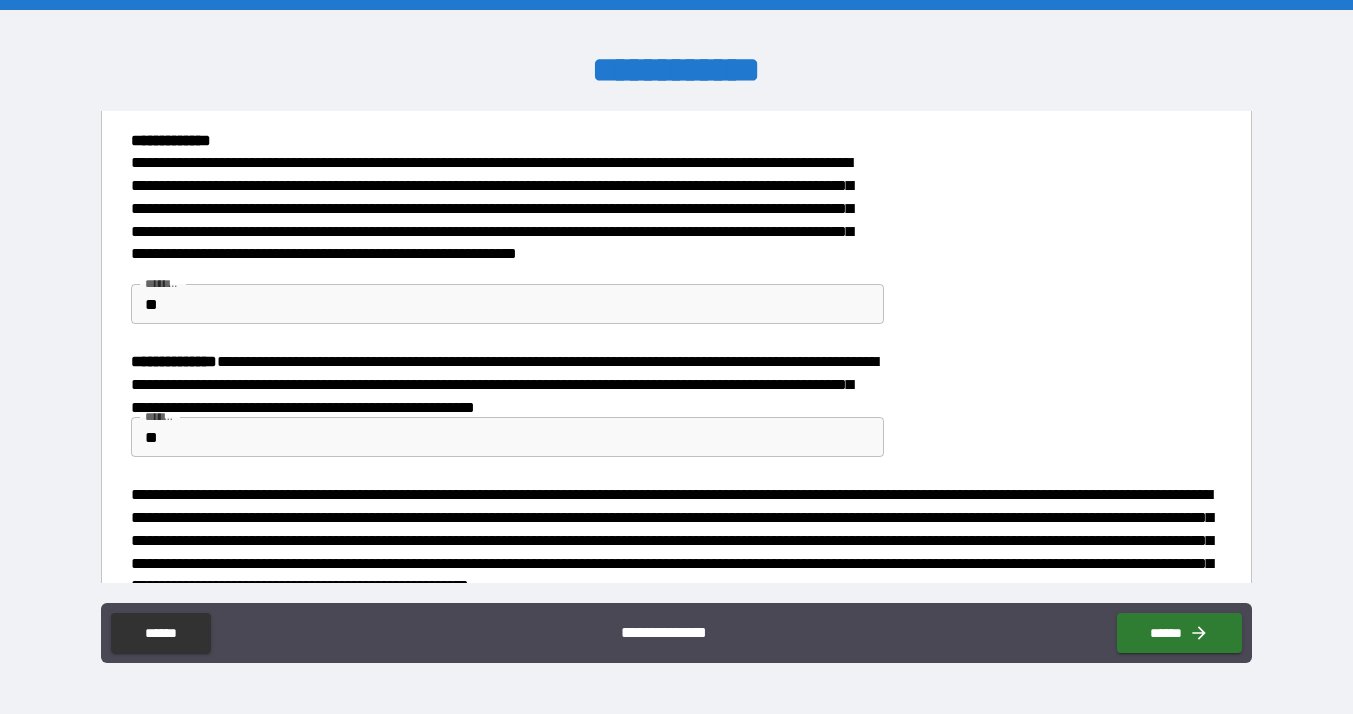 scroll, scrollTop: 2376, scrollLeft: 0, axis: vertical 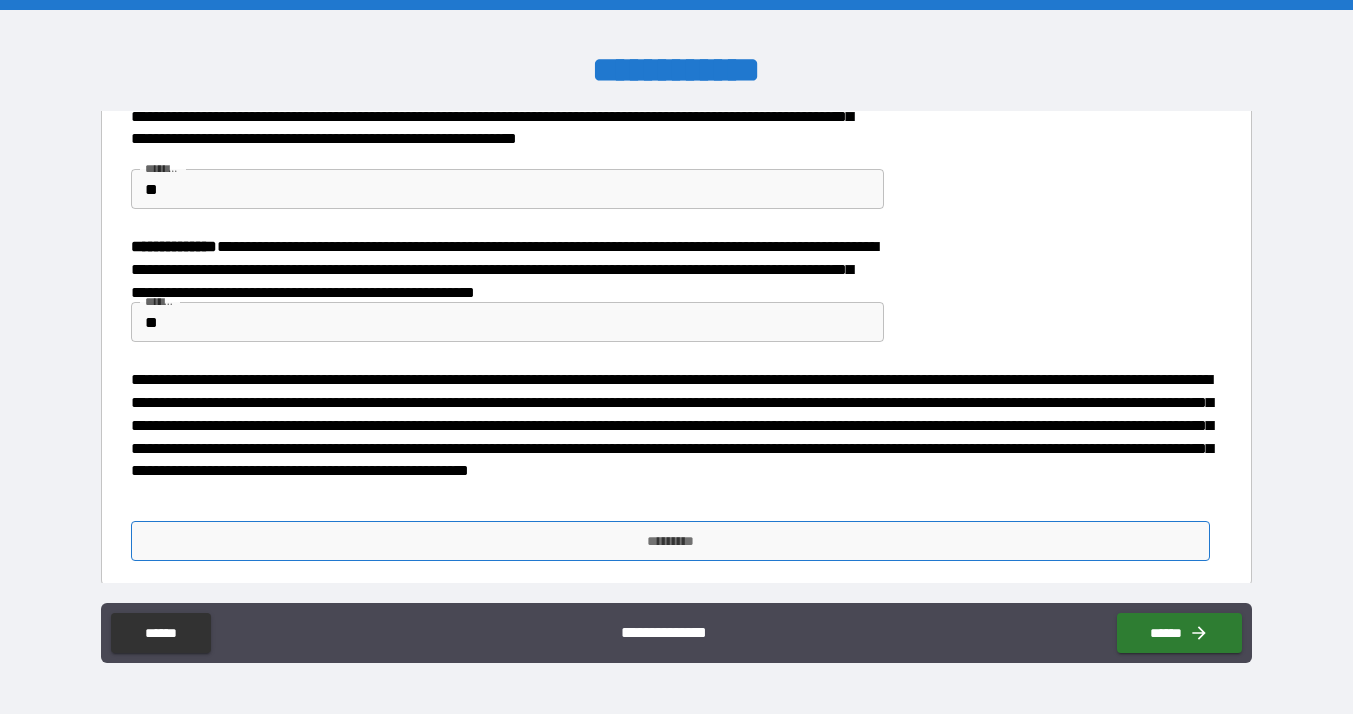 click on "*********" at bounding box center [670, 541] 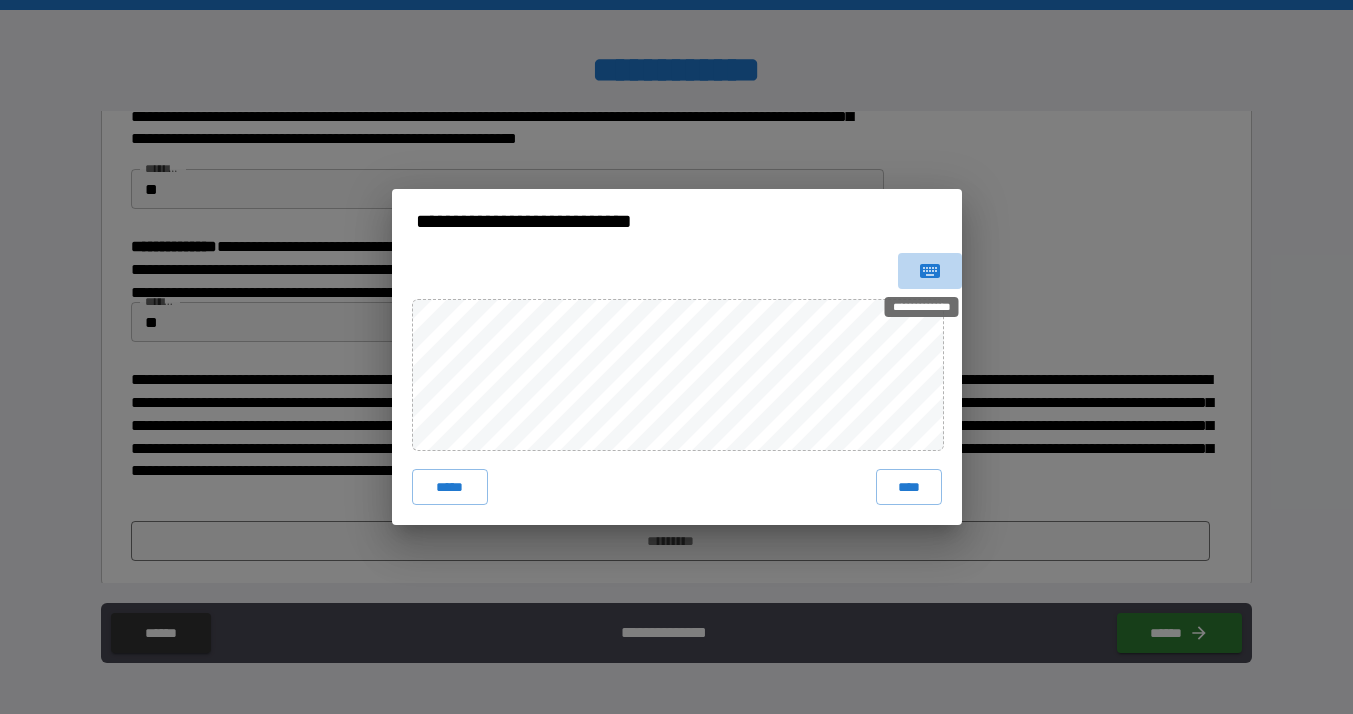 click 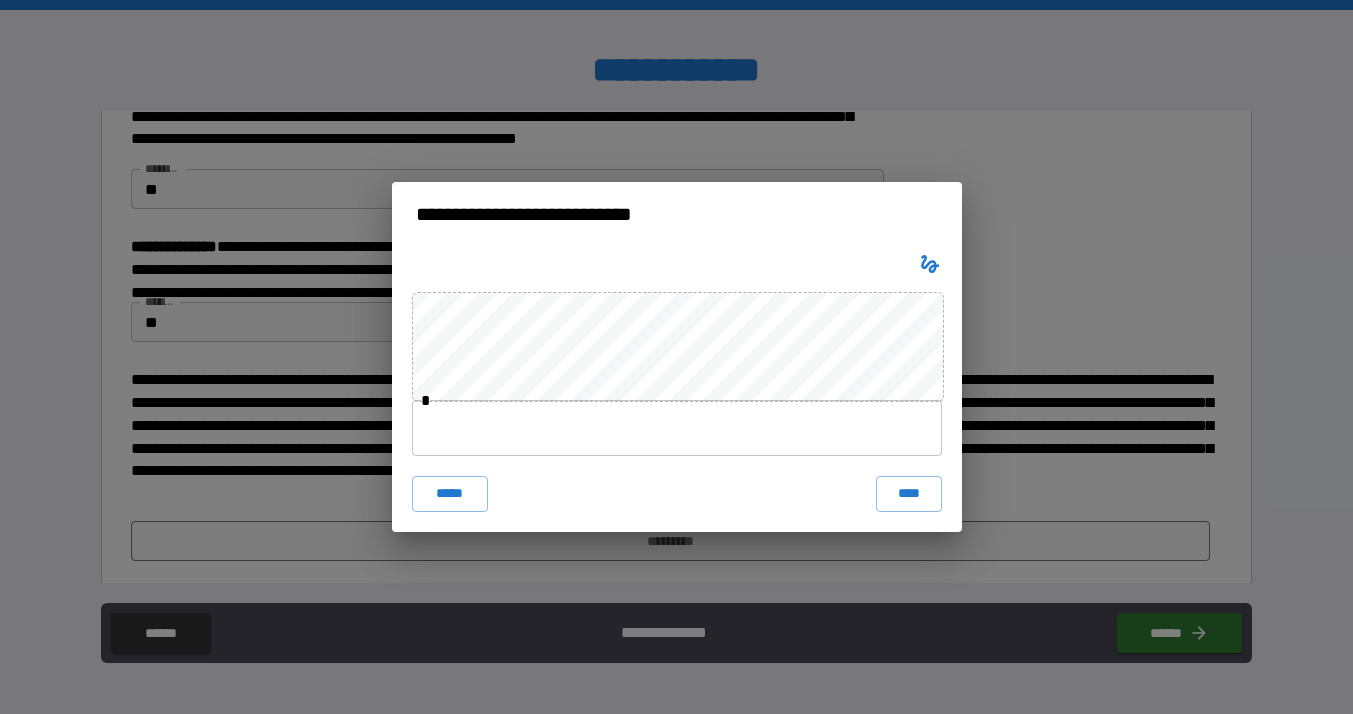 click at bounding box center (677, 428) 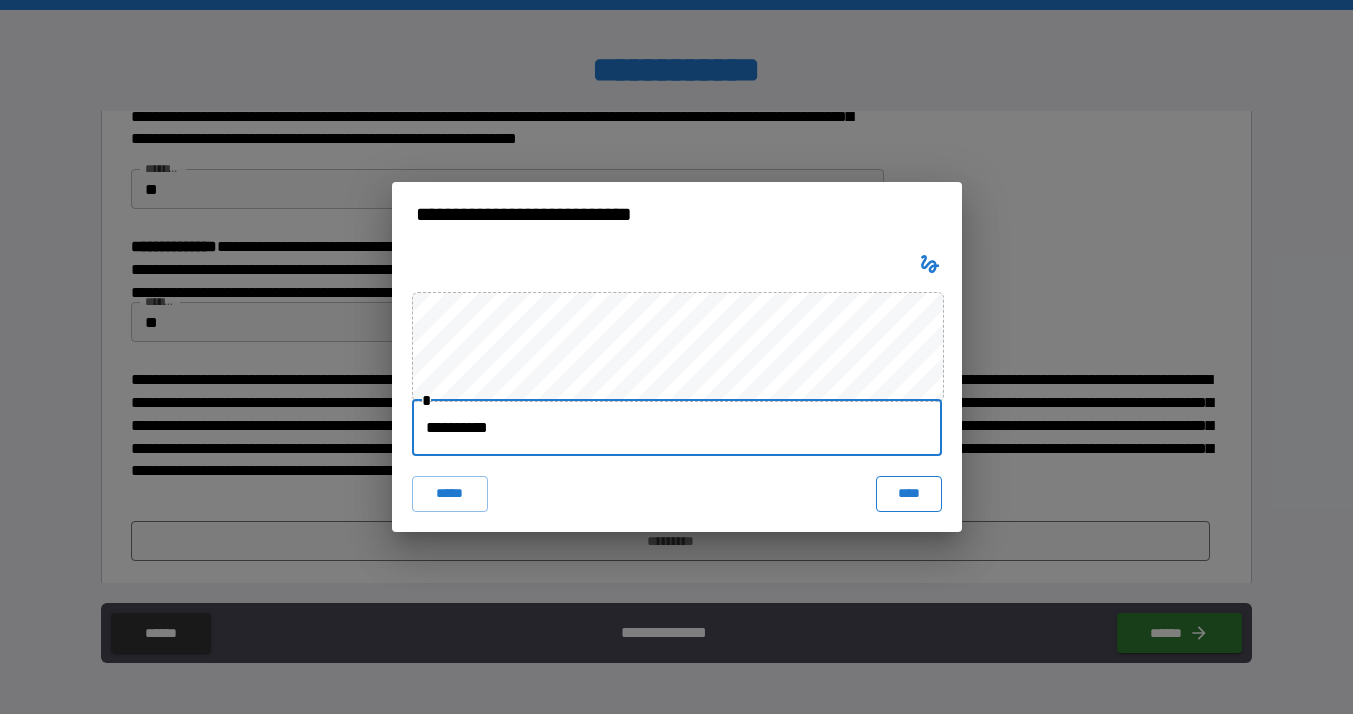 type on "**********" 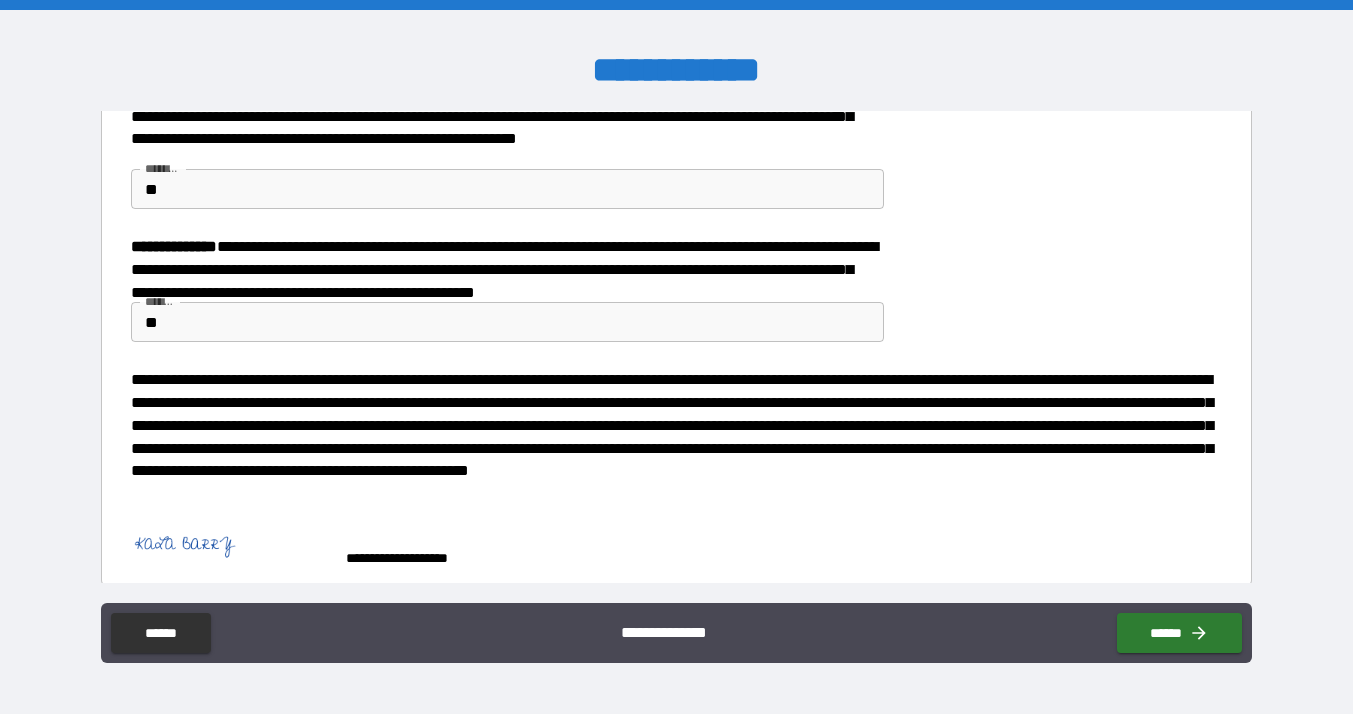 scroll, scrollTop: 2366, scrollLeft: 0, axis: vertical 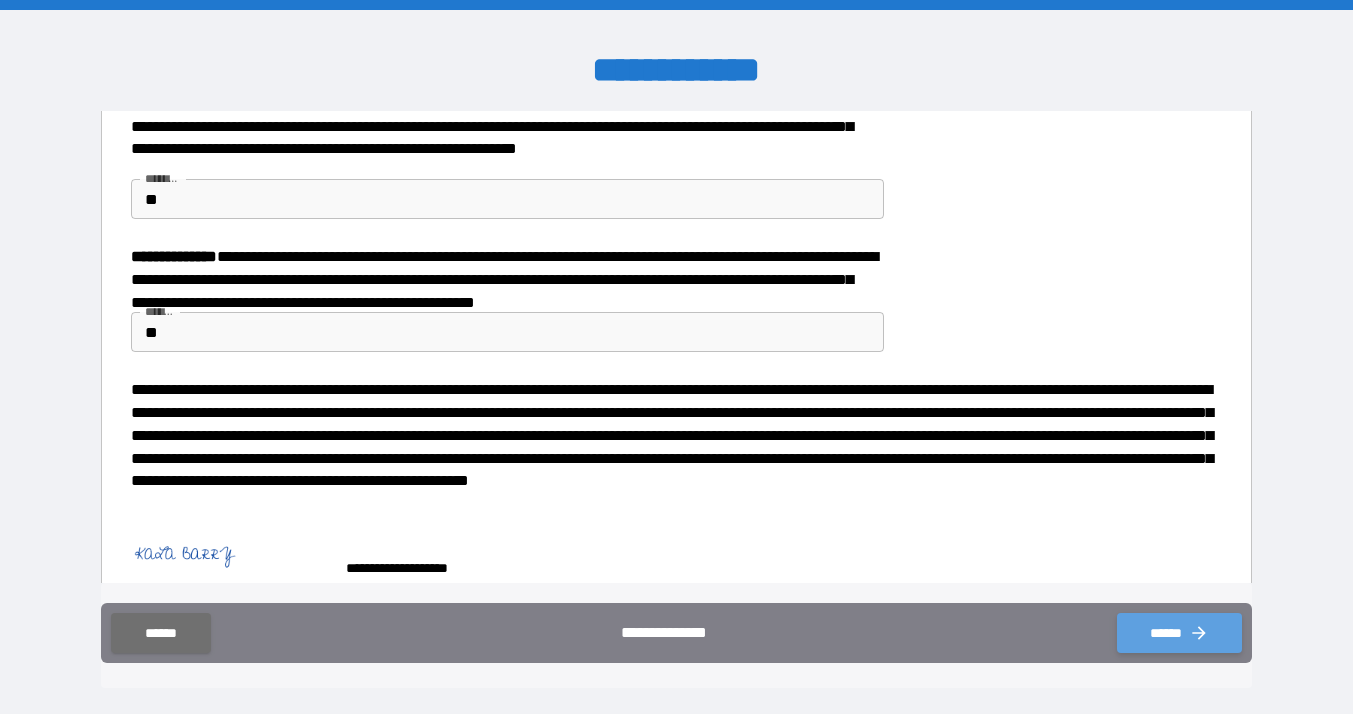 click on "******" at bounding box center (1179, 633) 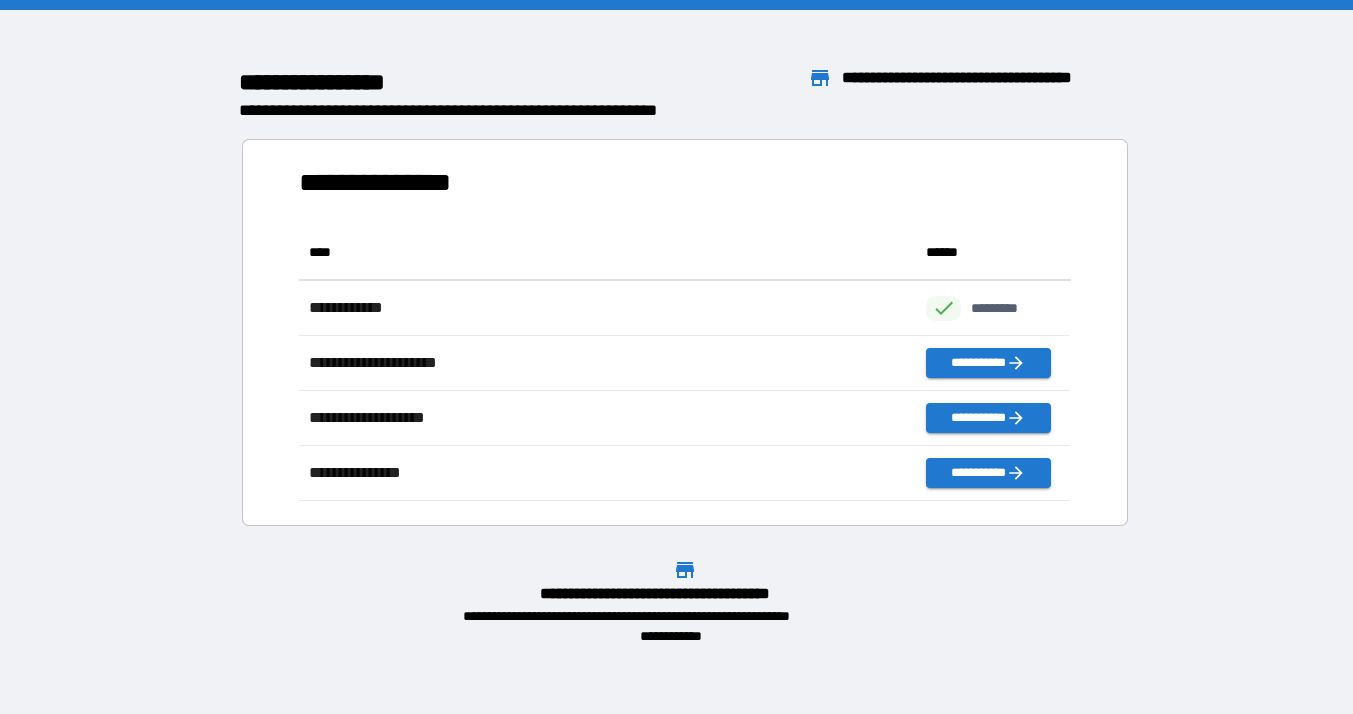 scroll, scrollTop: 16, scrollLeft: 16, axis: both 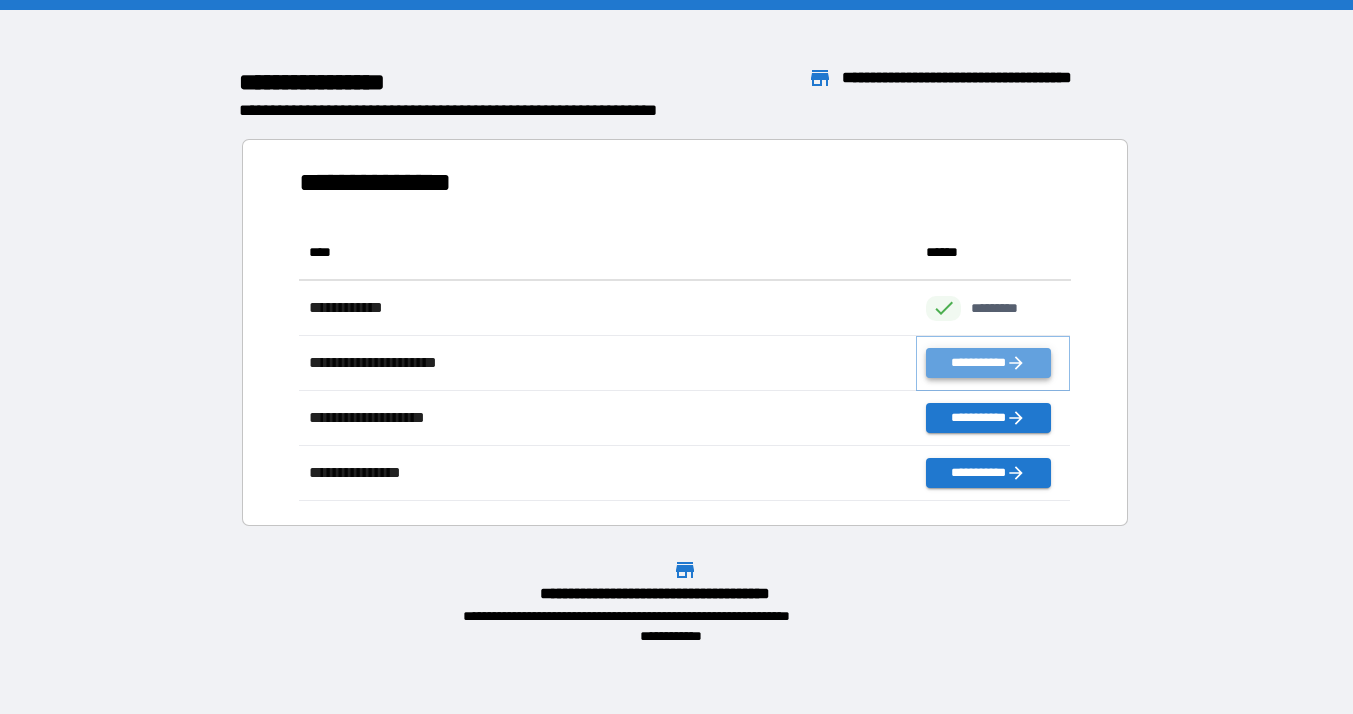 click on "**********" at bounding box center (988, 363) 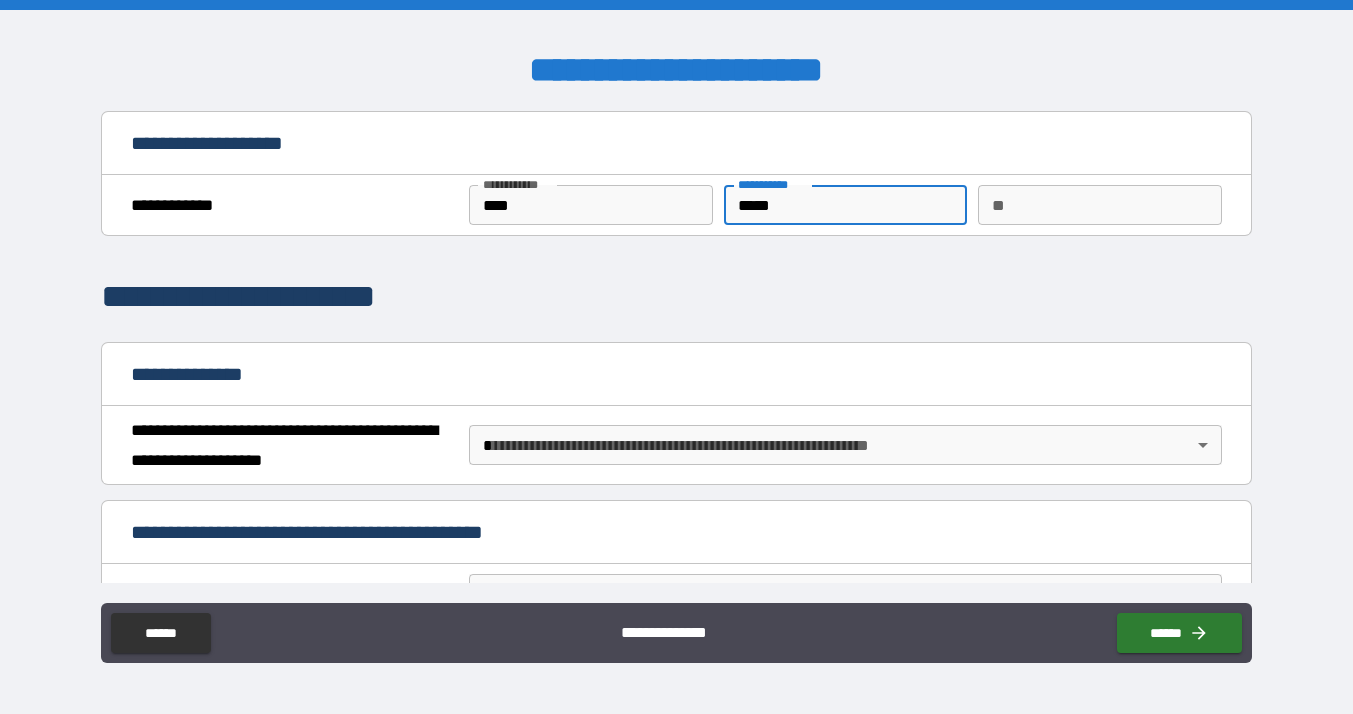type on "*****" 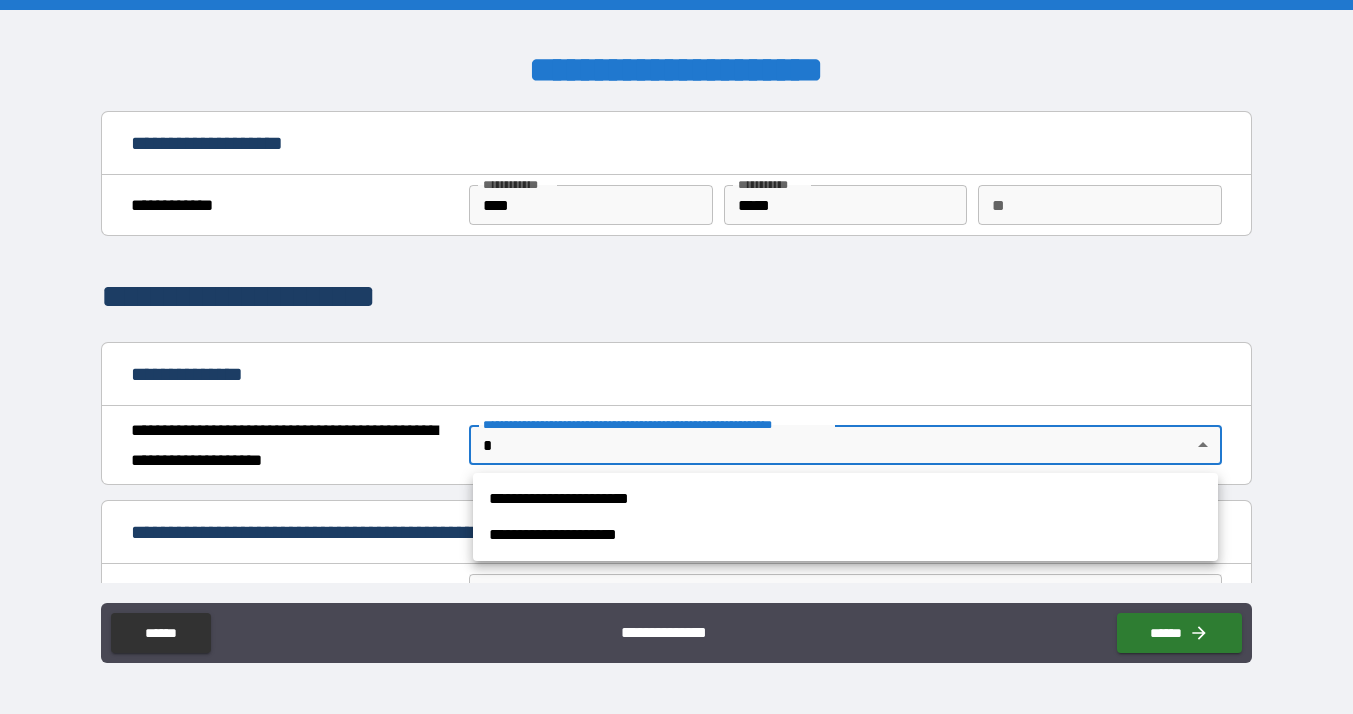 click on "**********" at bounding box center (676, 357) 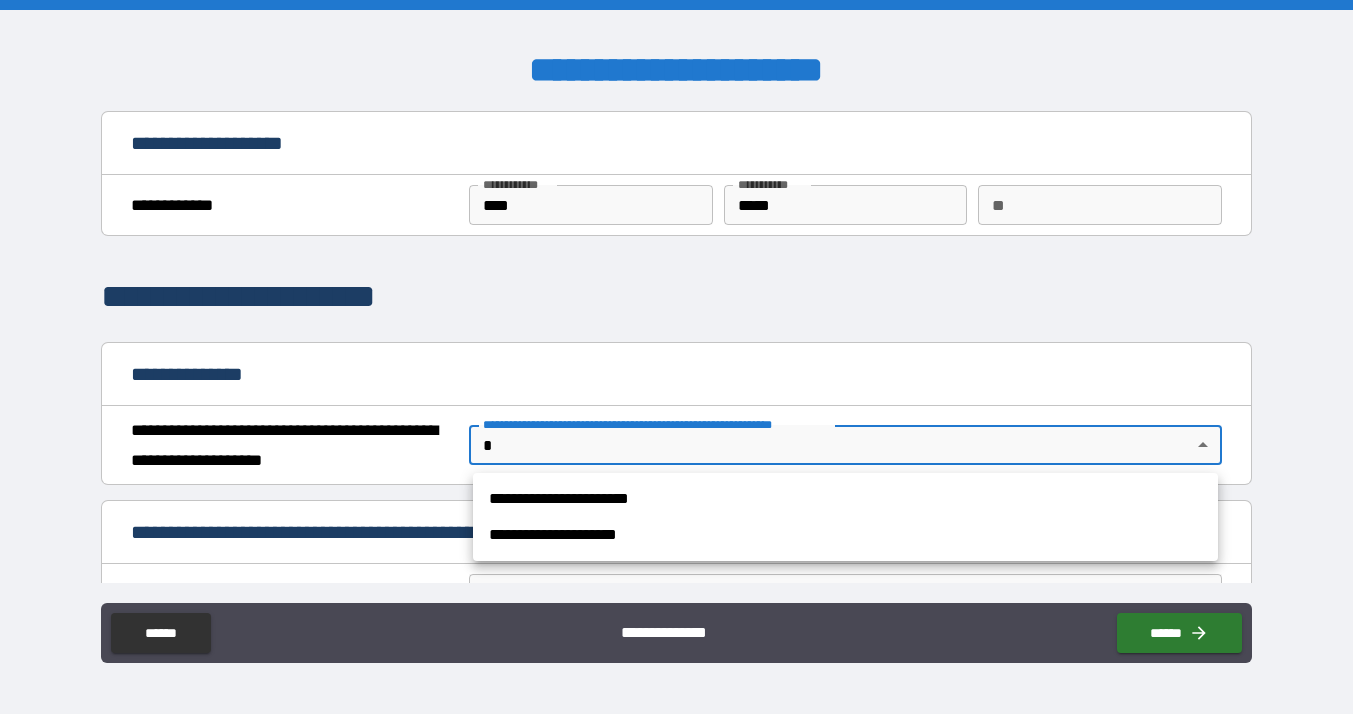 click on "**********" at bounding box center [845, 499] 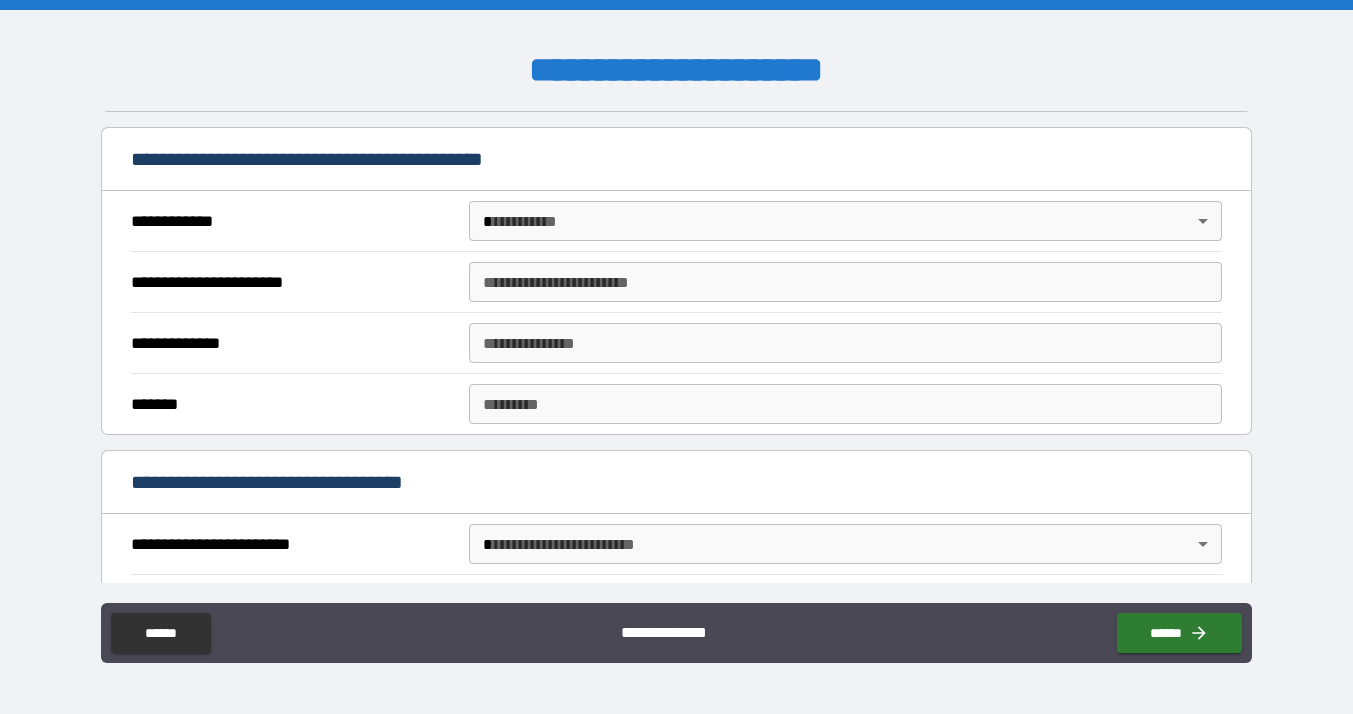 scroll, scrollTop: 361, scrollLeft: 0, axis: vertical 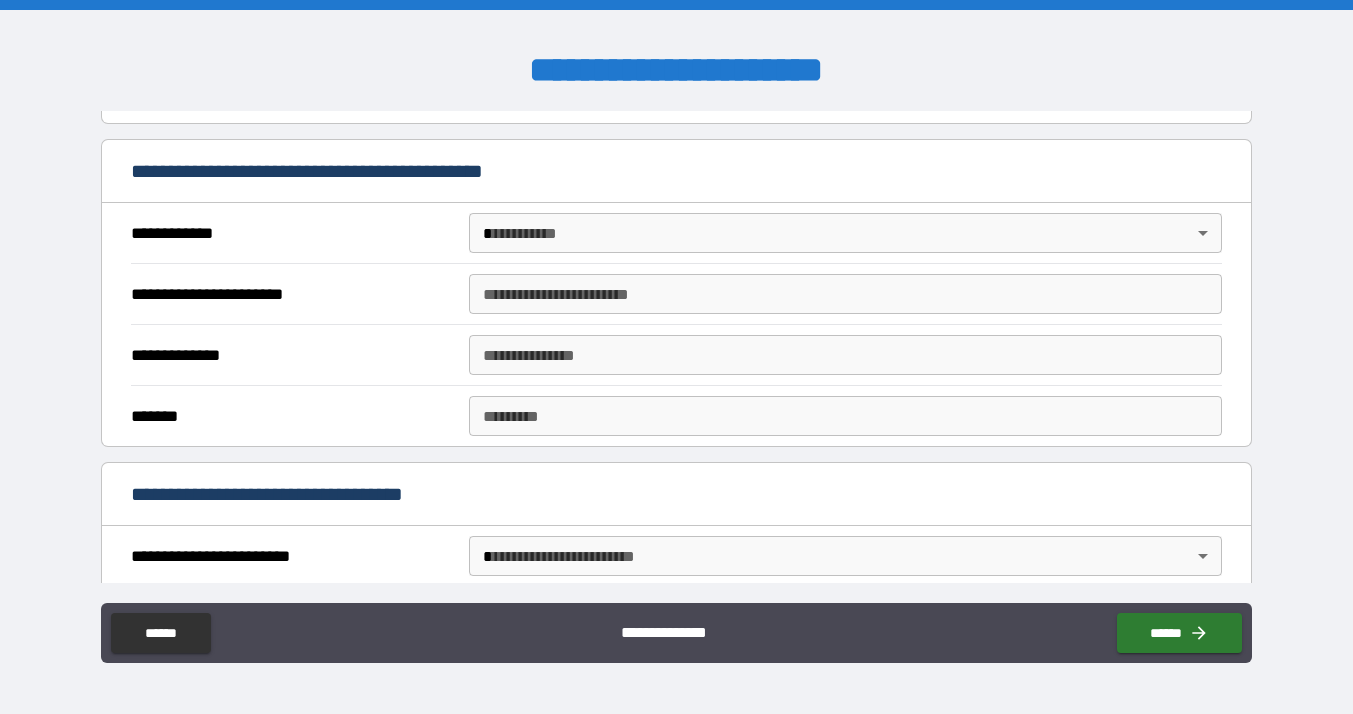 click on "**********" at bounding box center [676, 357] 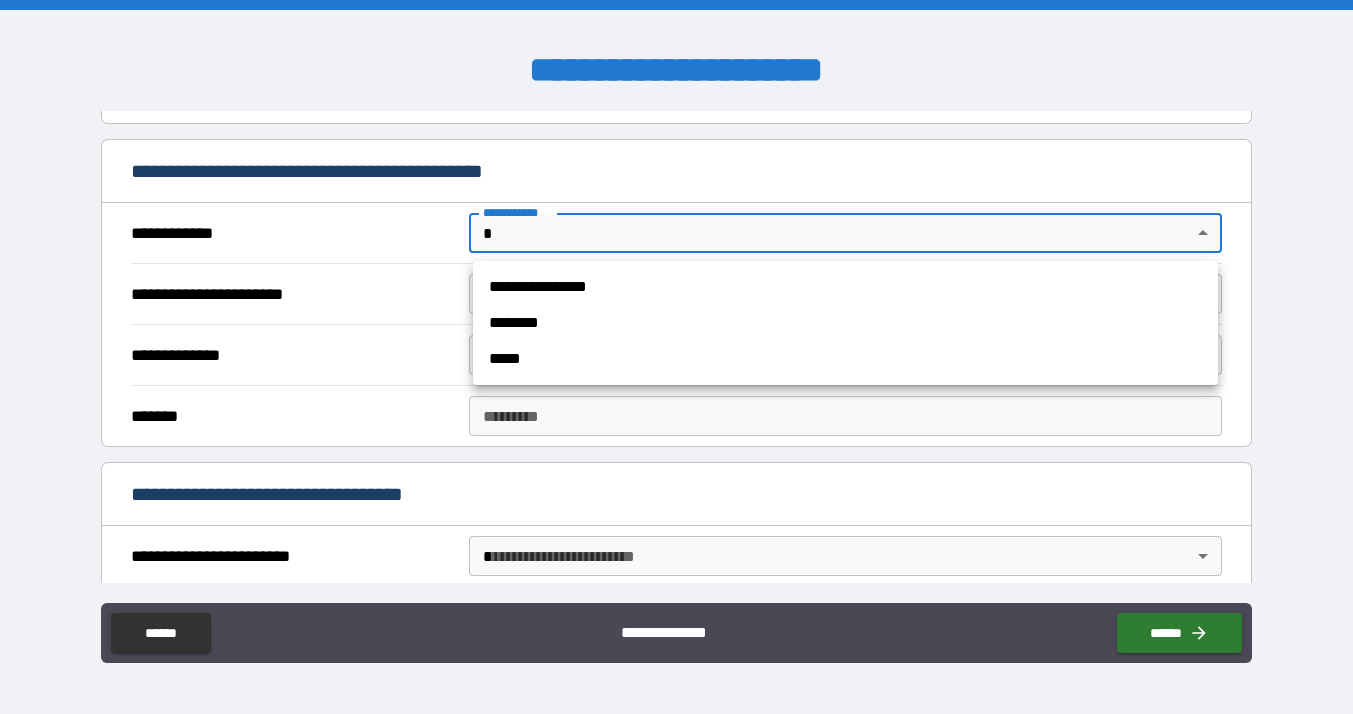 click on "********" at bounding box center (845, 323) 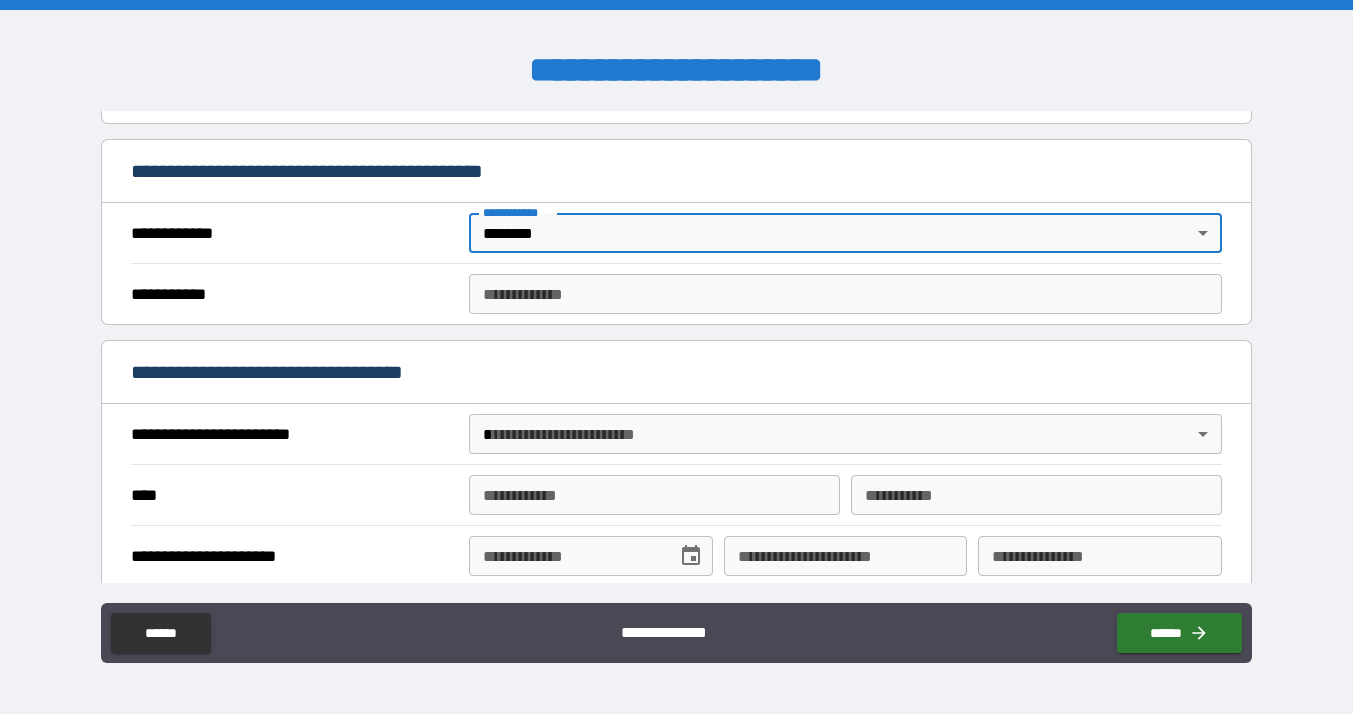 click on "**********" at bounding box center (845, 294) 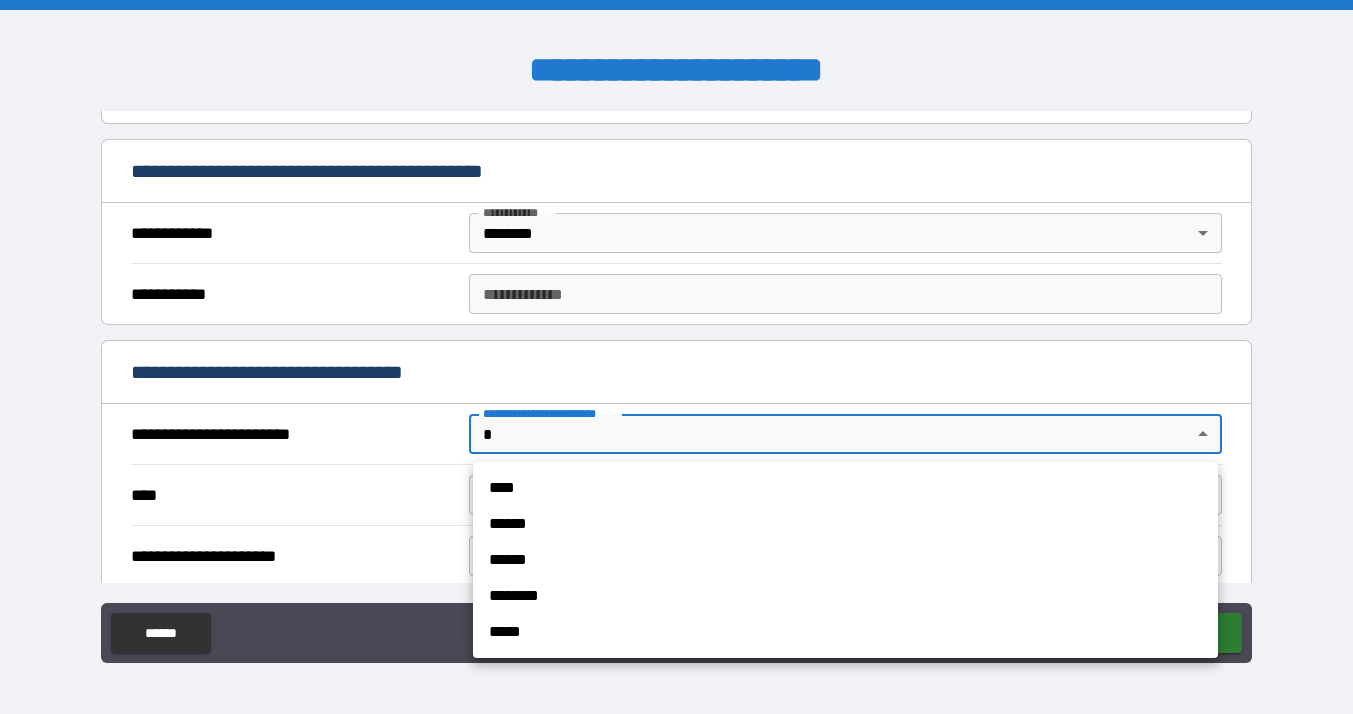 click on "**********" at bounding box center [676, 357] 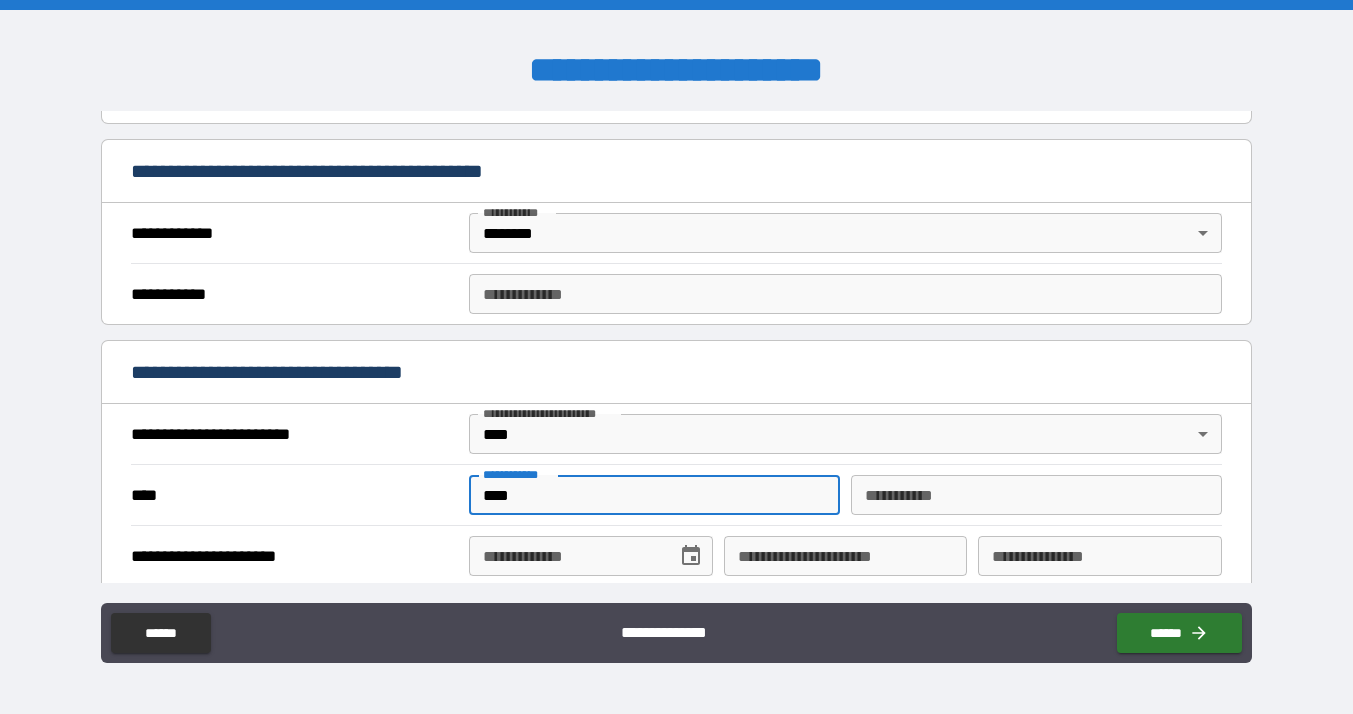 type on "****" 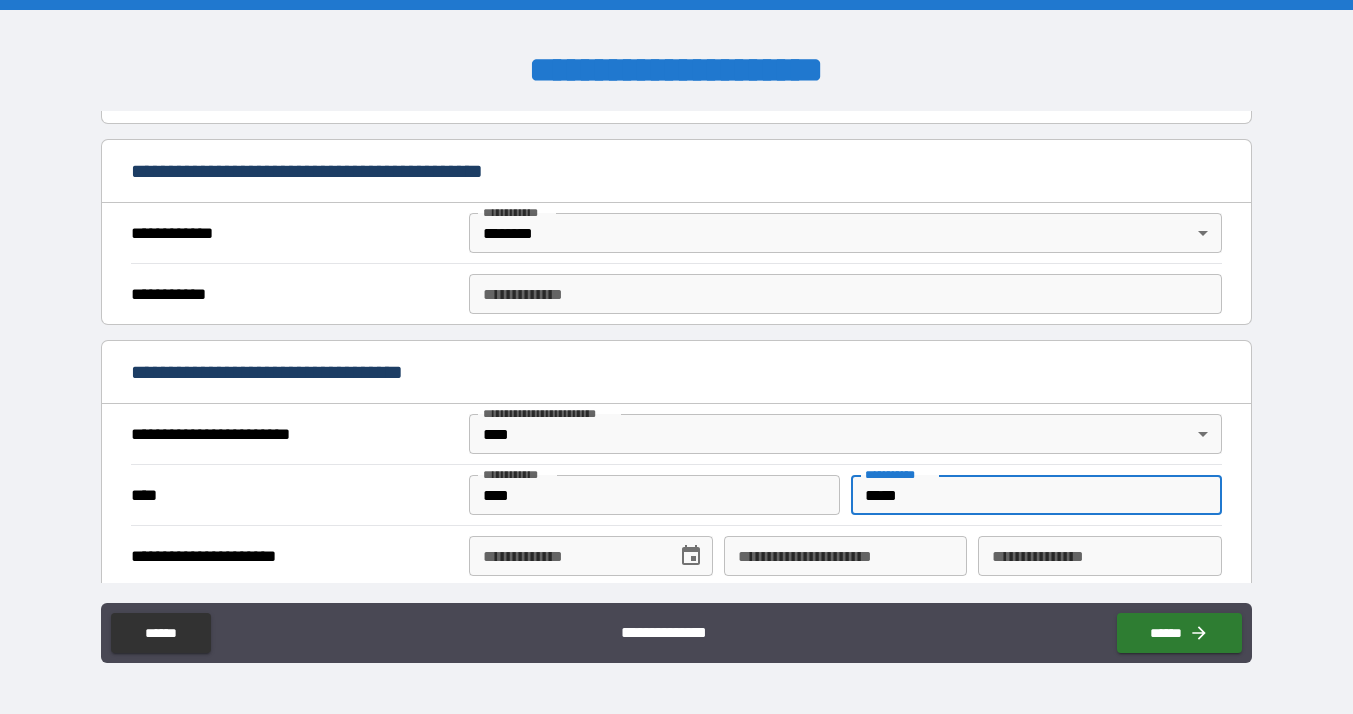 type on "*****" 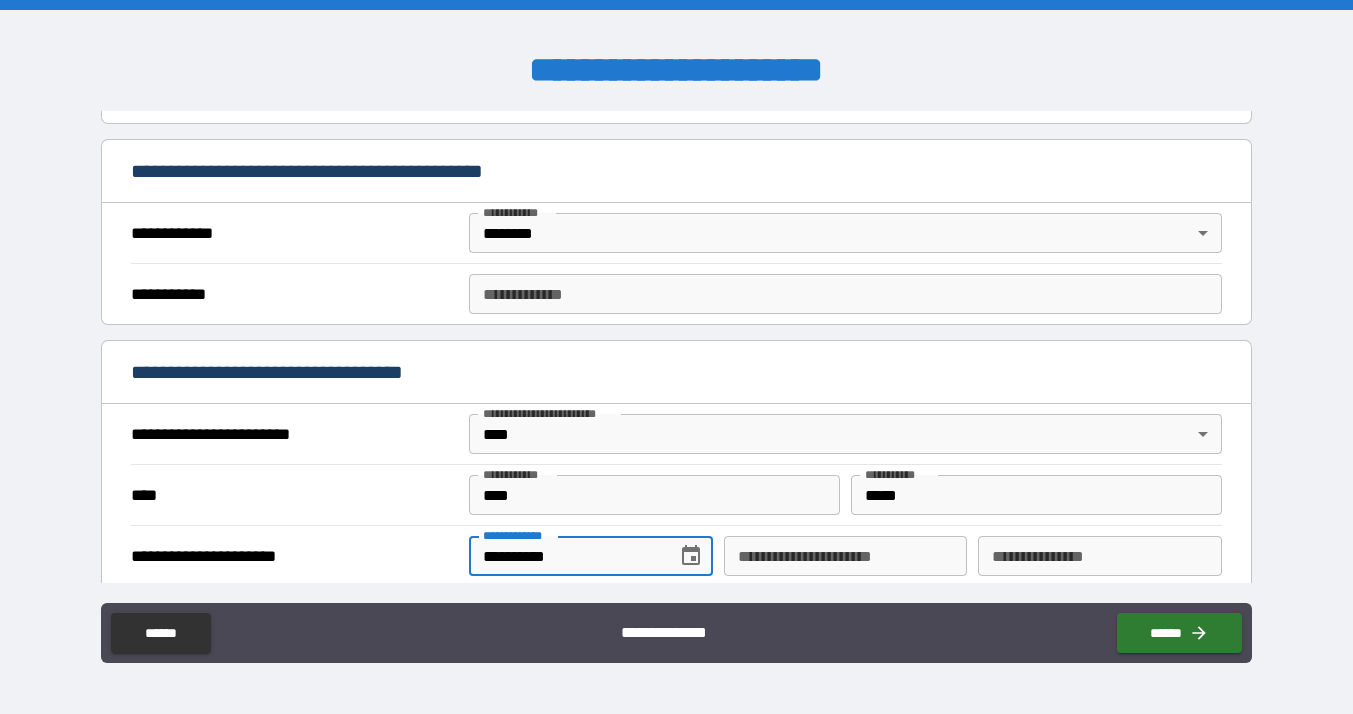 type on "**********" 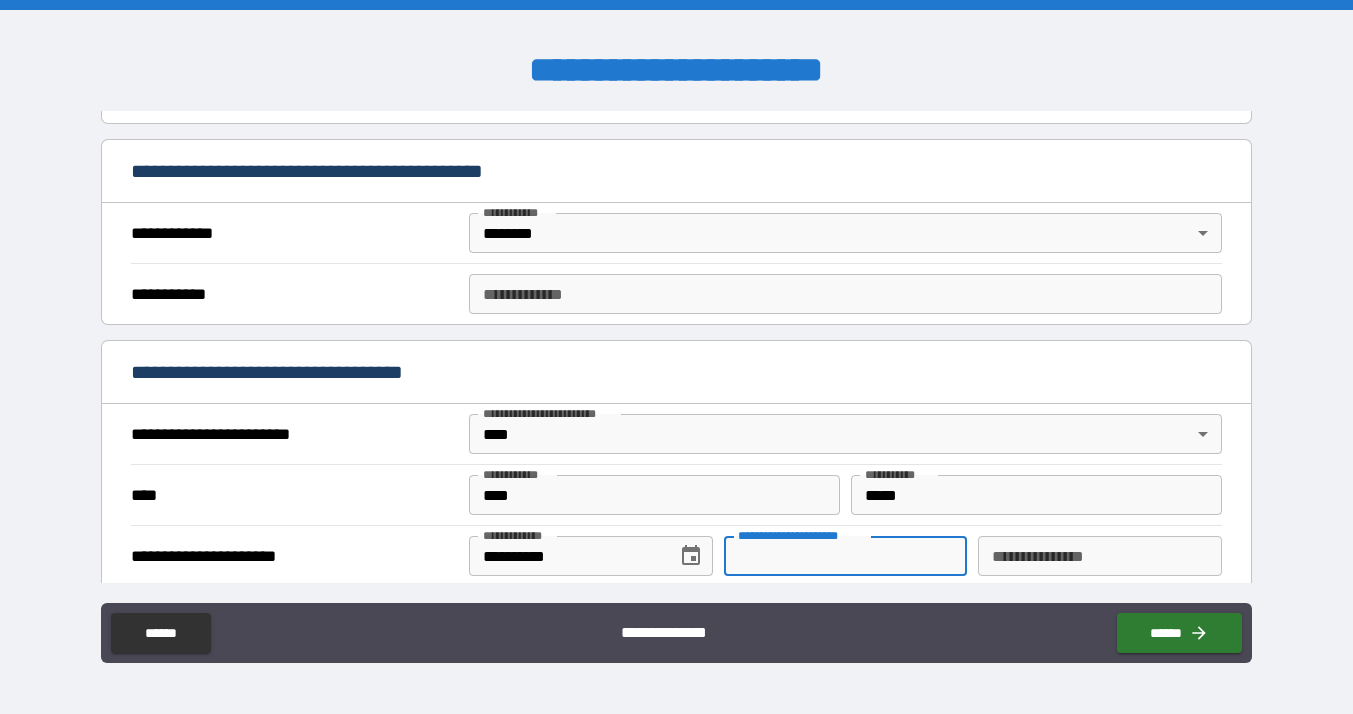 click on "**********" at bounding box center [846, 556] 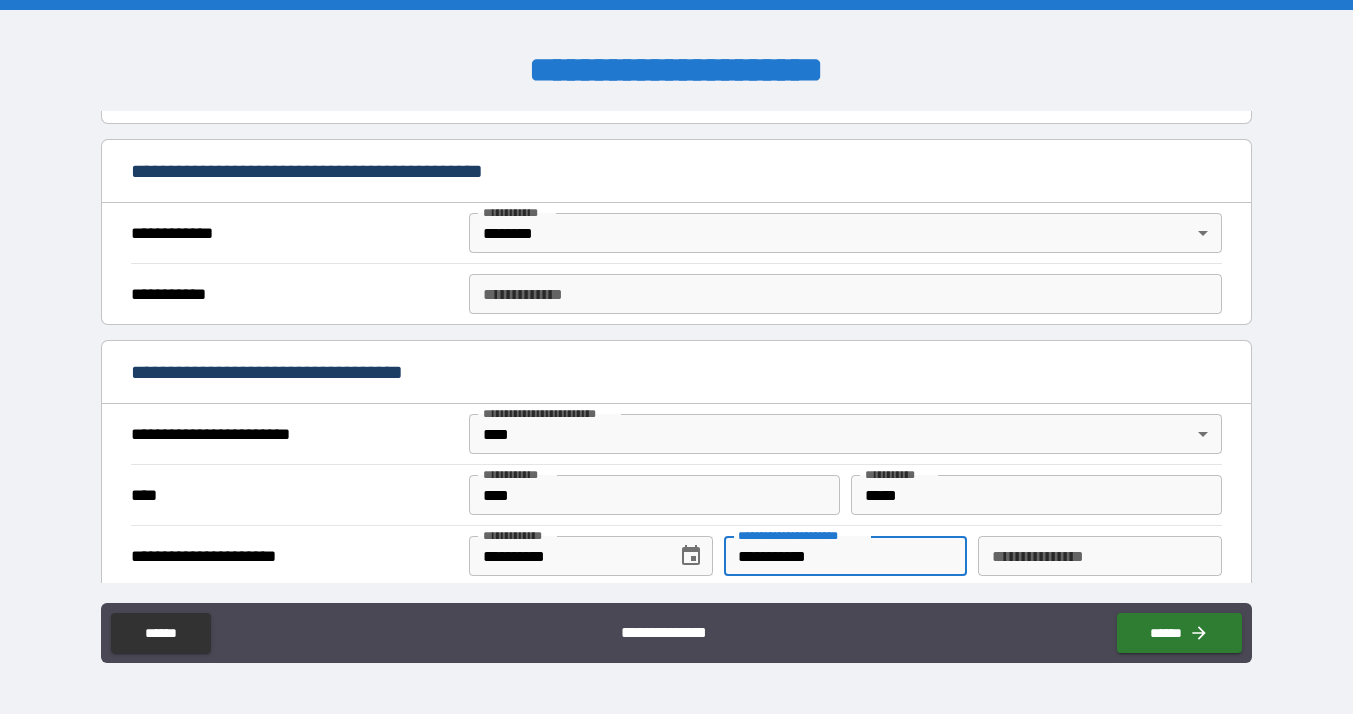 type on "**********" 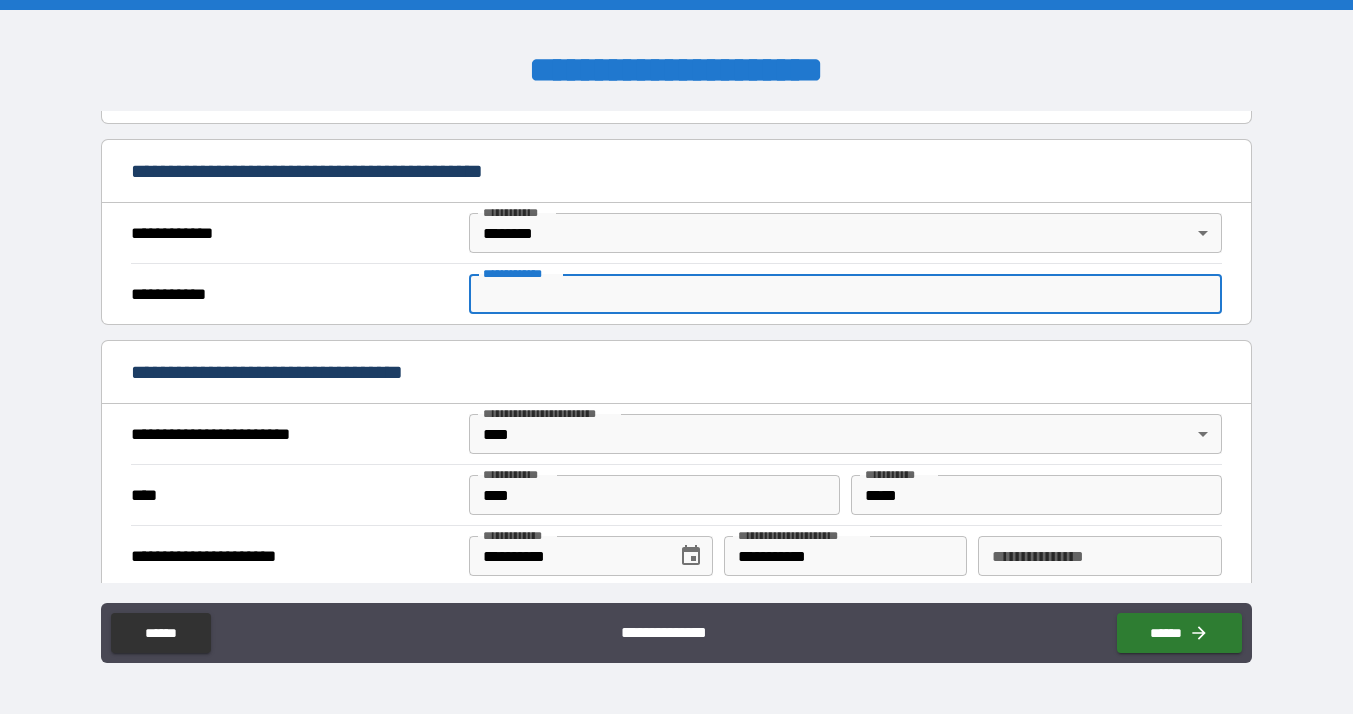 click on "**********" at bounding box center (845, 294) 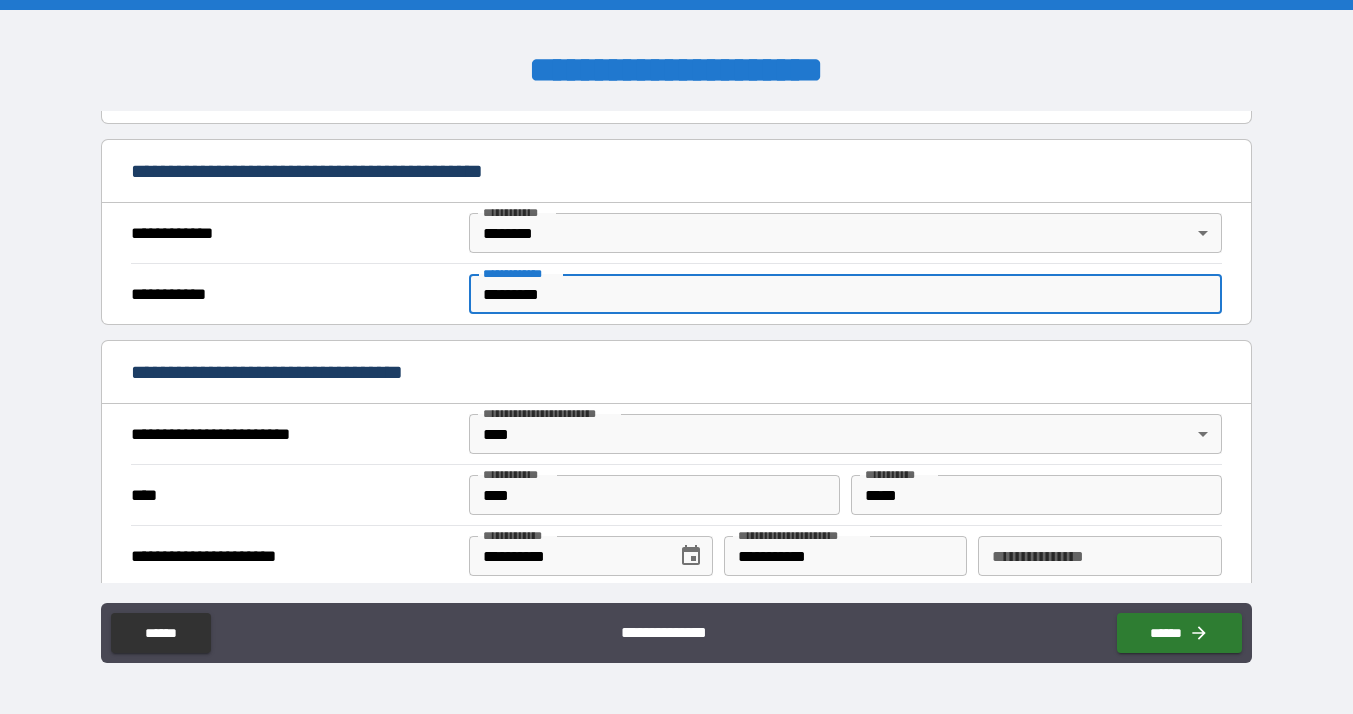 type on "*********" 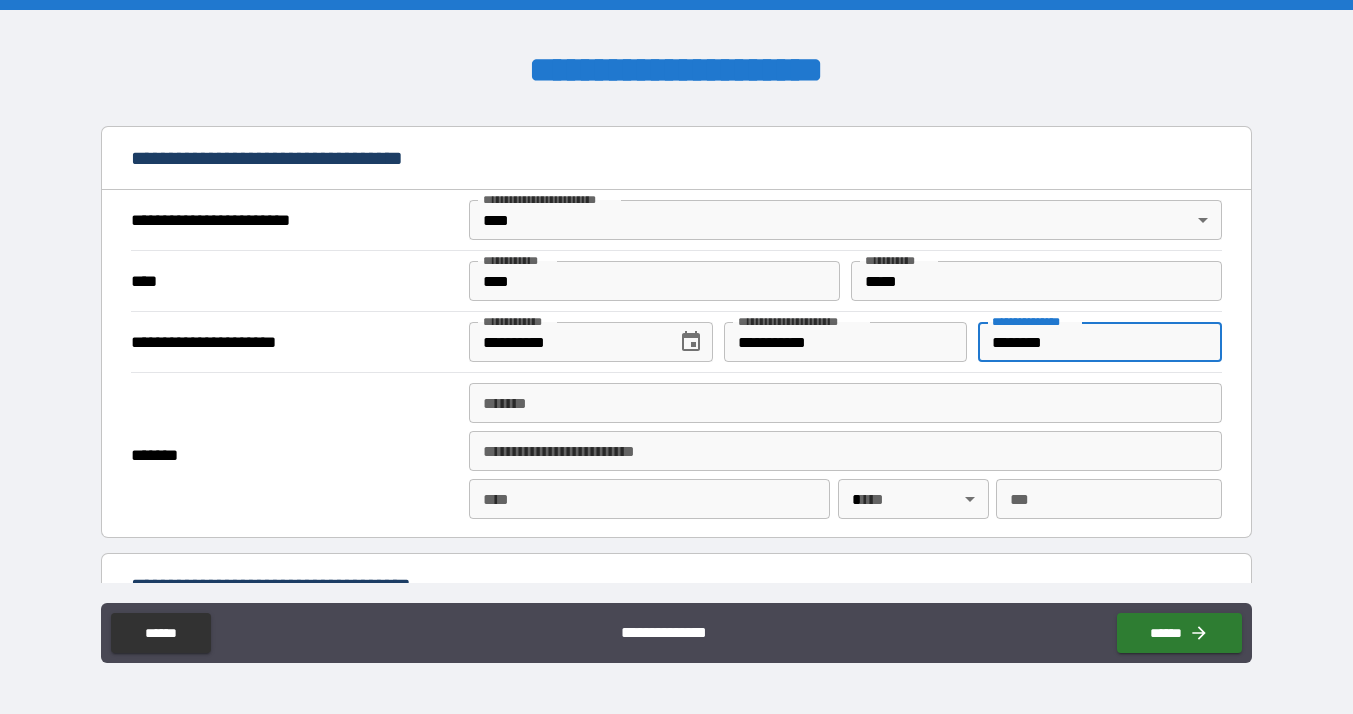 scroll, scrollTop: 630, scrollLeft: 0, axis: vertical 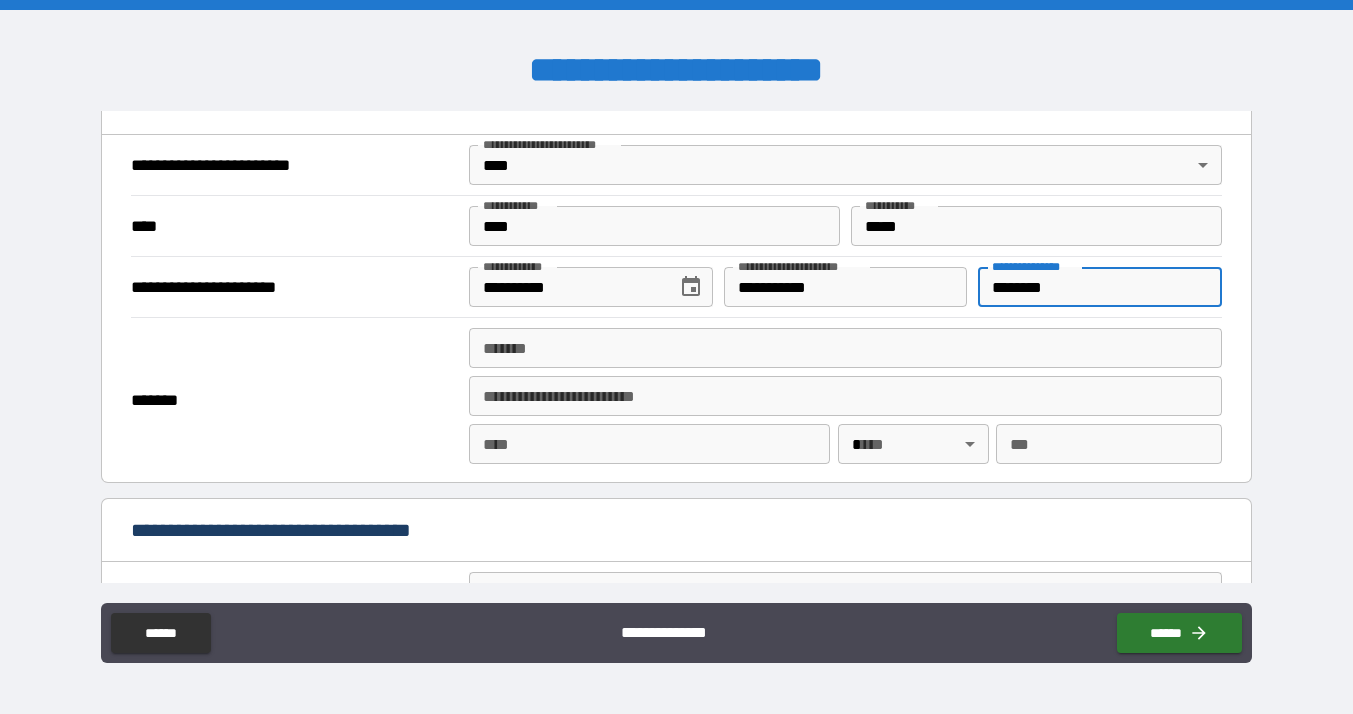 type on "********" 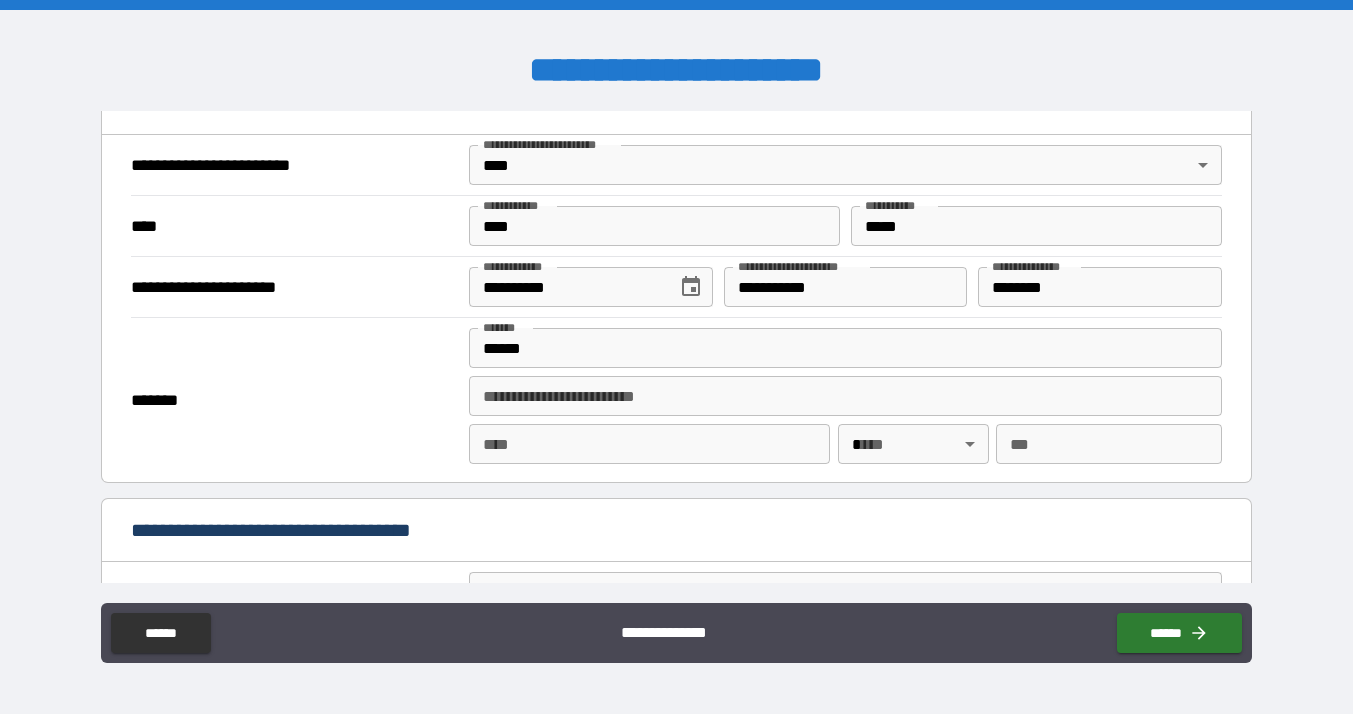 click on "**********" at bounding box center [676, 399] 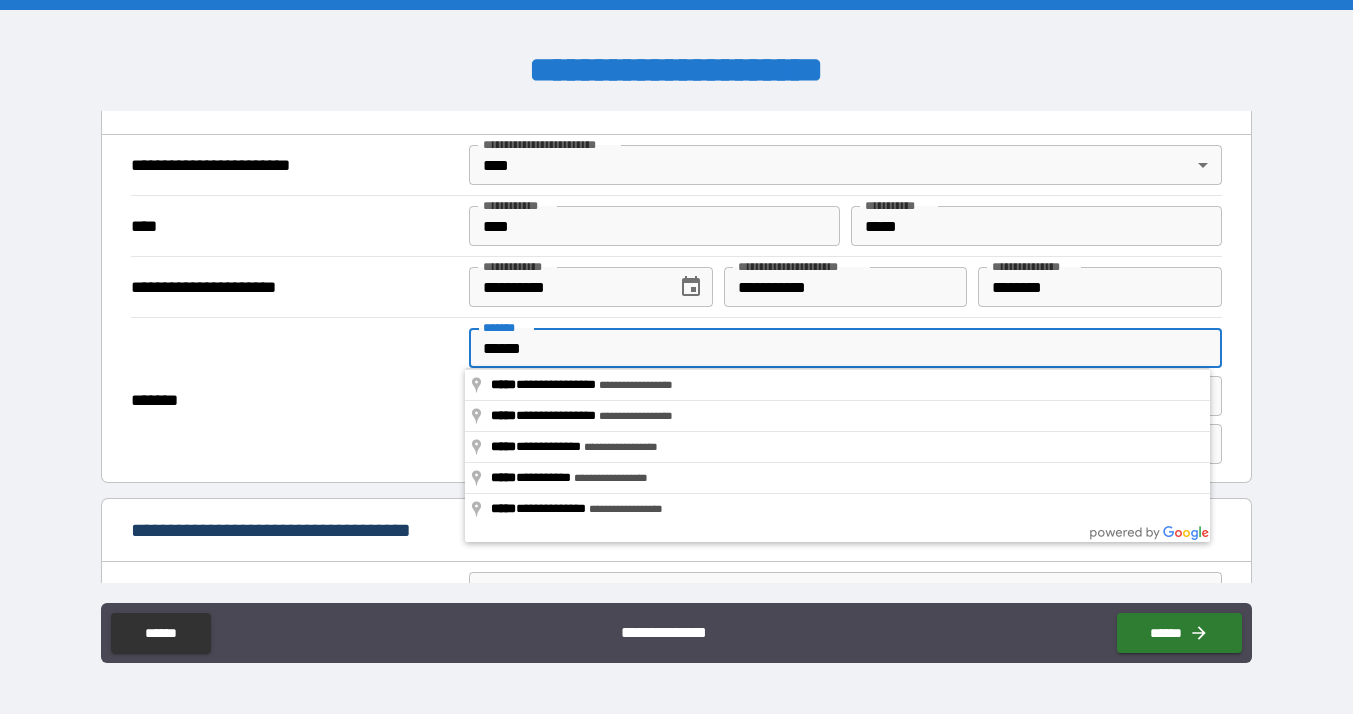 click on "*****" at bounding box center [845, 348] 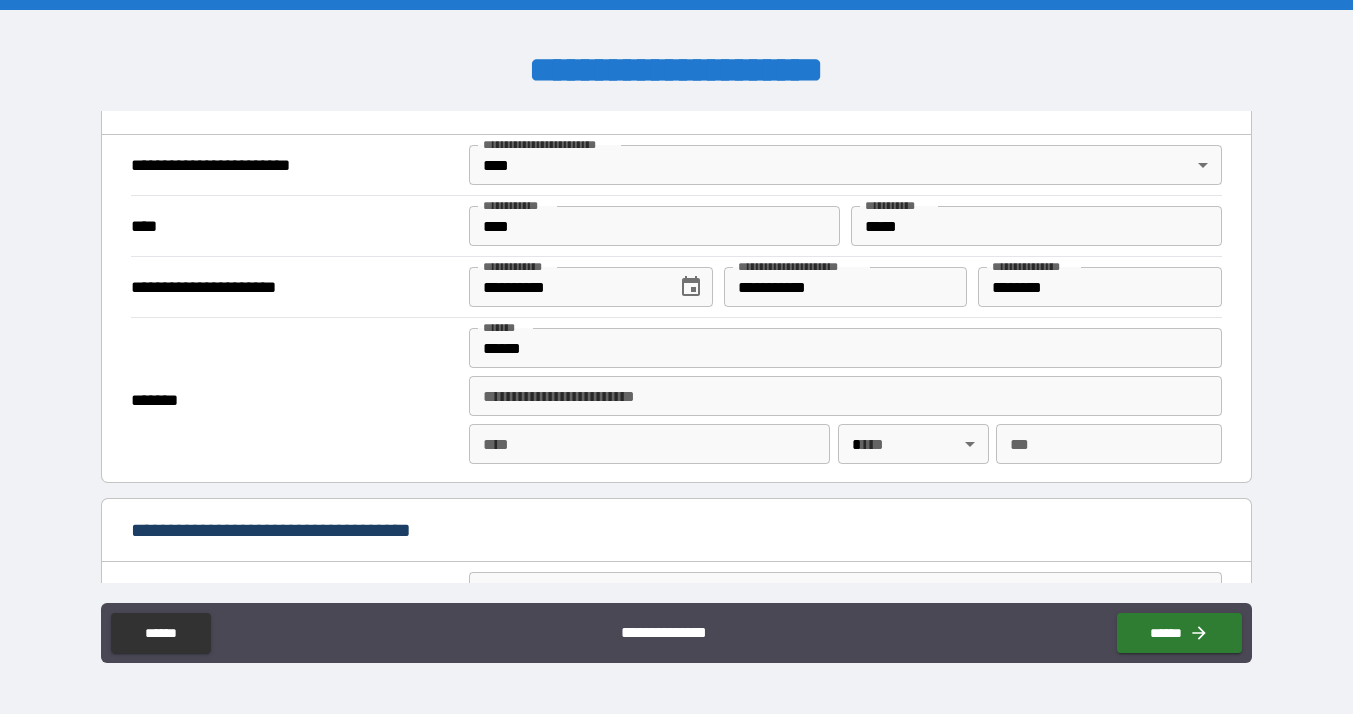 type on "**********" 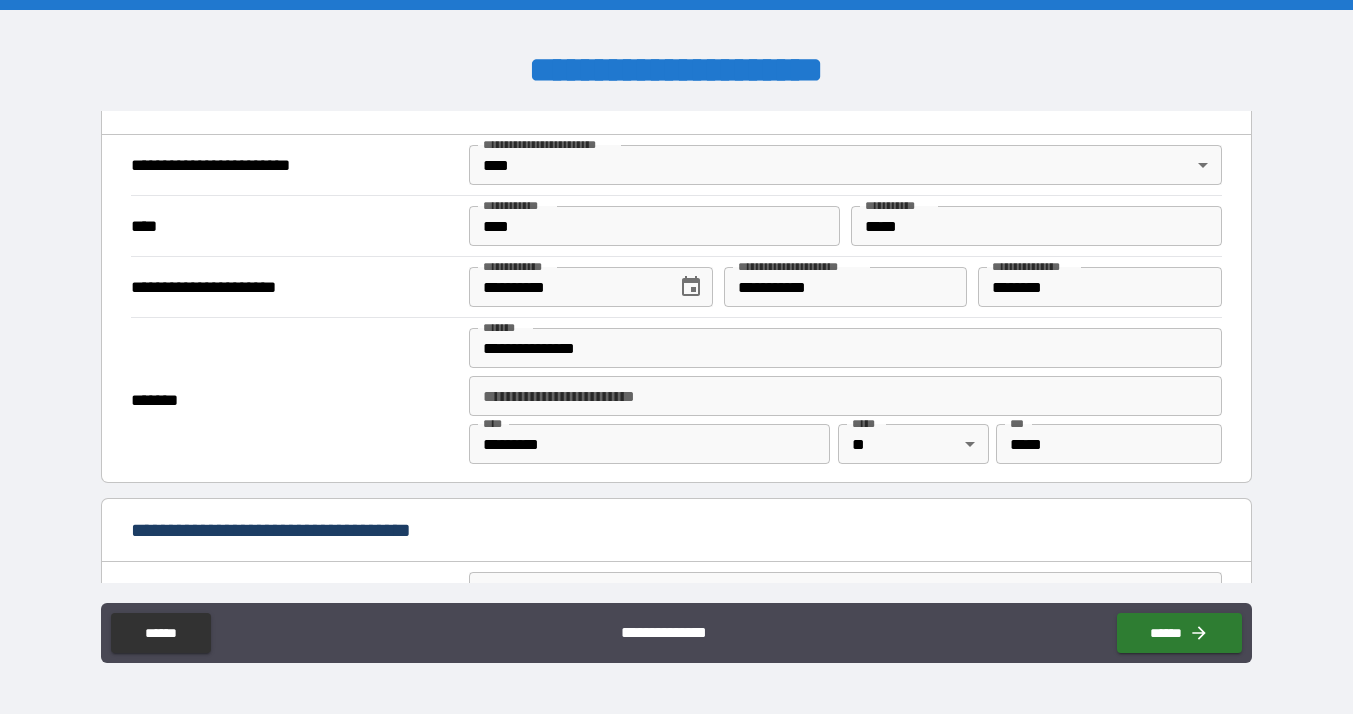 scroll, scrollTop: 816, scrollLeft: 0, axis: vertical 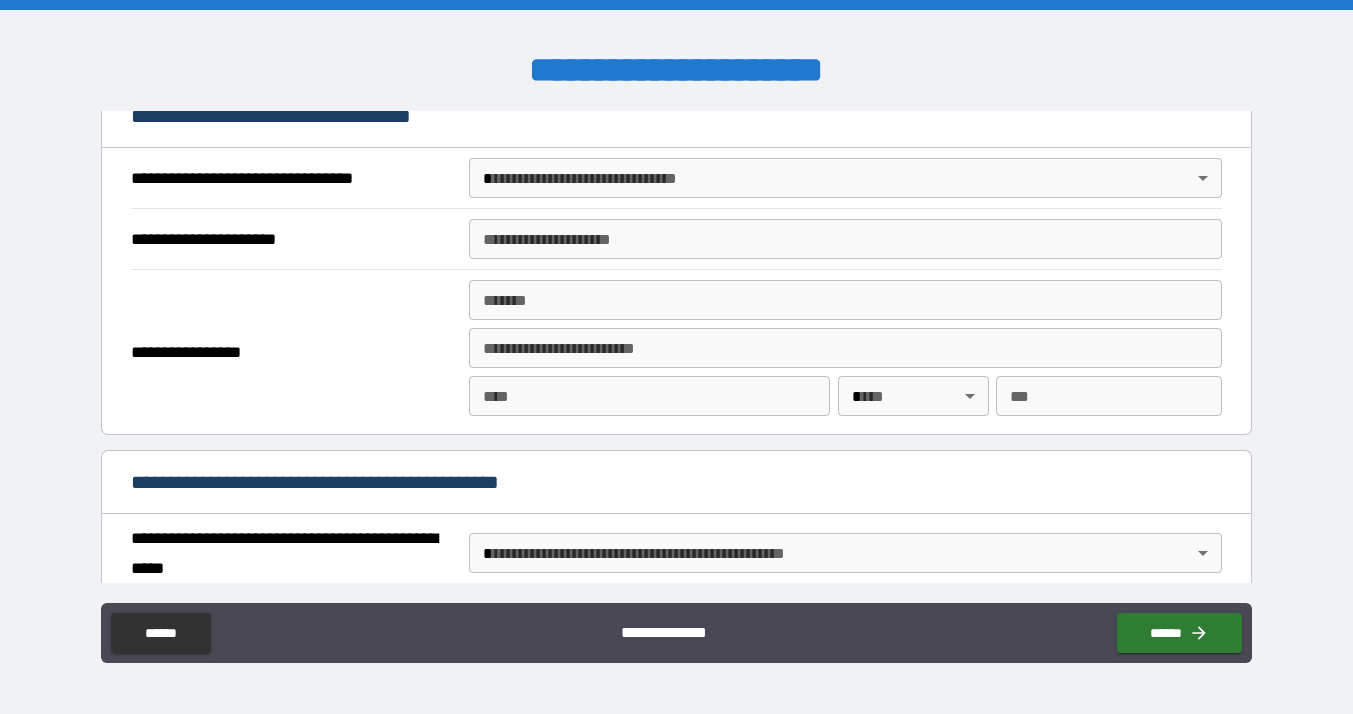 click on "**********" at bounding box center (676, 357) 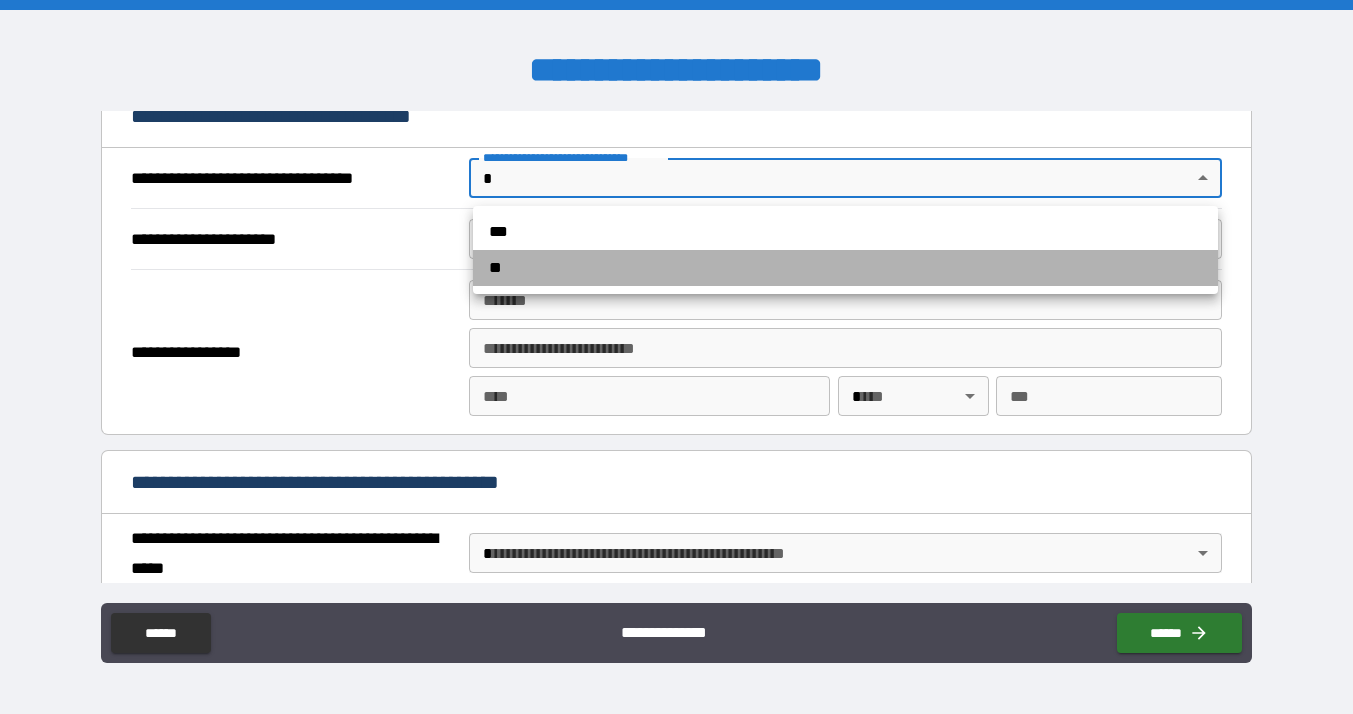 click on "**" at bounding box center [845, 268] 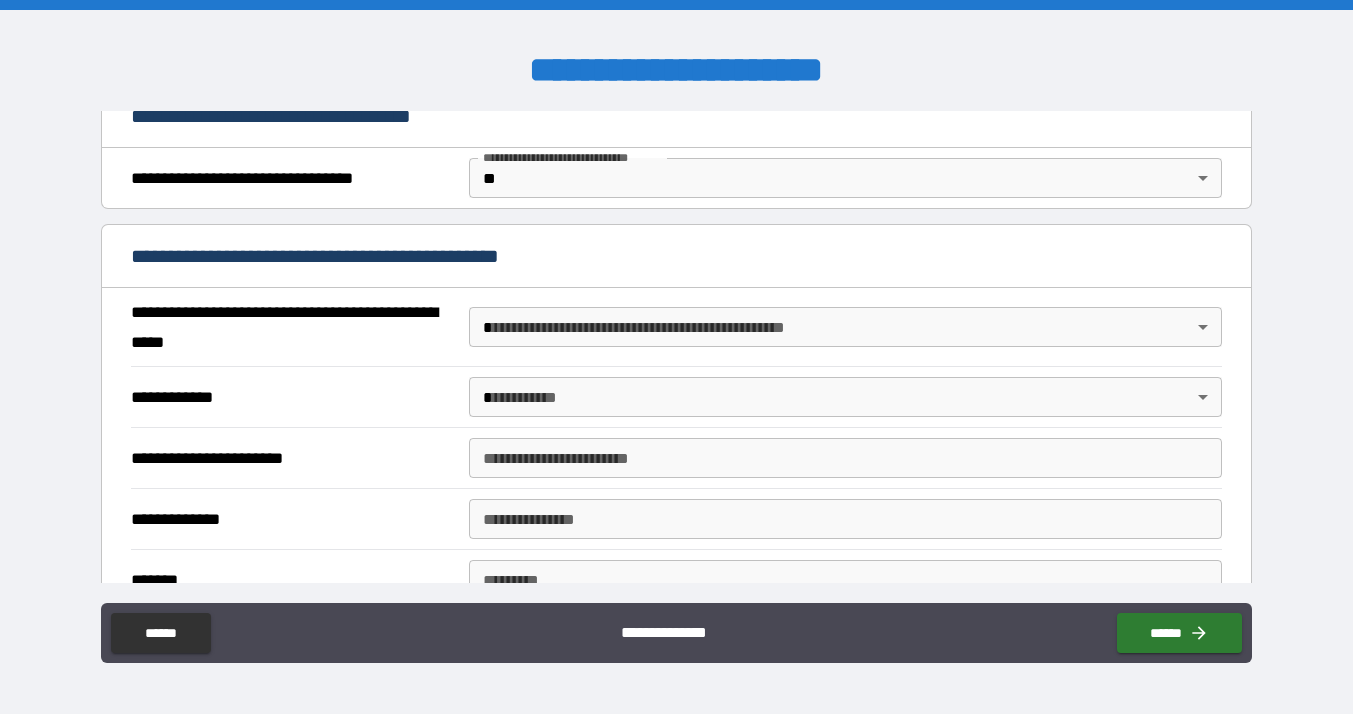 drag, startPoint x: 1239, startPoint y: 339, endPoint x: 1239, endPoint y: 365, distance: 26 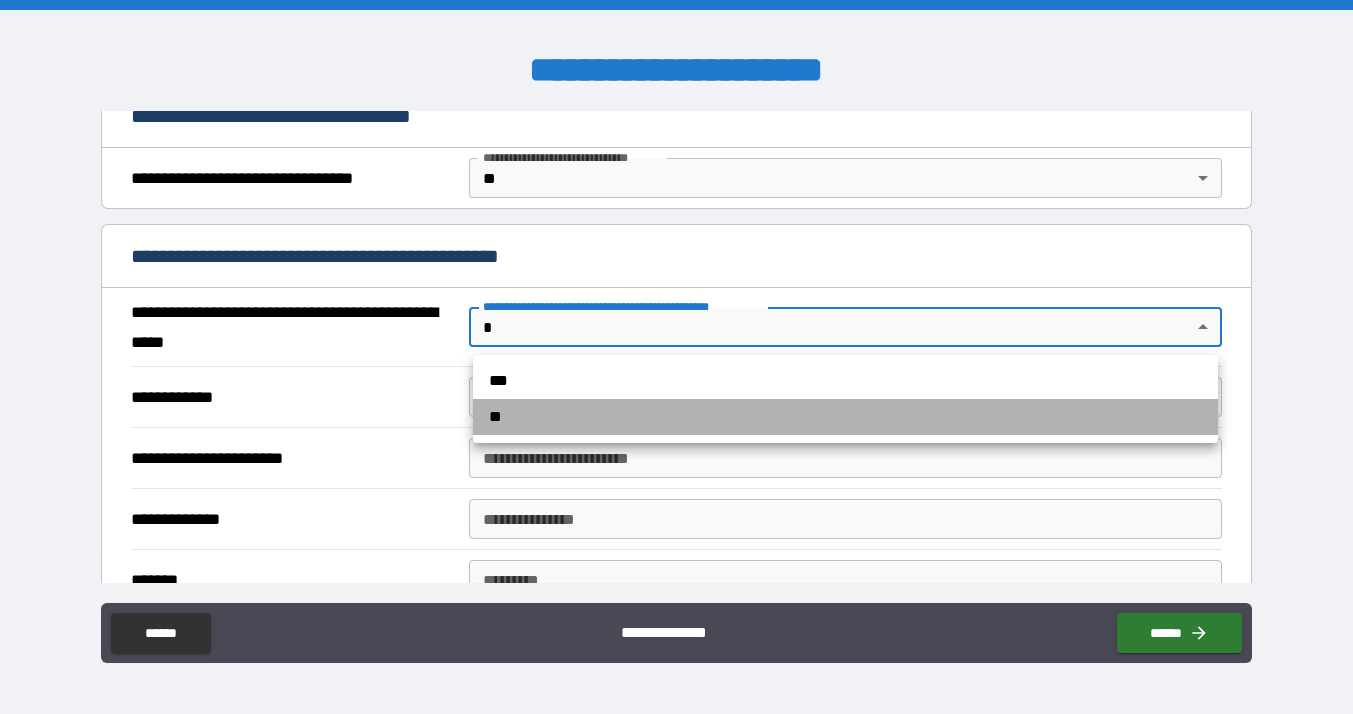 click on "**" at bounding box center [845, 417] 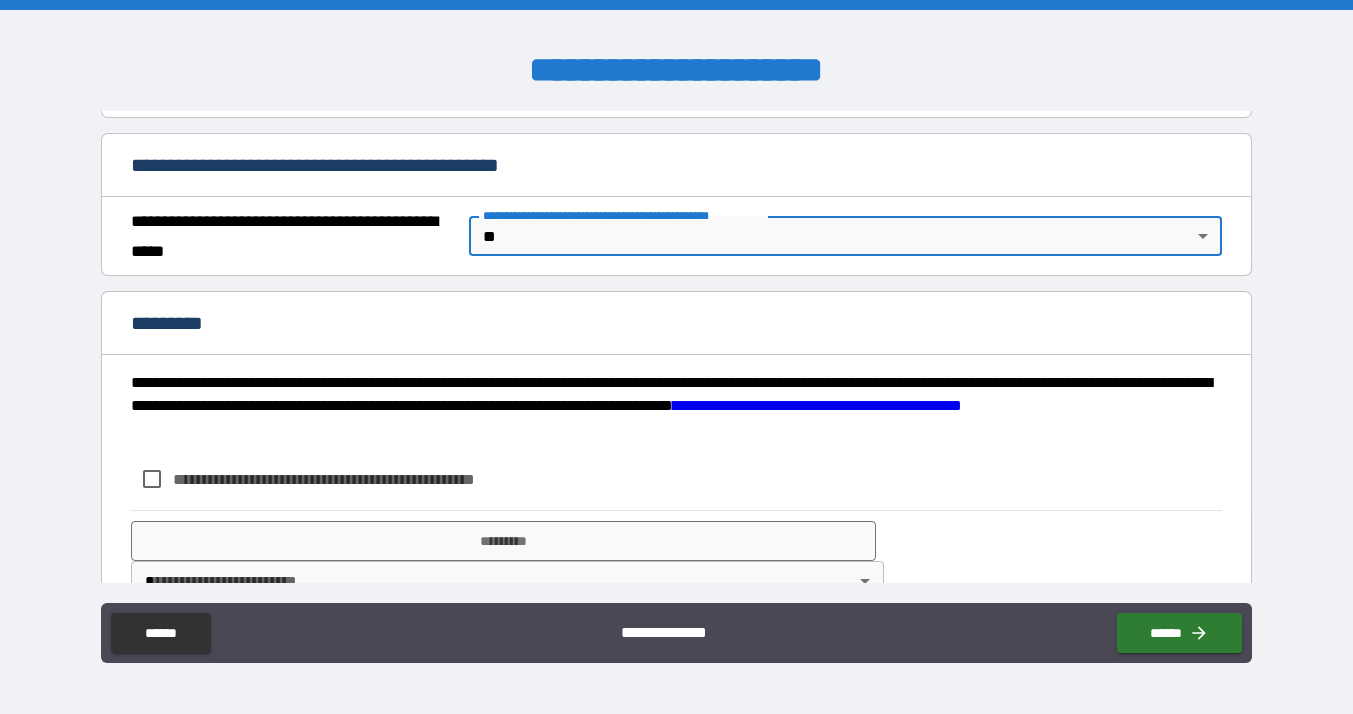 scroll, scrollTop: 1184, scrollLeft: 0, axis: vertical 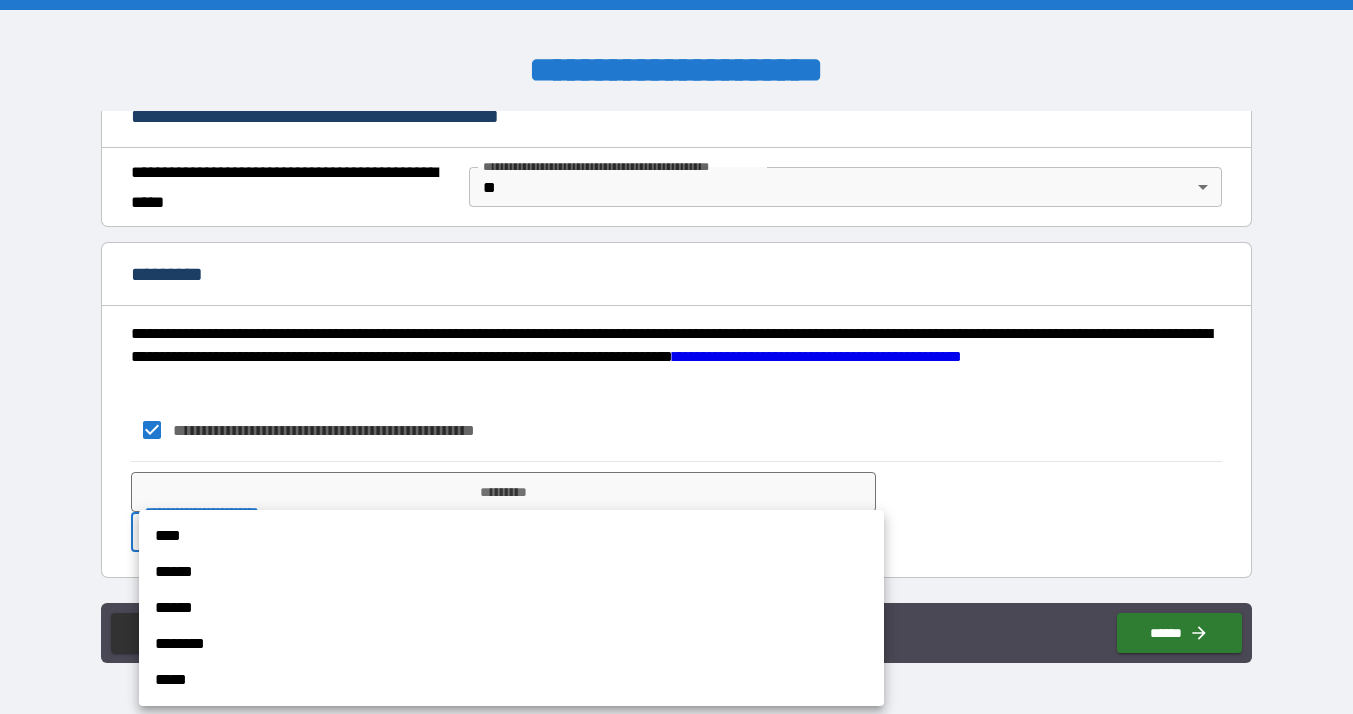 click on "**********" at bounding box center (676, 357) 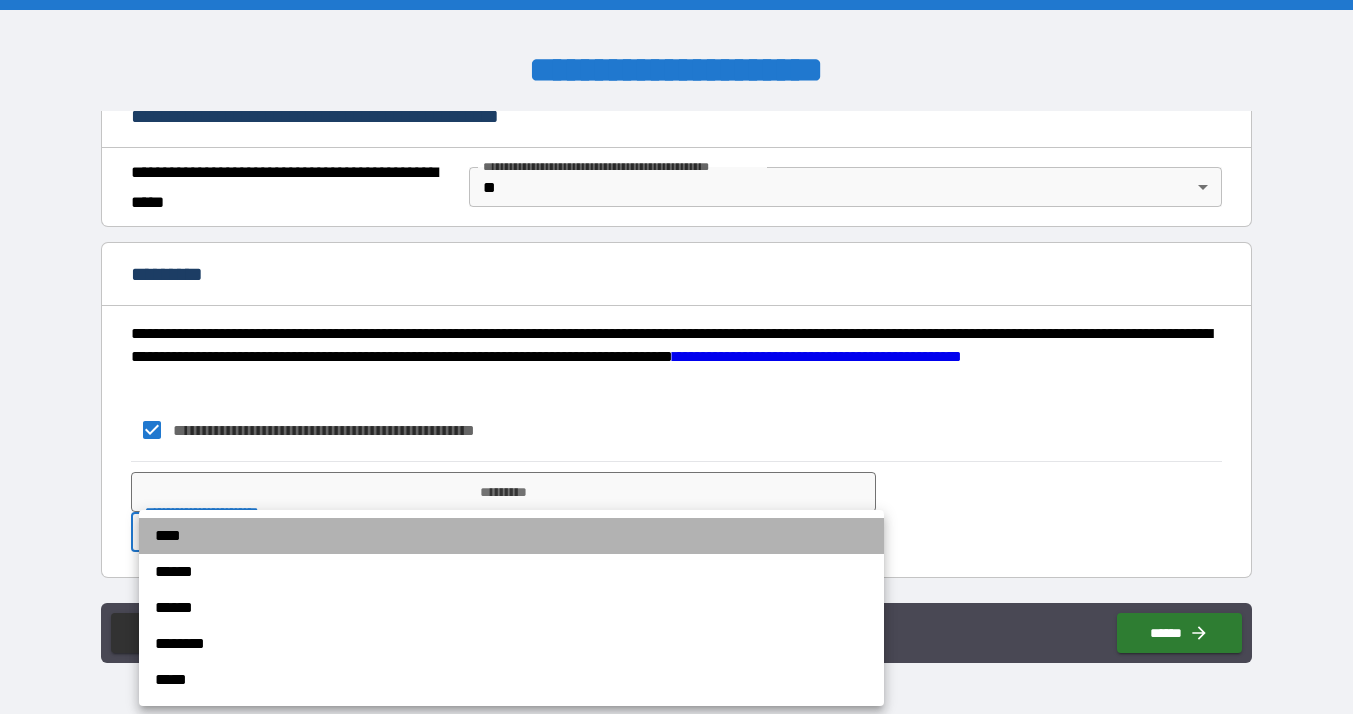click on "****" at bounding box center (511, 536) 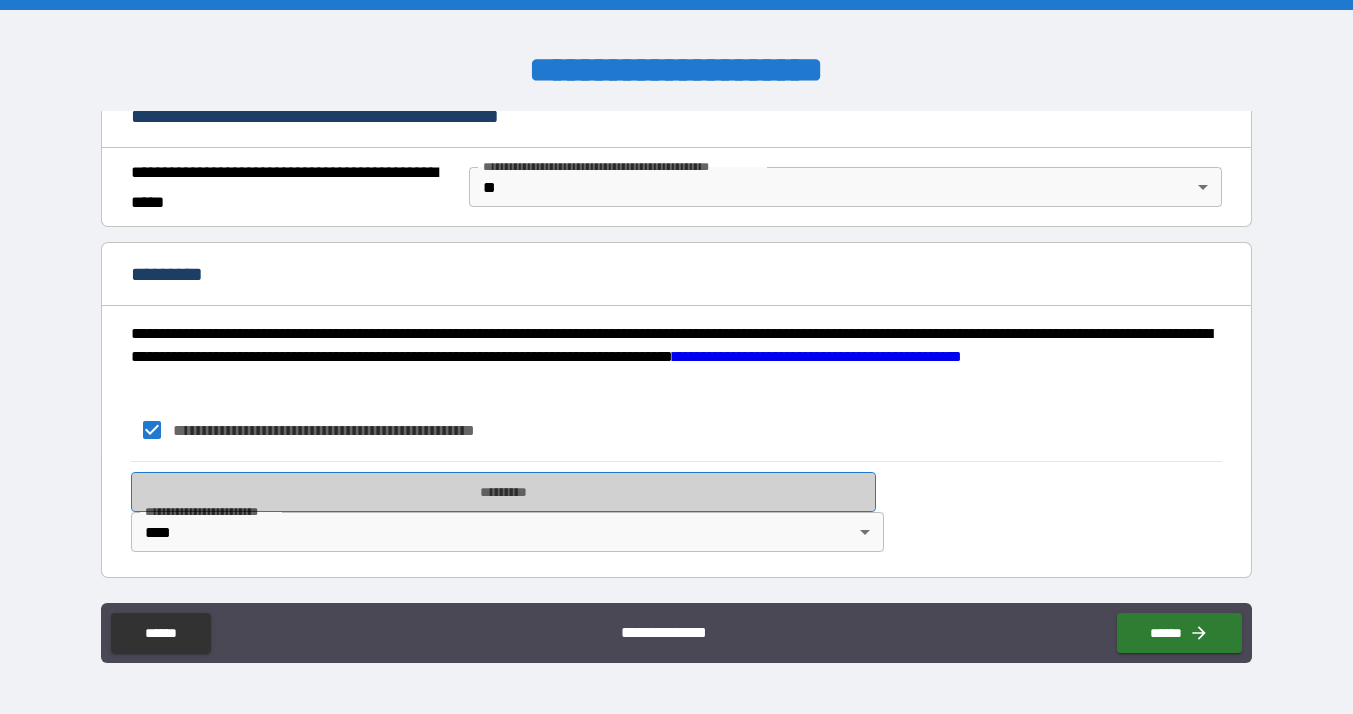 click on "*********" at bounding box center (503, 492) 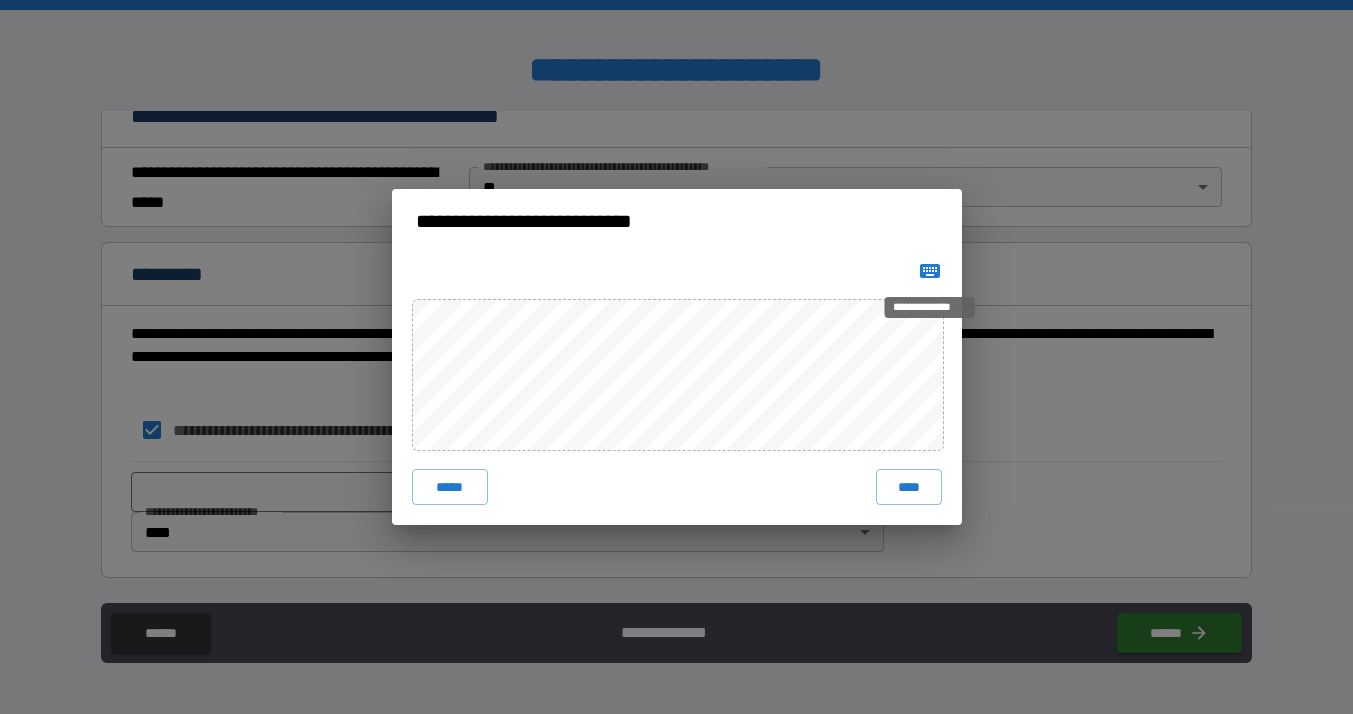 click 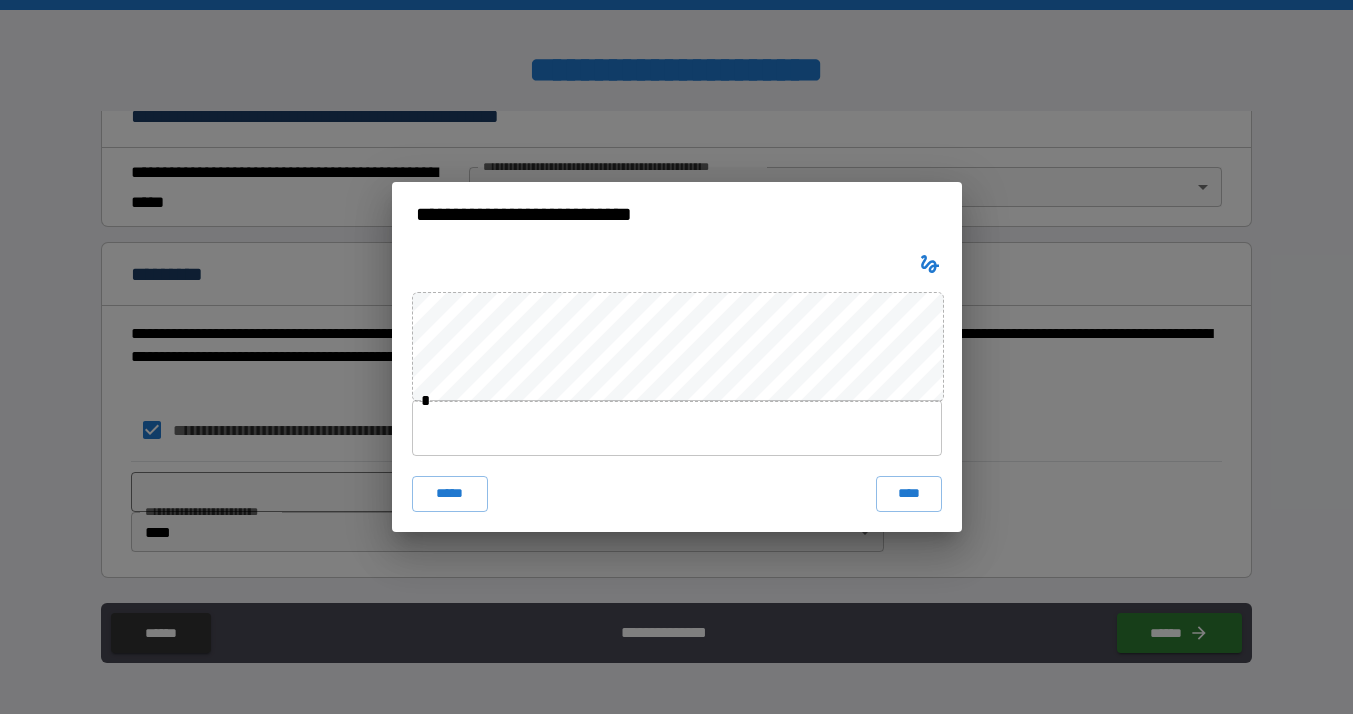 click at bounding box center (677, 428) 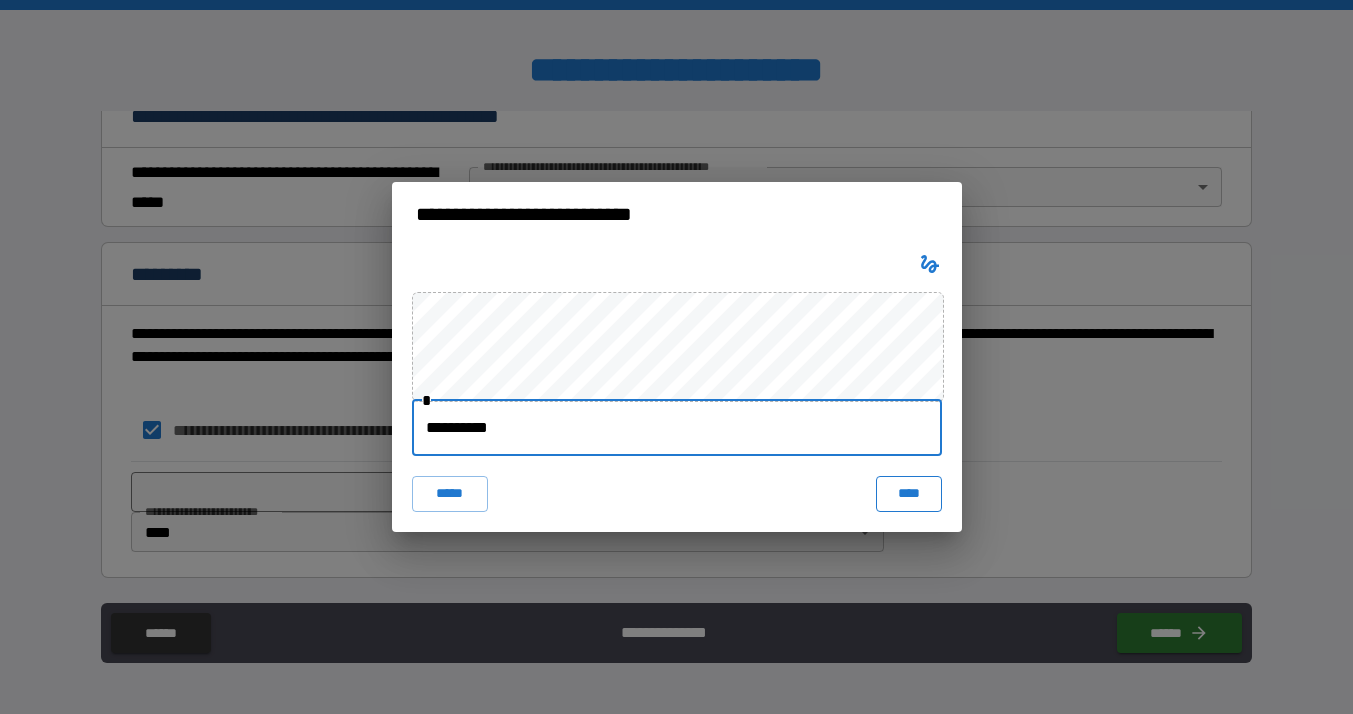 type on "**********" 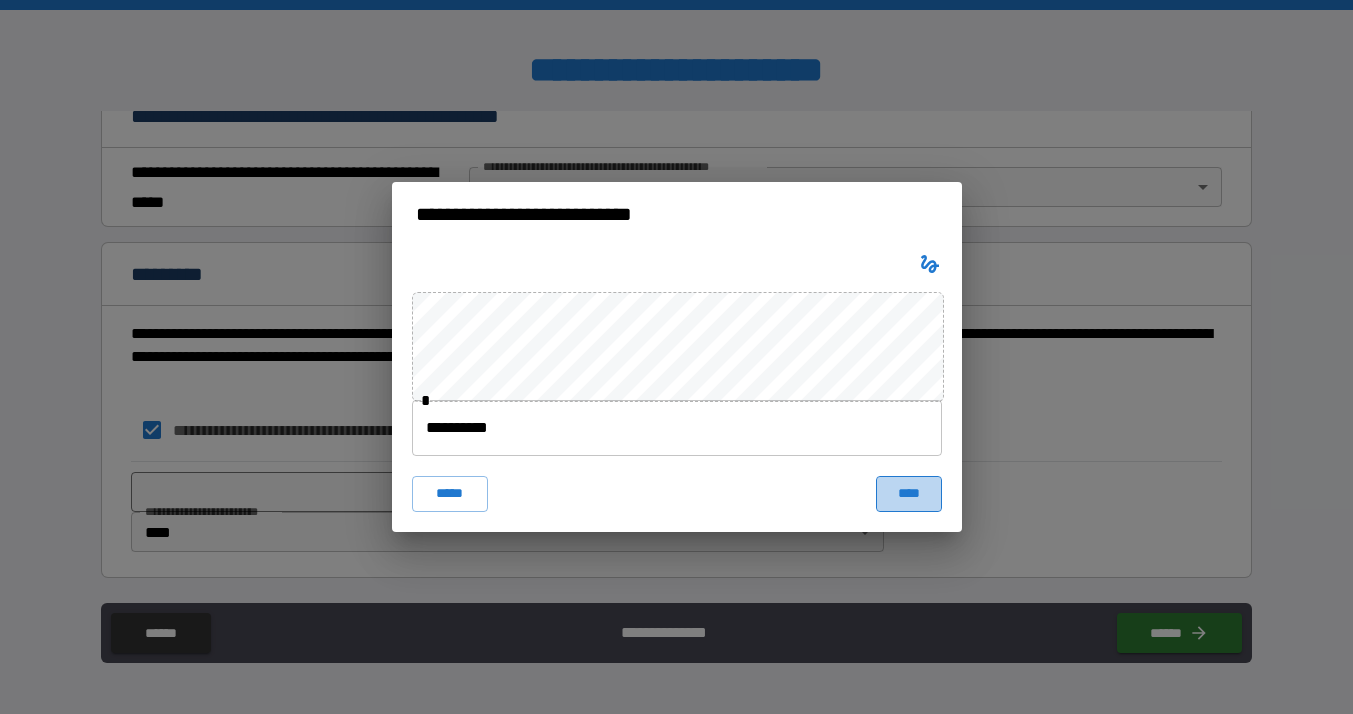 click on "****" at bounding box center [909, 494] 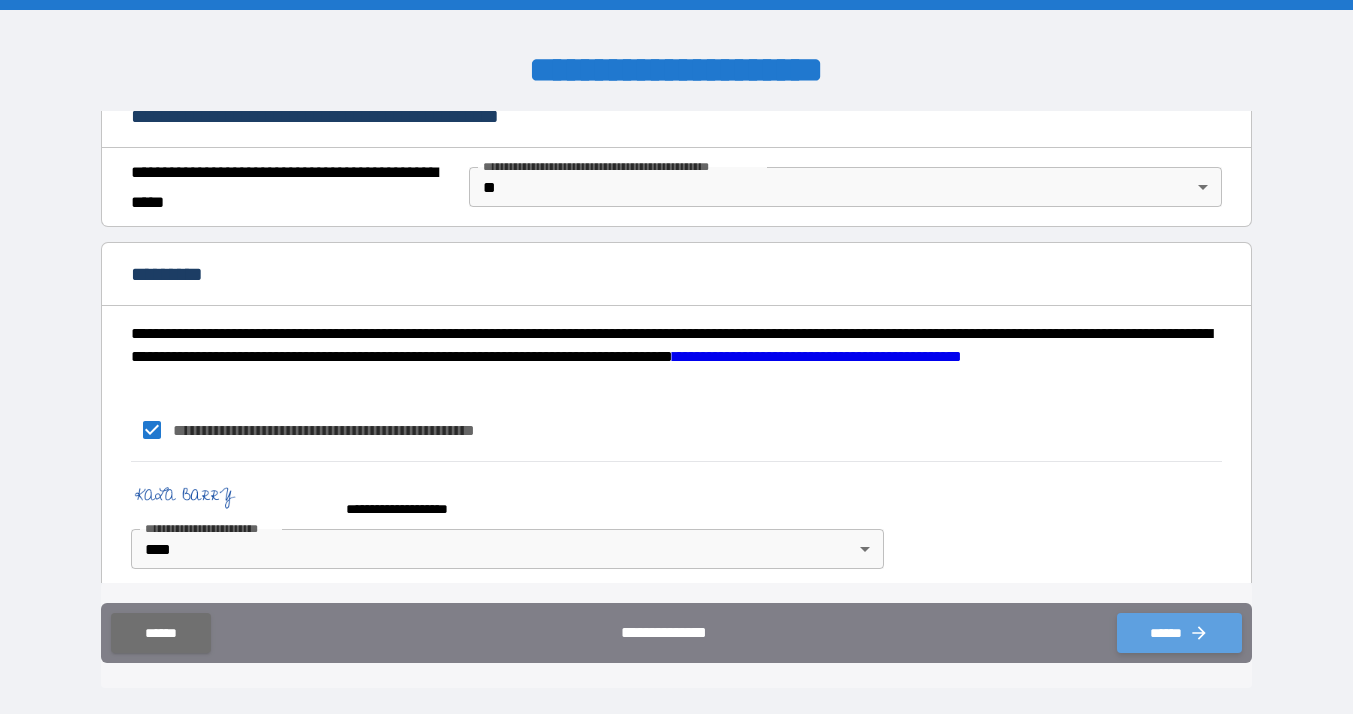 click on "******" at bounding box center [1179, 633] 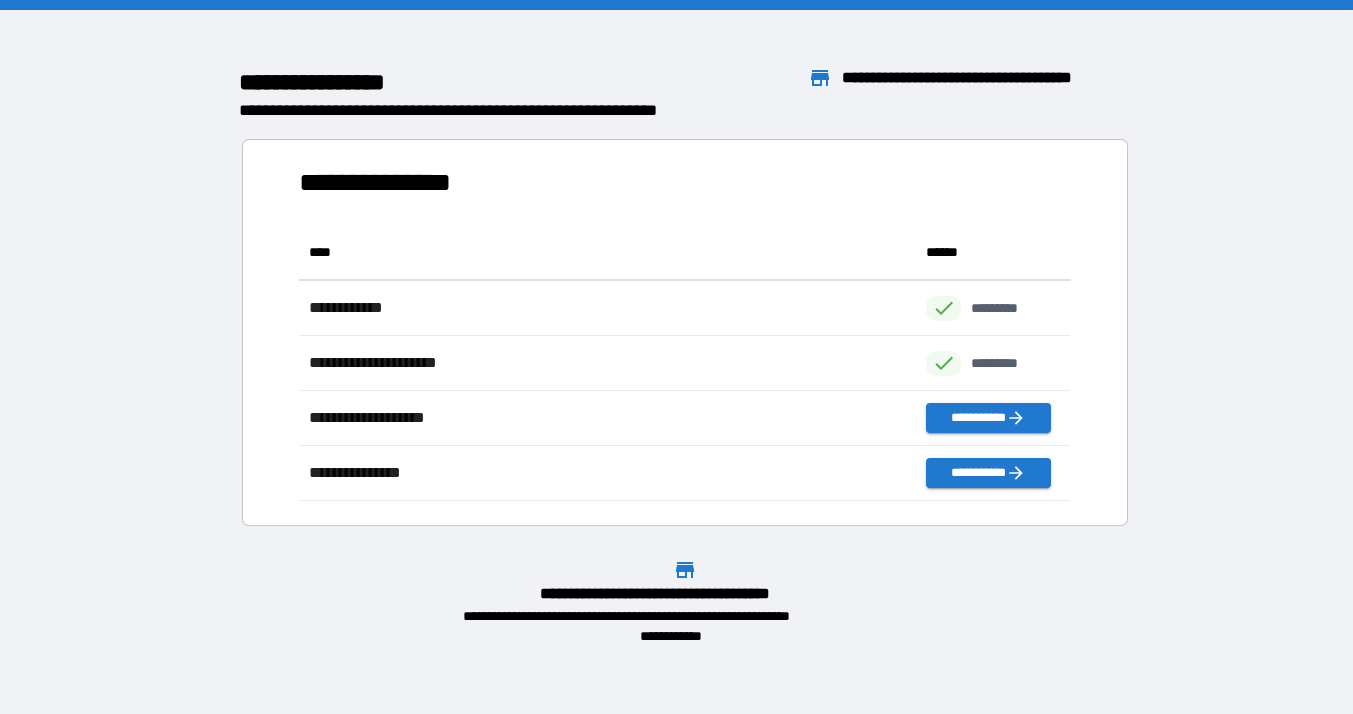 scroll, scrollTop: 261, scrollLeft: 757, axis: both 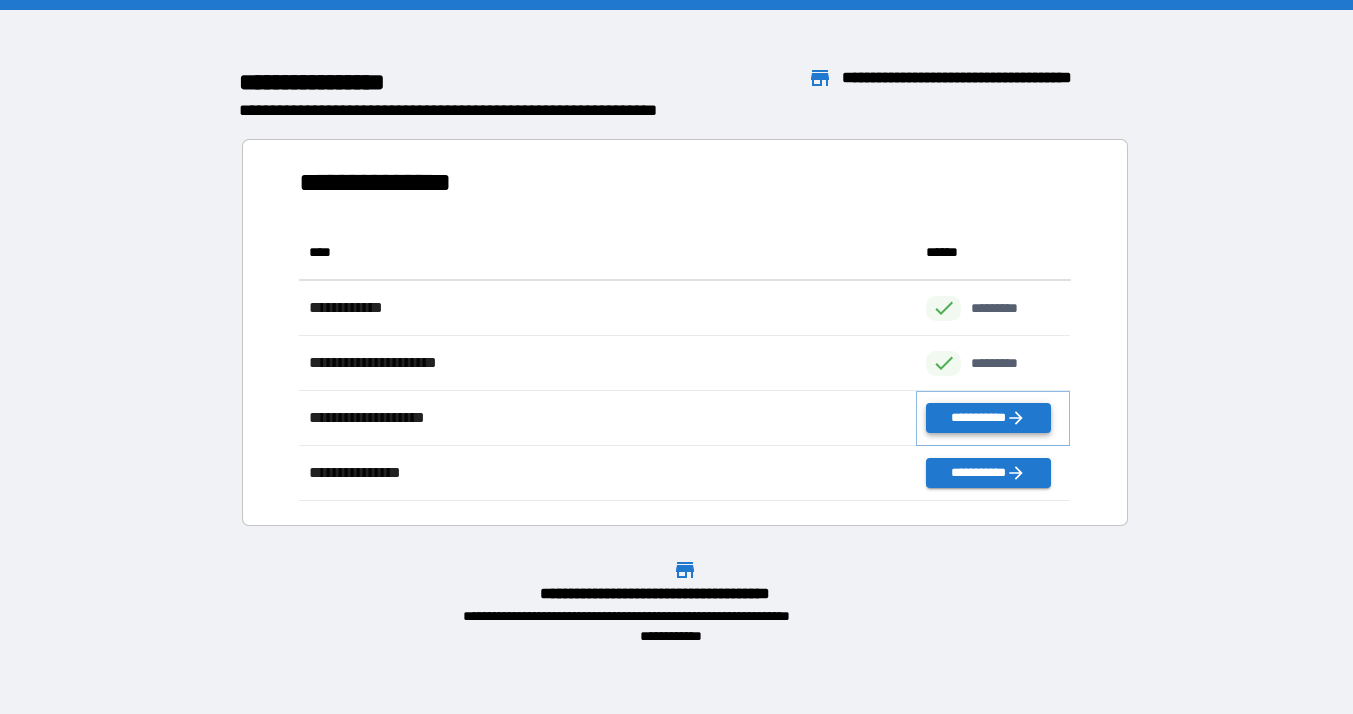 click on "**********" at bounding box center [988, 418] 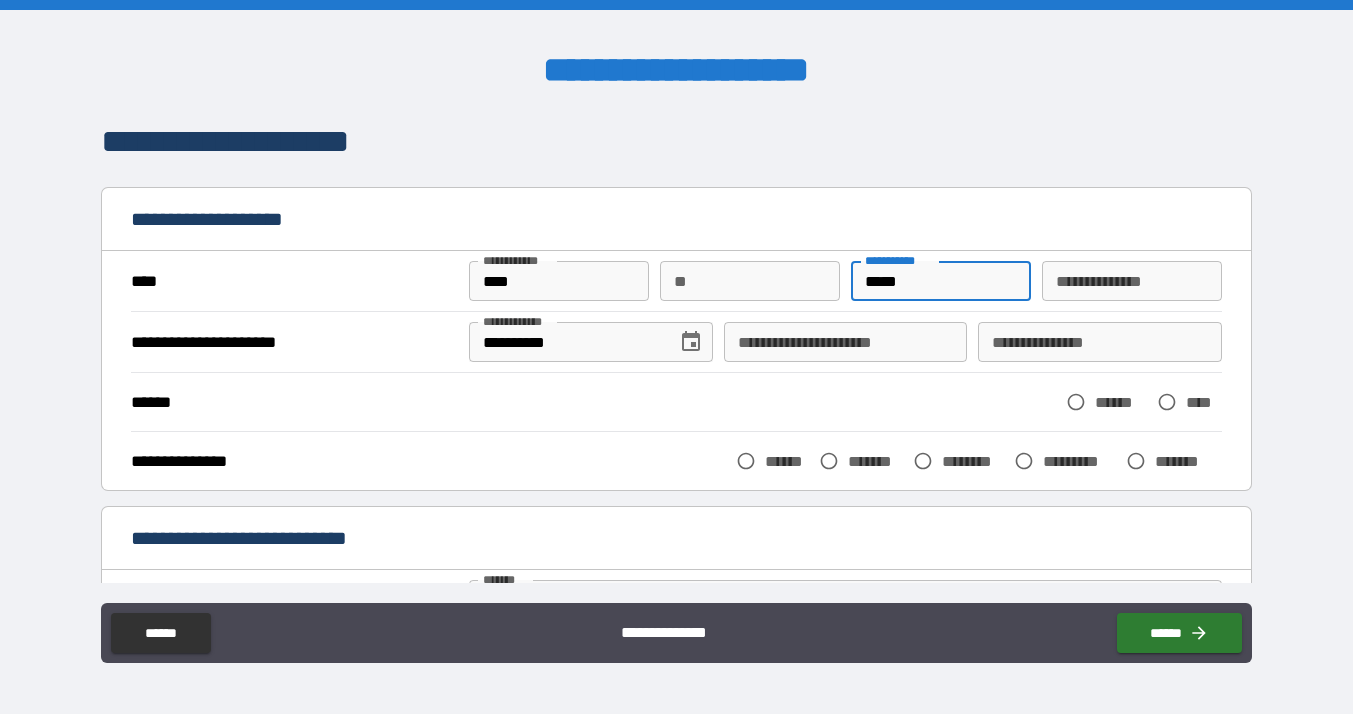 type on "*****" 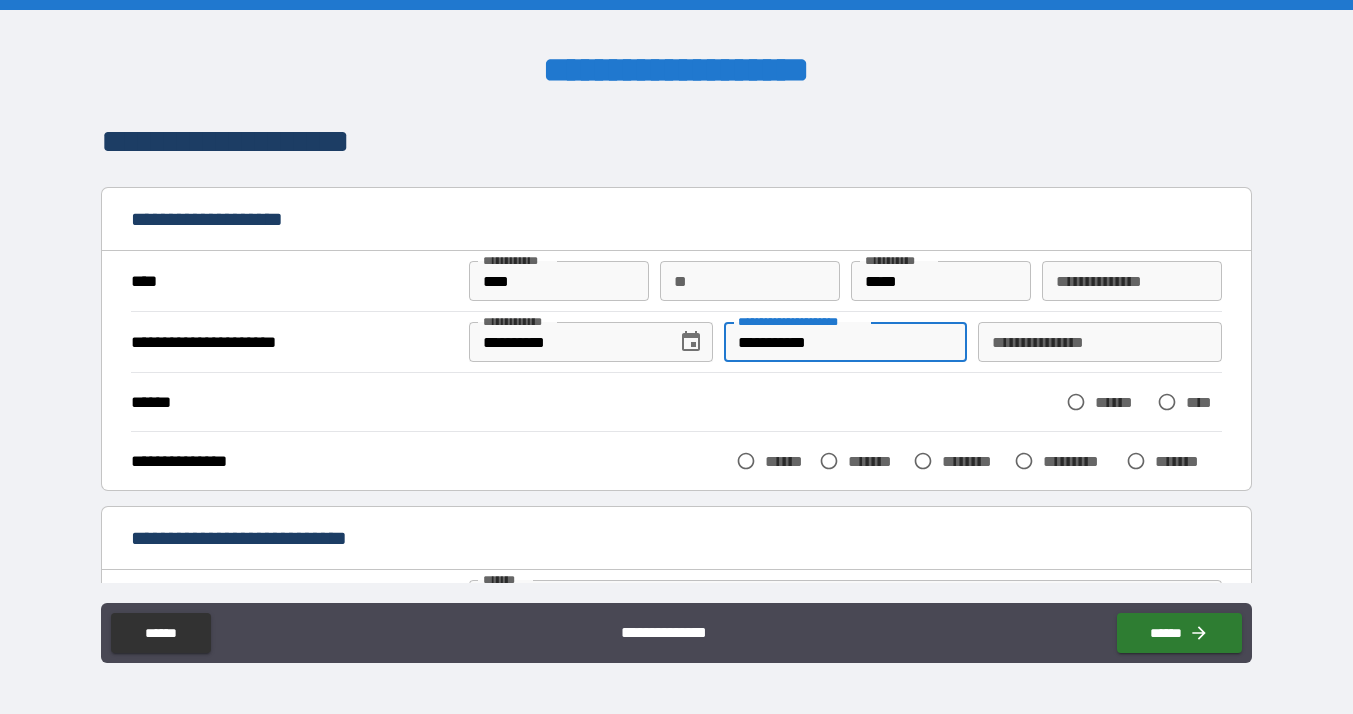 type on "**********" 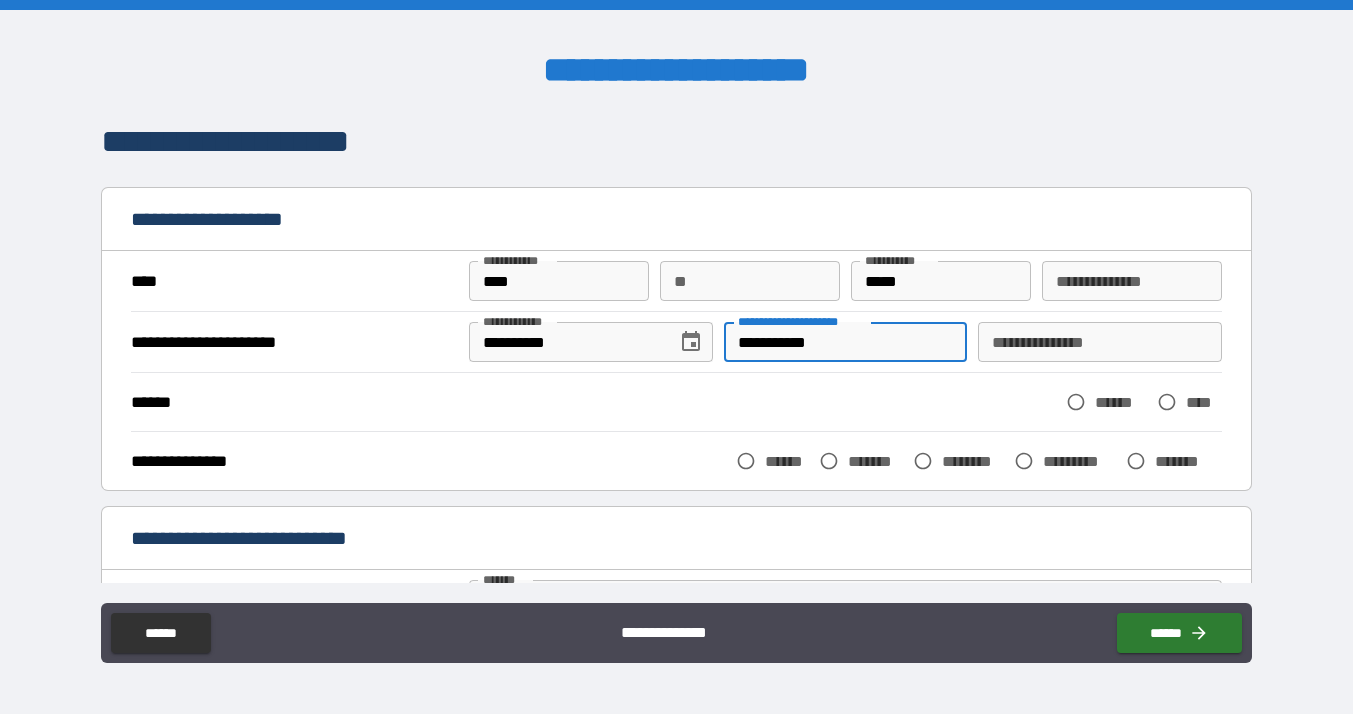 click on "**********" at bounding box center (1100, 342) 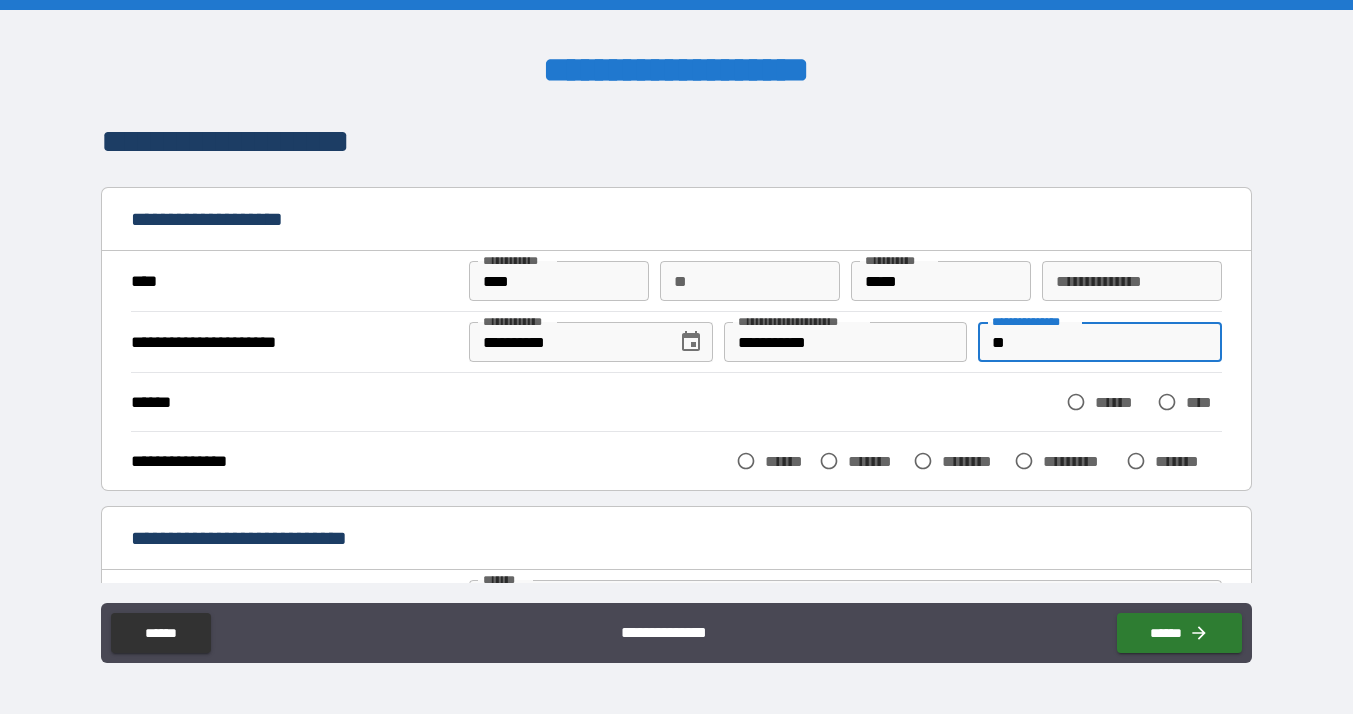 type on "*" 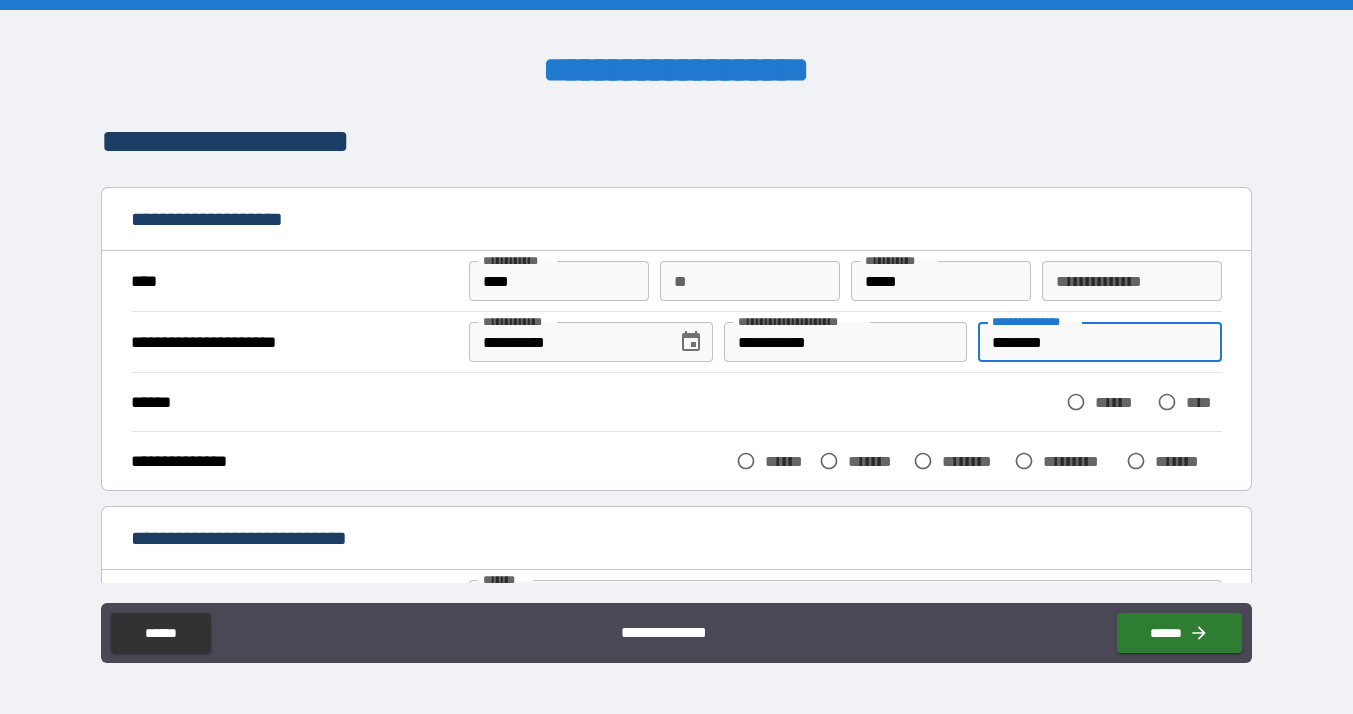 type on "********" 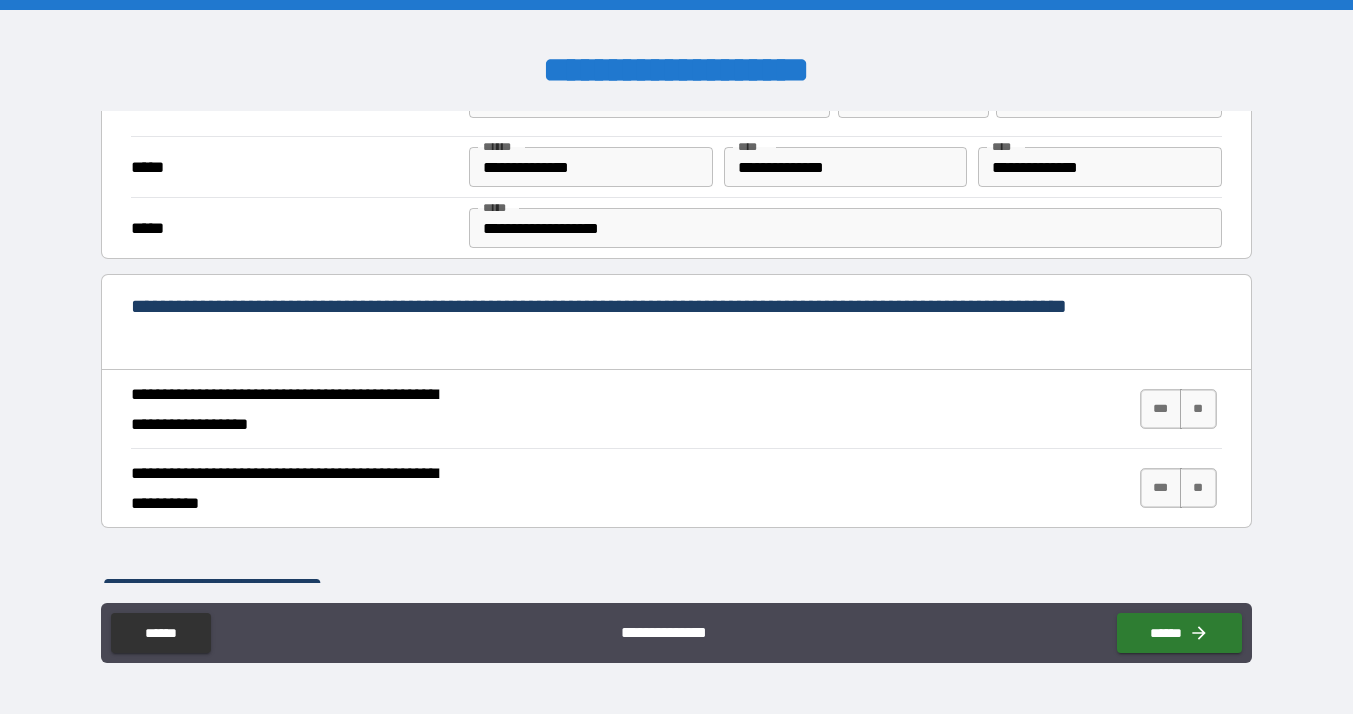scroll, scrollTop: 582, scrollLeft: 0, axis: vertical 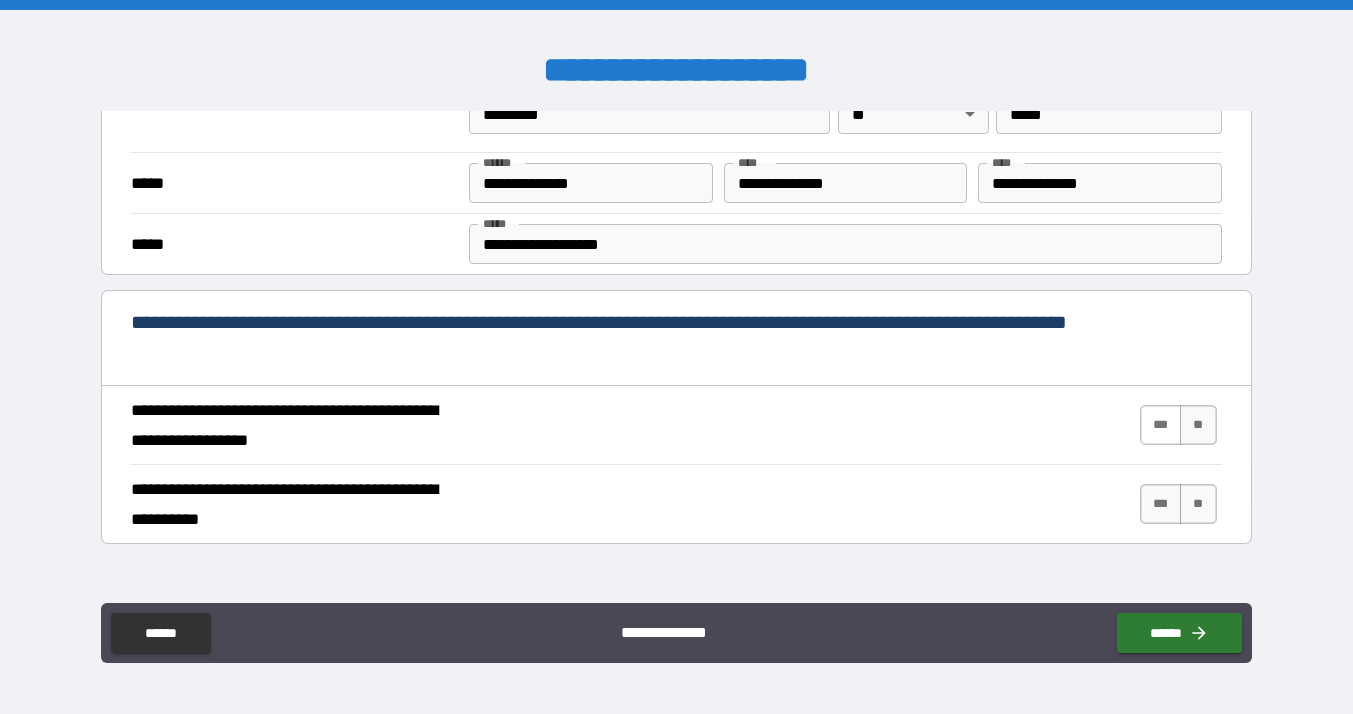 click on "***" at bounding box center (1161, 425) 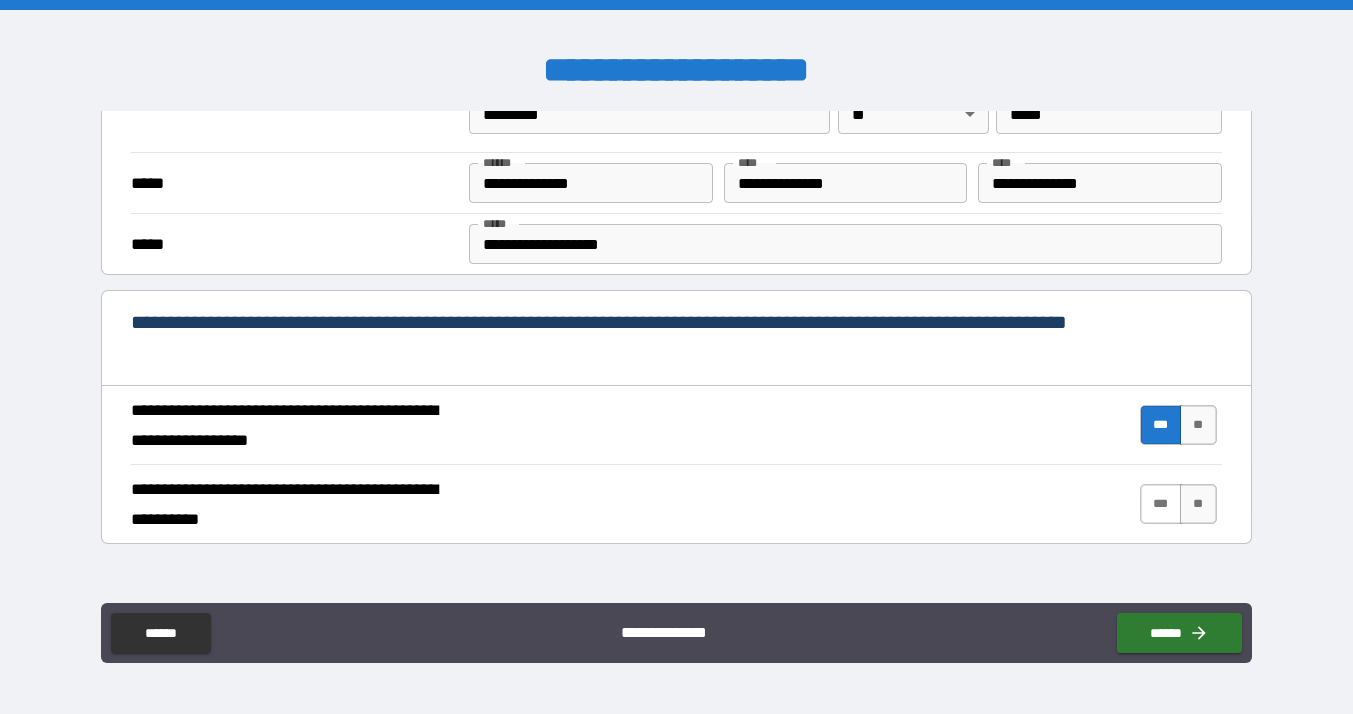 click on "***" at bounding box center [1161, 504] 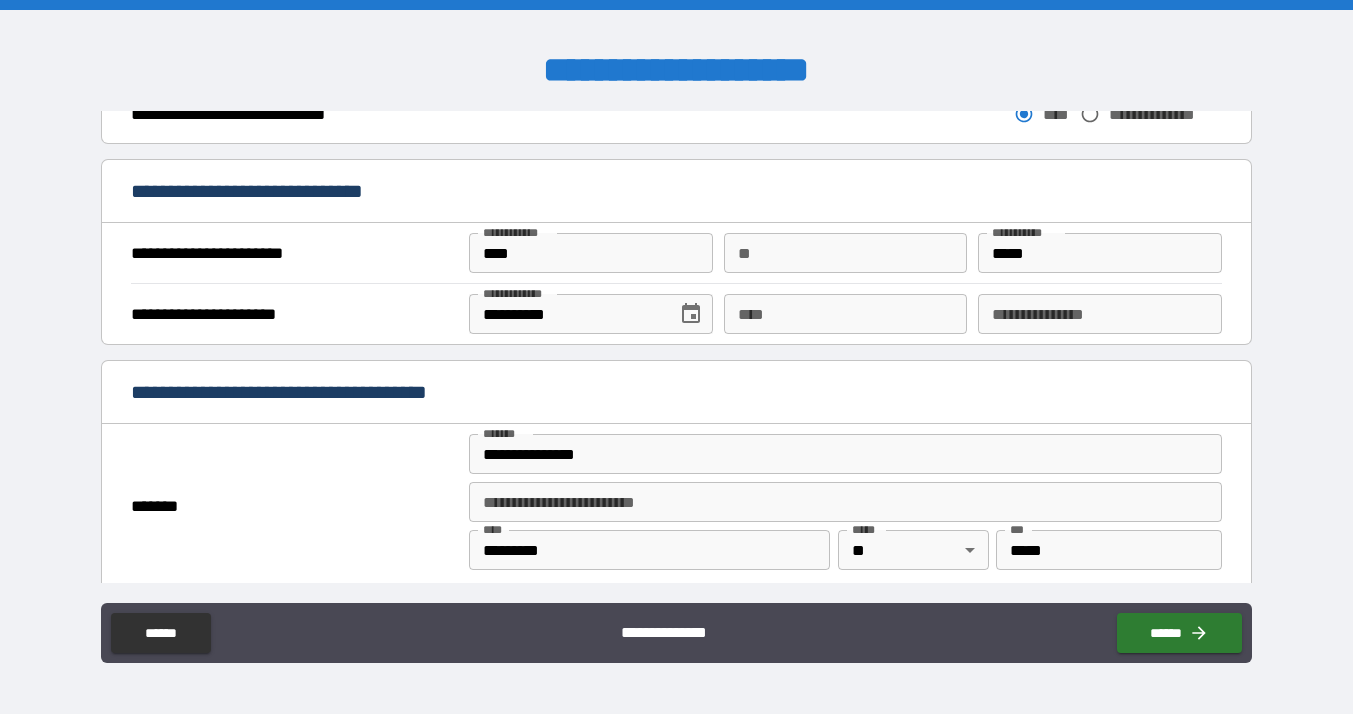 scroll, scrollTop: 1222, scrollLeft: 0, axis: vertical 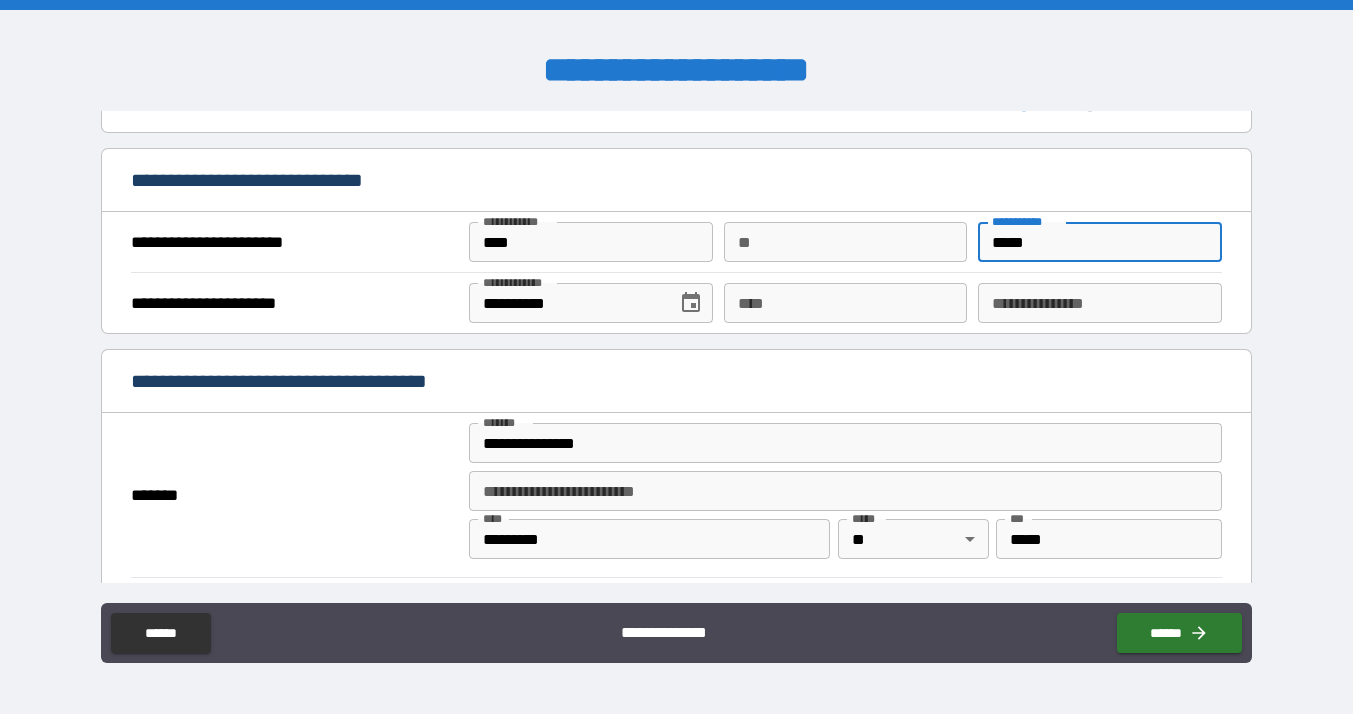 type on "*****" 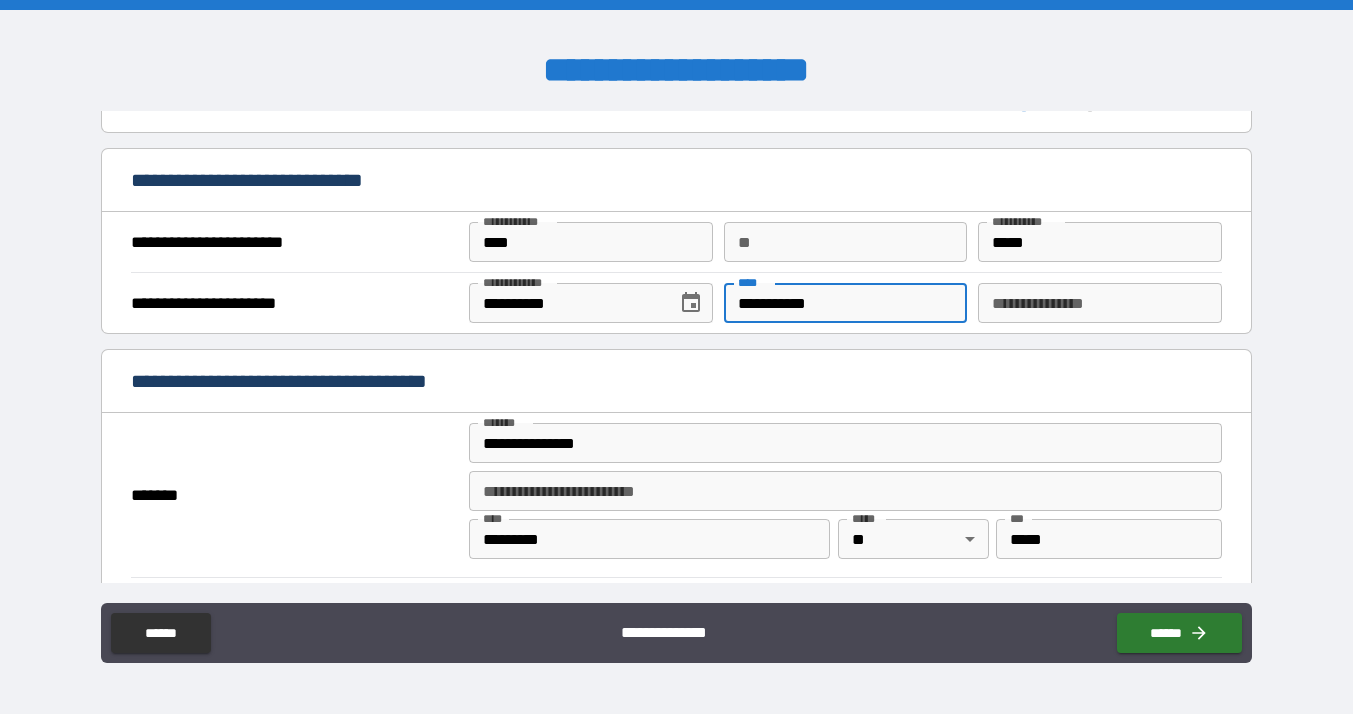 type on "**********" 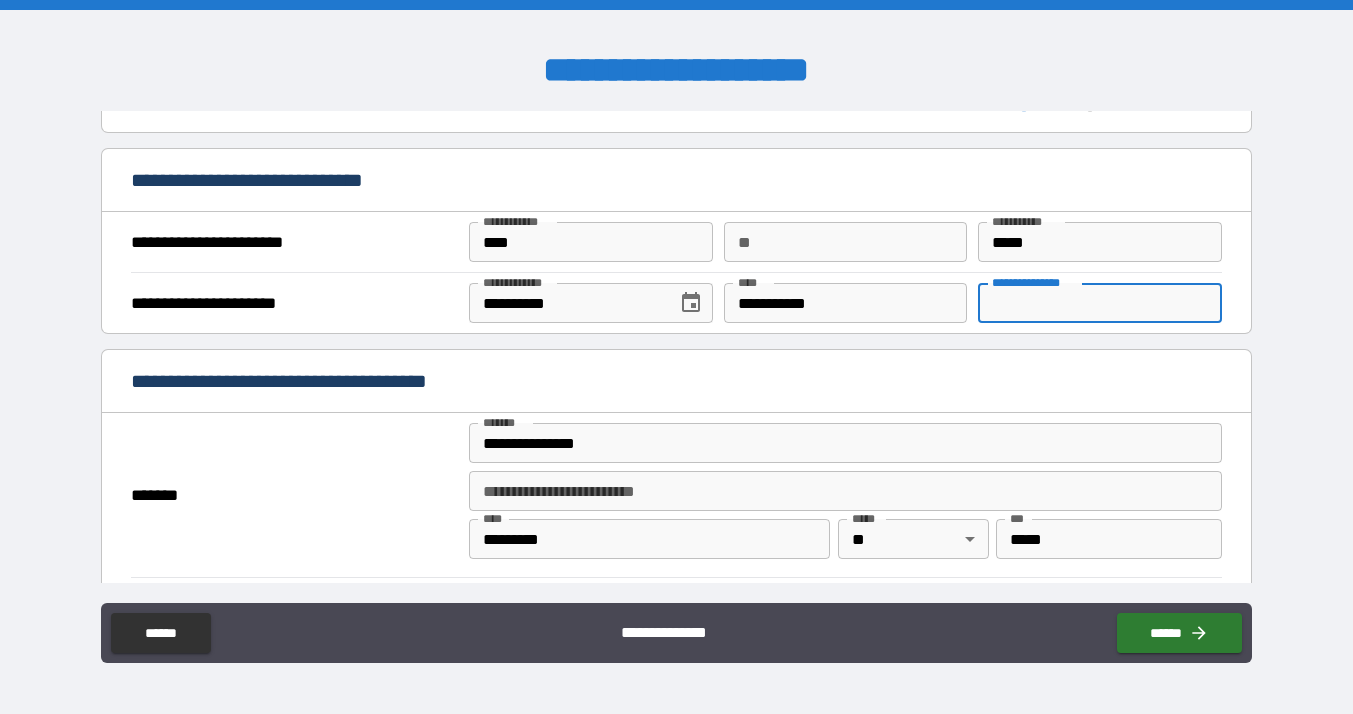 click on "**********" at bounding box center [1100, 303] 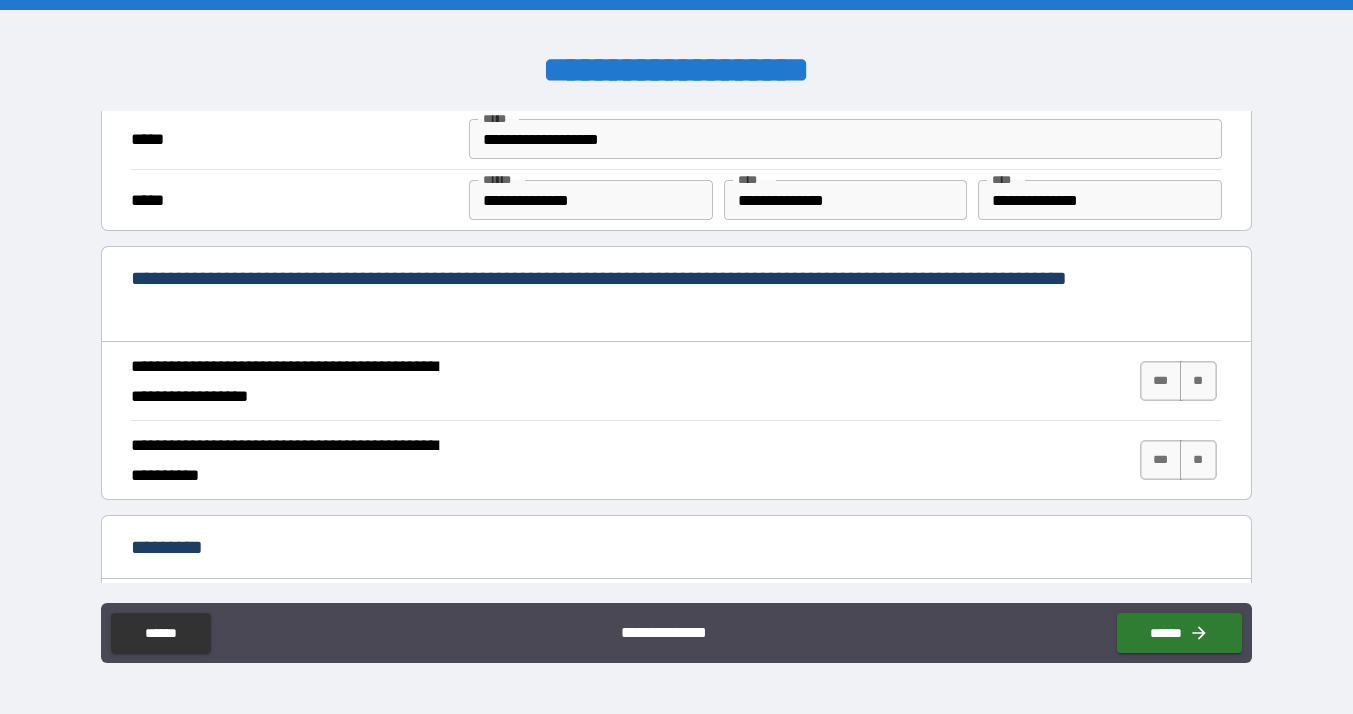 scroll, scrollTop: 1717, scrollLeft: 0, axis: vertical 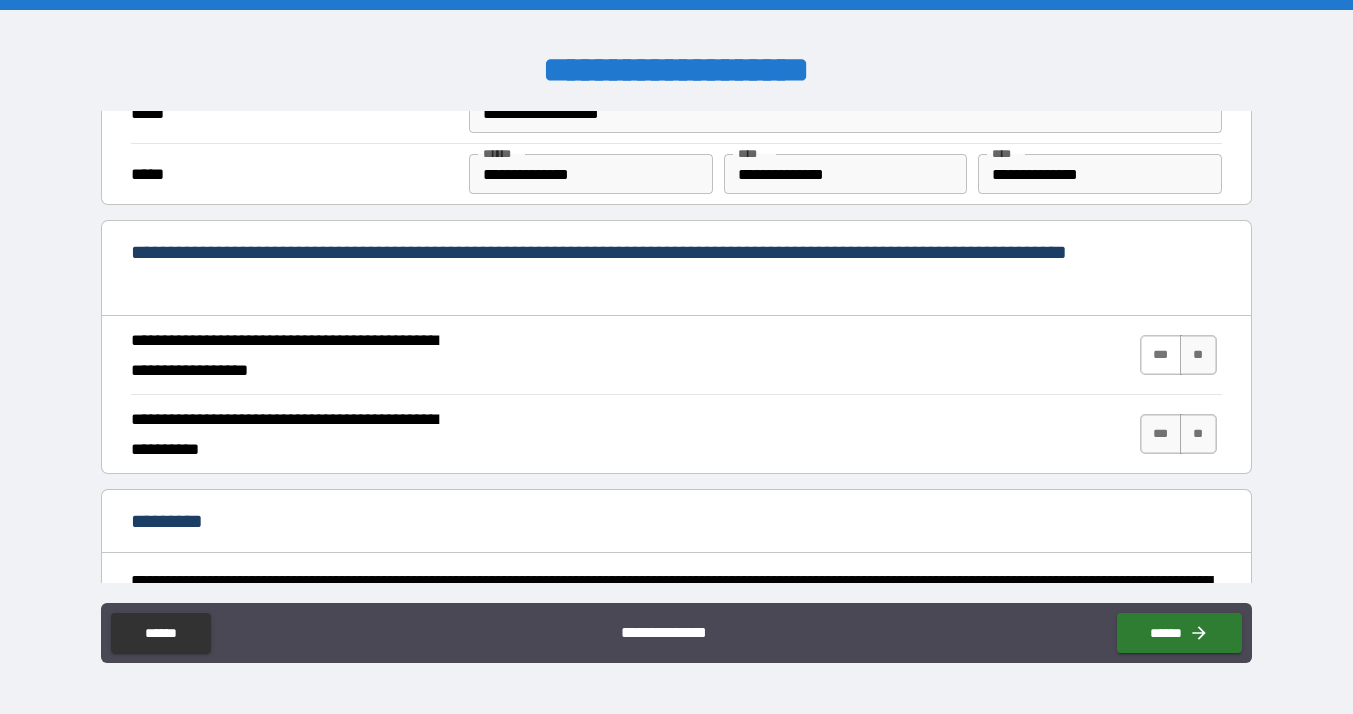 type on "********" 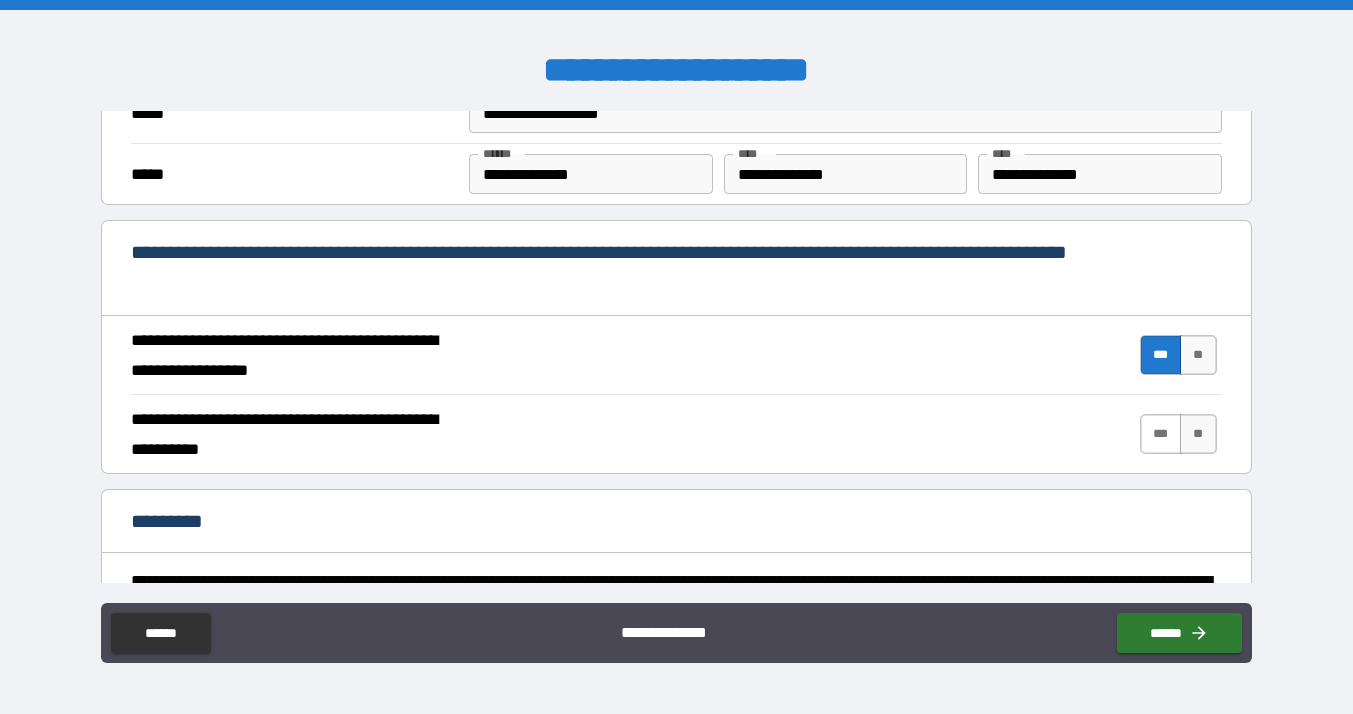 click on "***" at bounding box center (1161, 434) 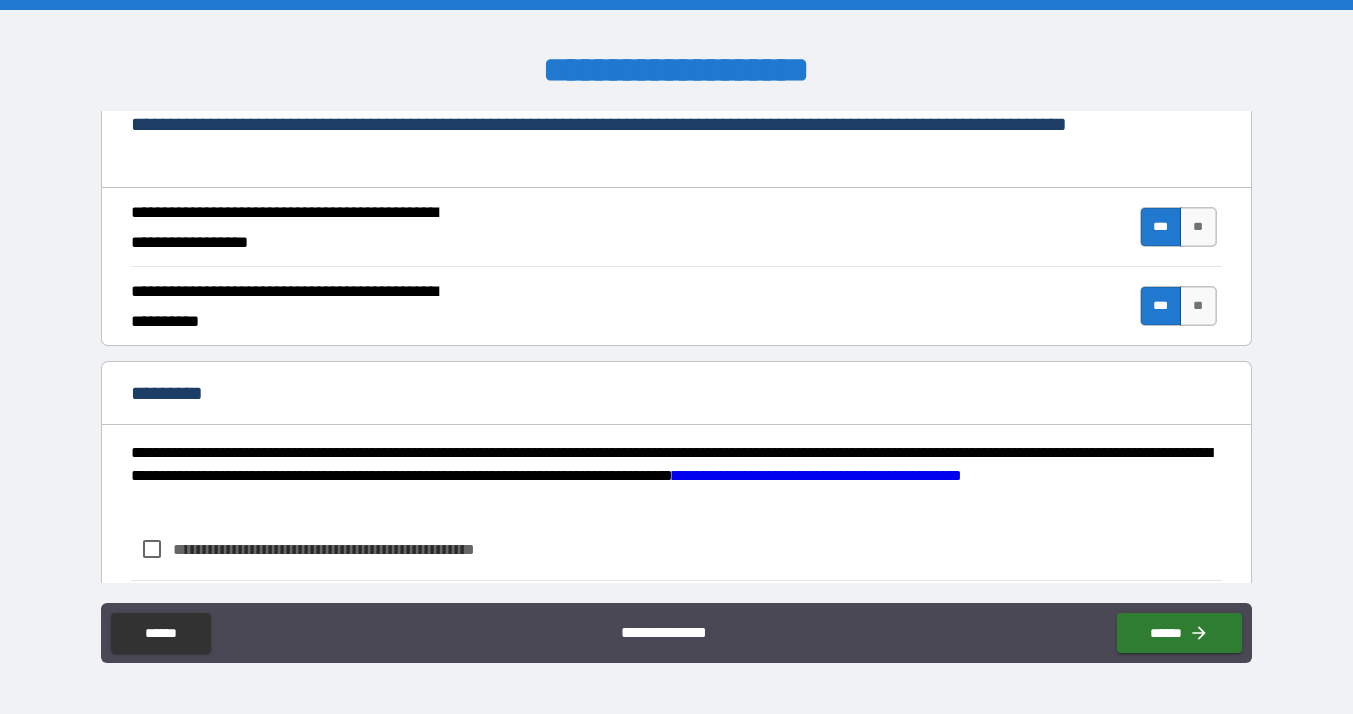 scroll, scrollTop: 1959, scrollLeft: 0, axis: vertical 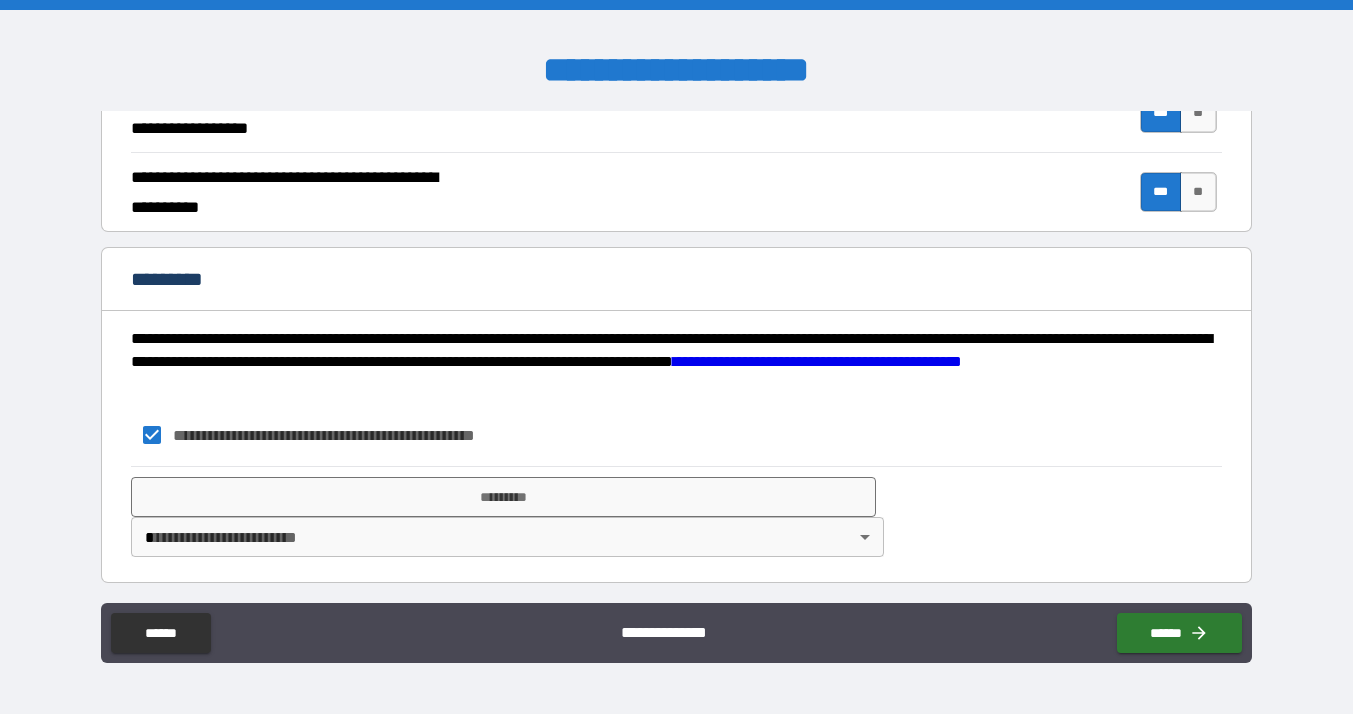click on "**********" at bounding box center (676, 357) 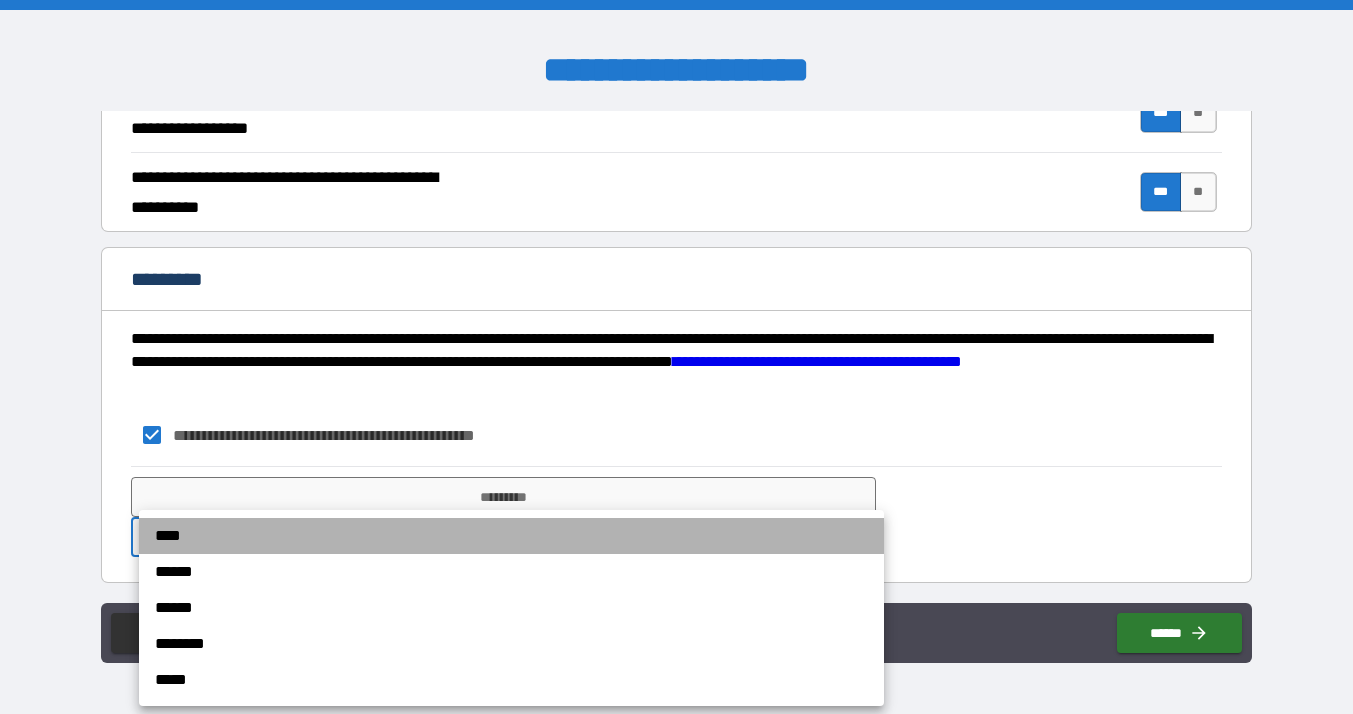 click on "****" at bounding box center [511, 536] 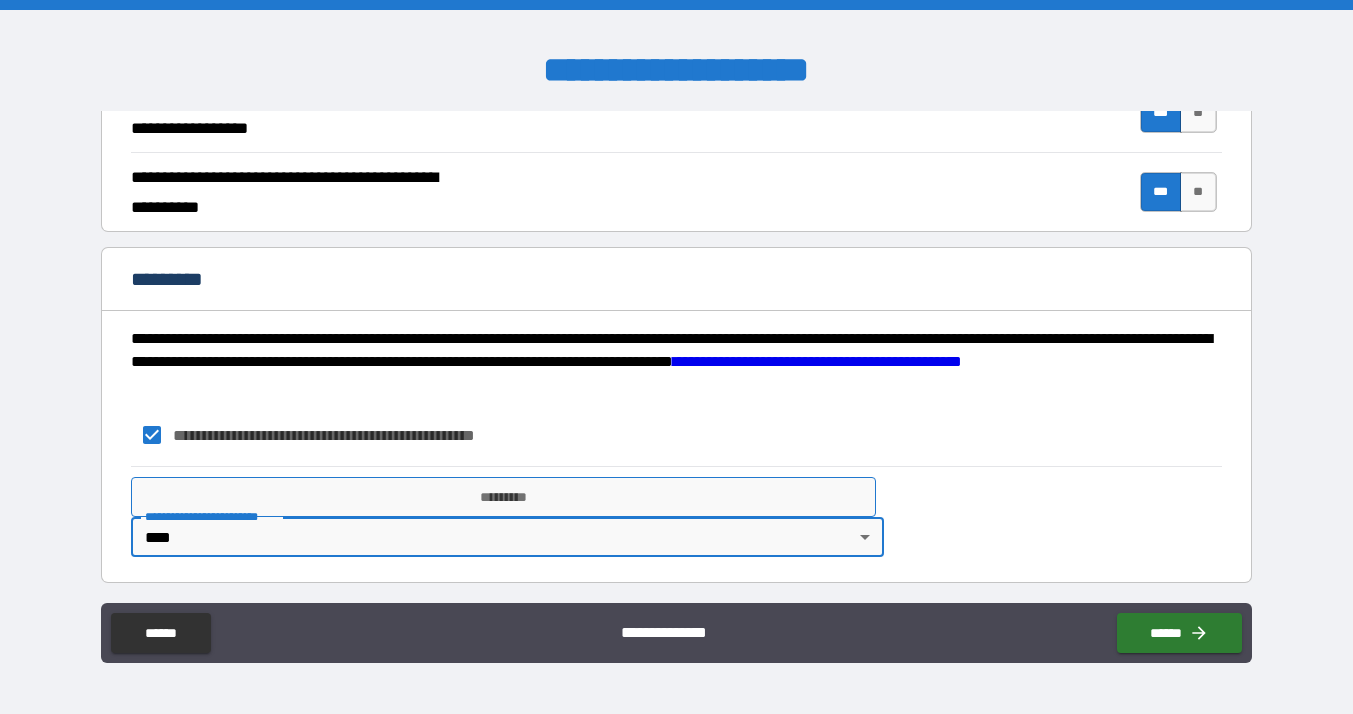 click on "*********" at bounding box center [503, 497] 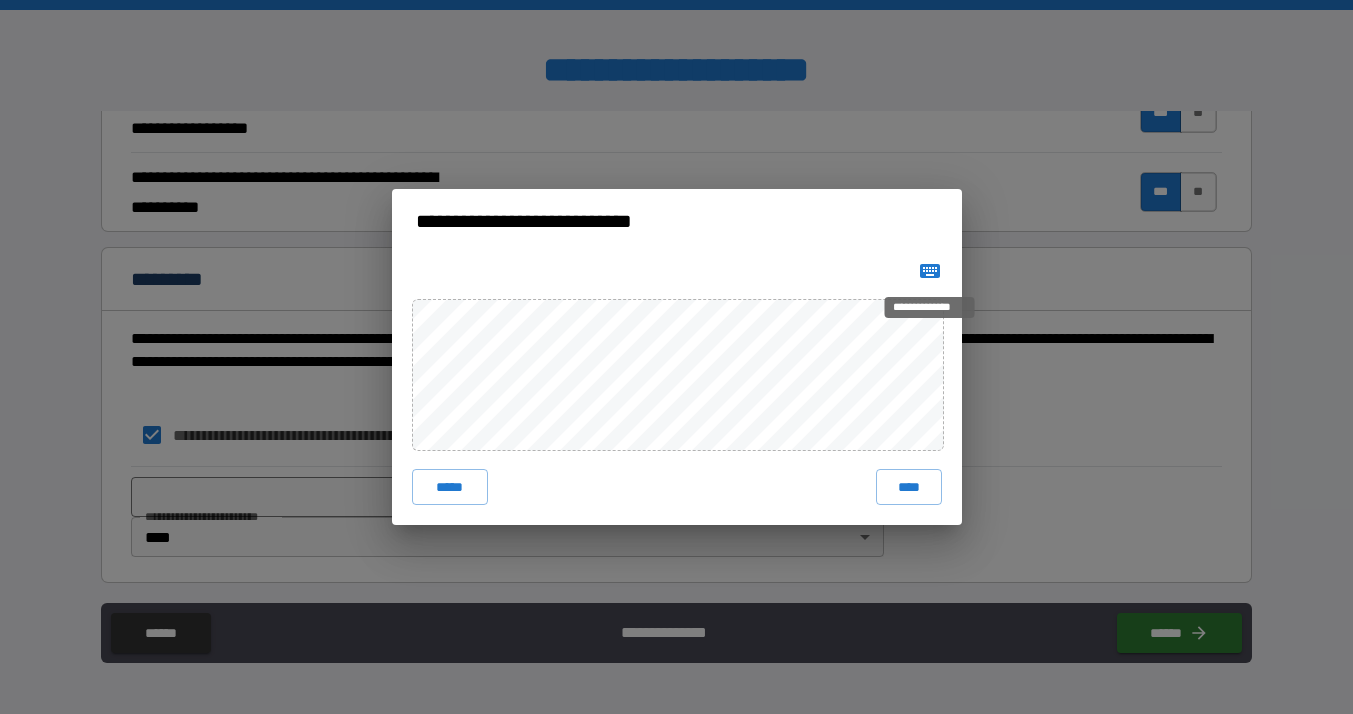 click 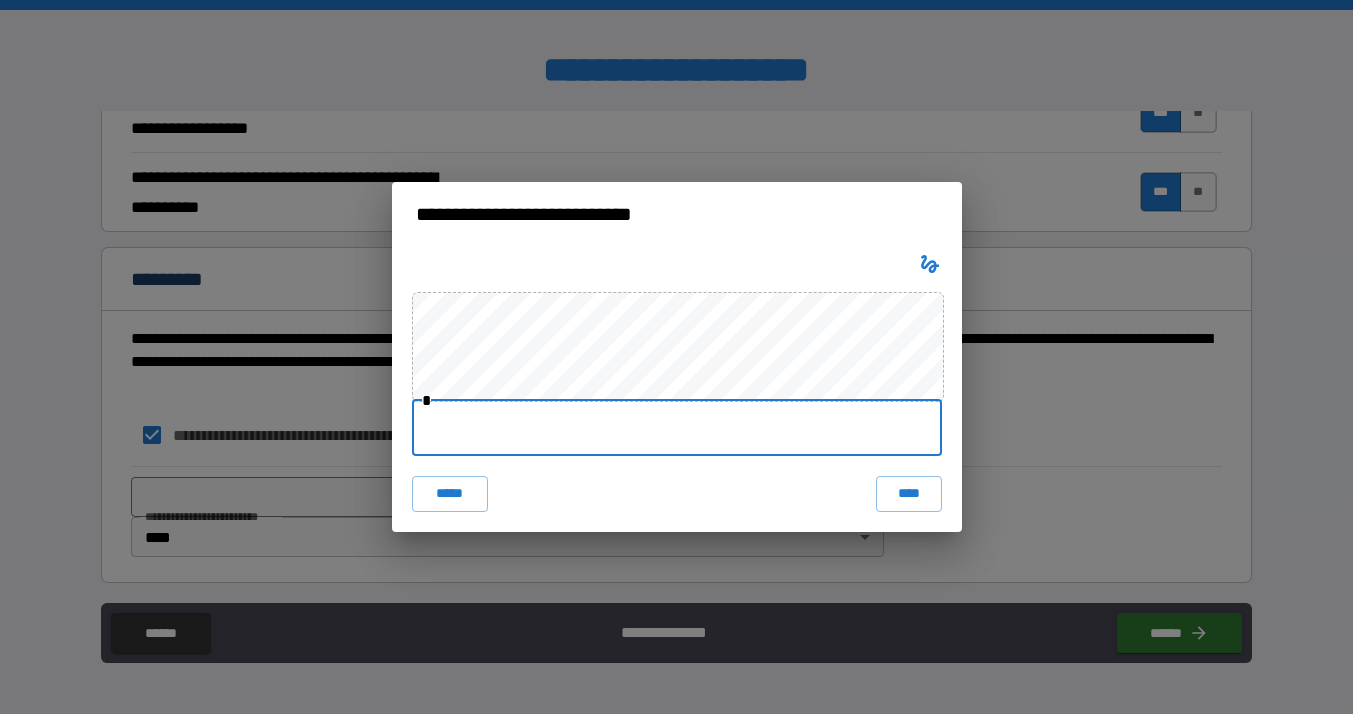 click at bounding box center (677, 428) 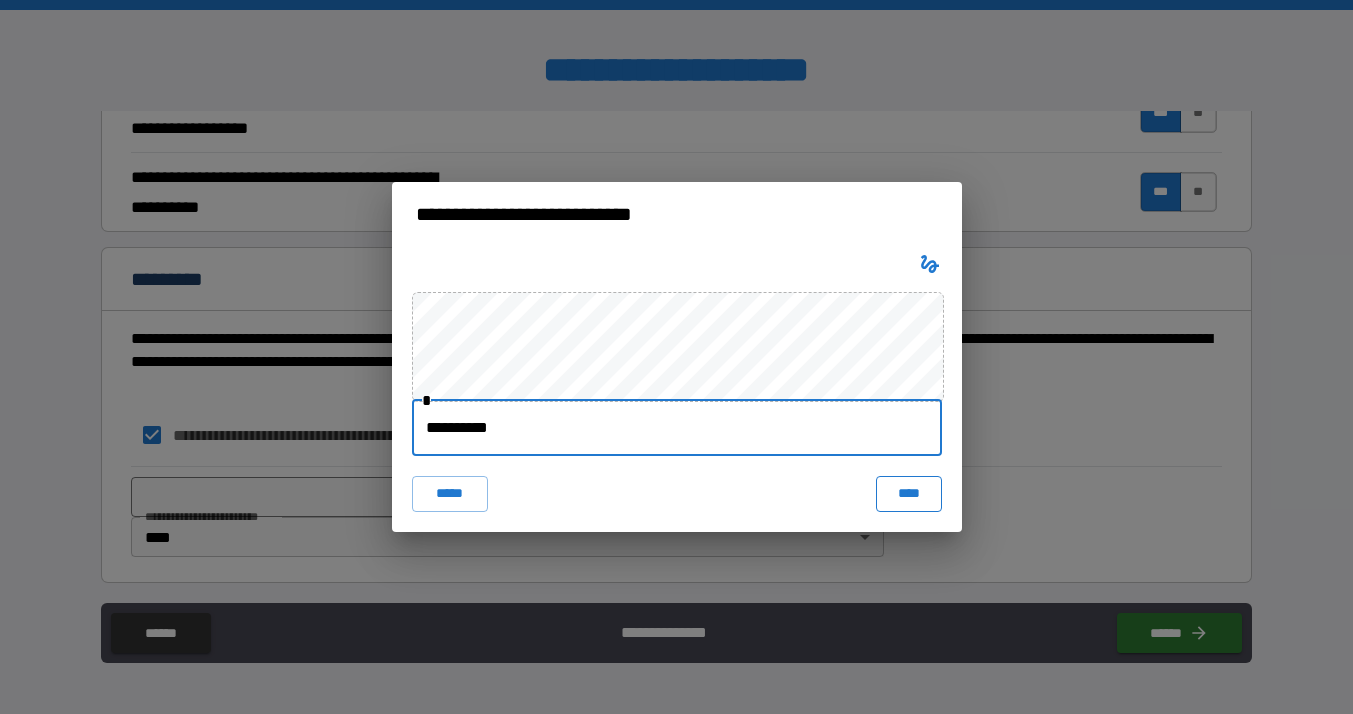 type on "**********" 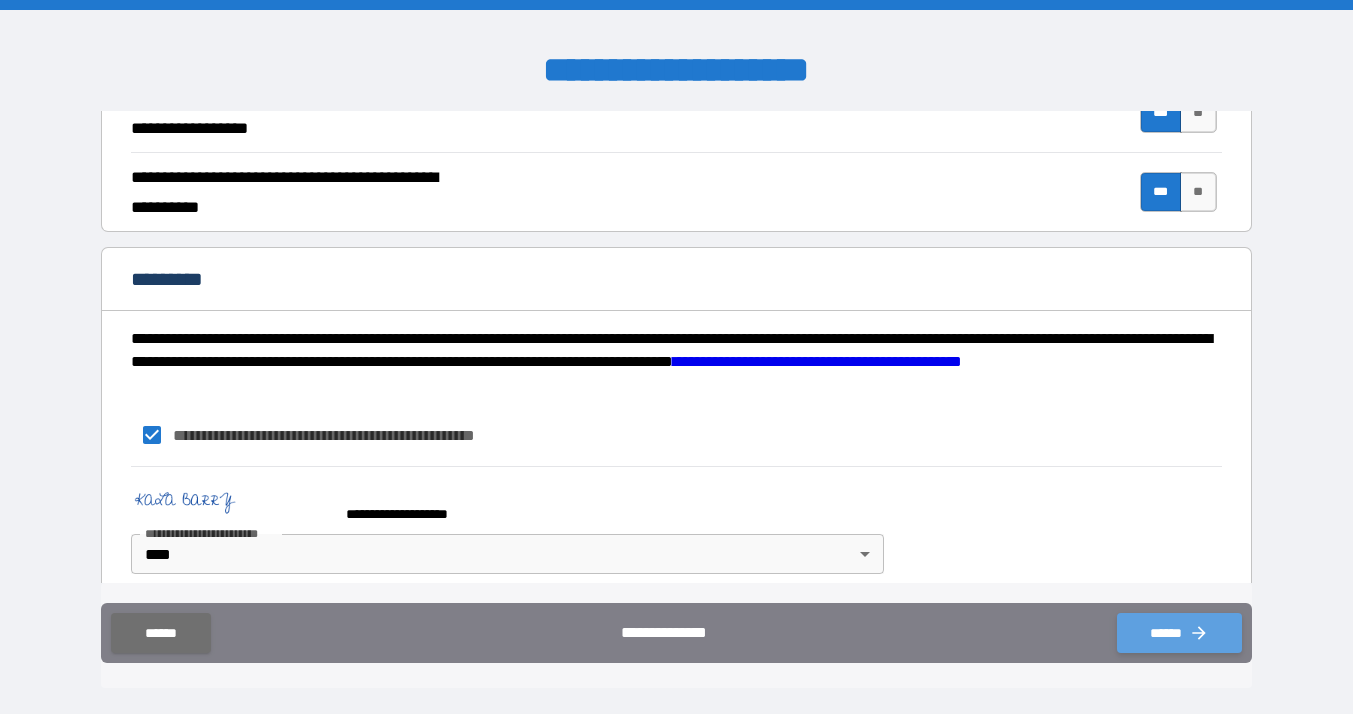click on "******" at bounding box center (1179, 633) 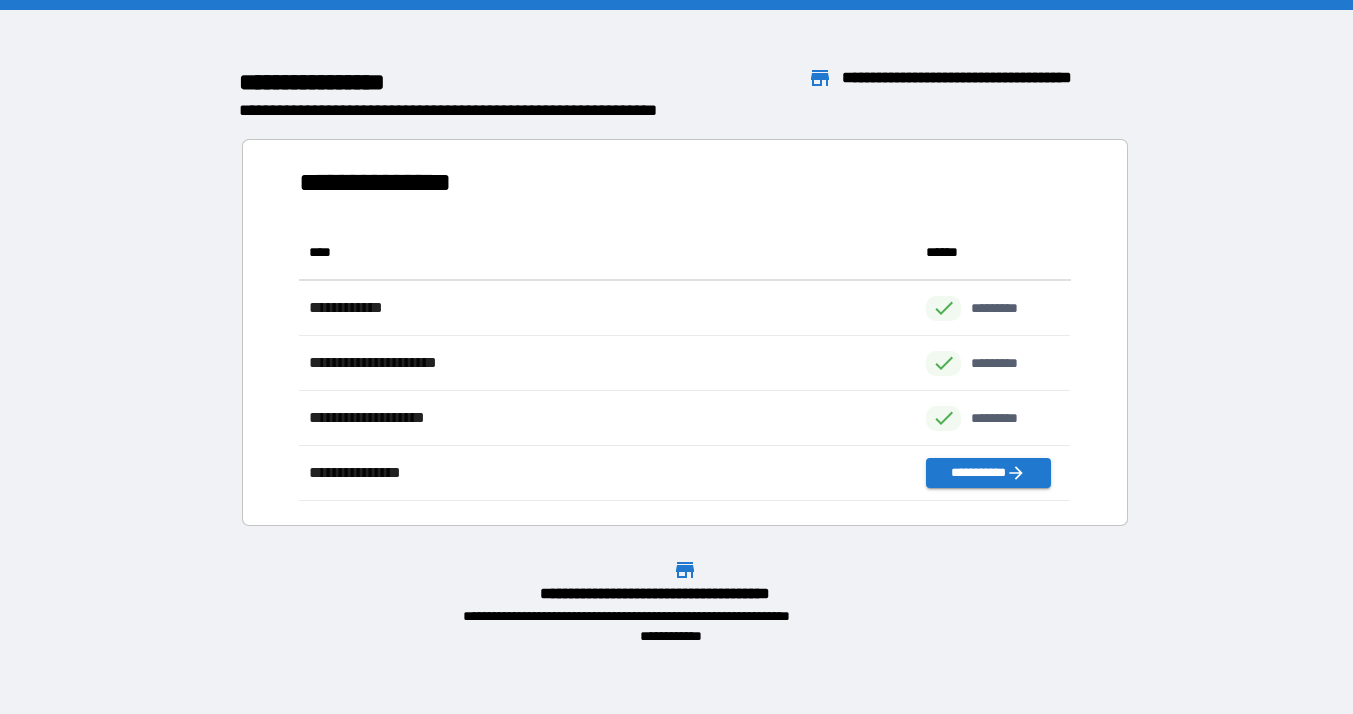 scroll, scrollTop: 16, scrollLeft: 16, axis: both 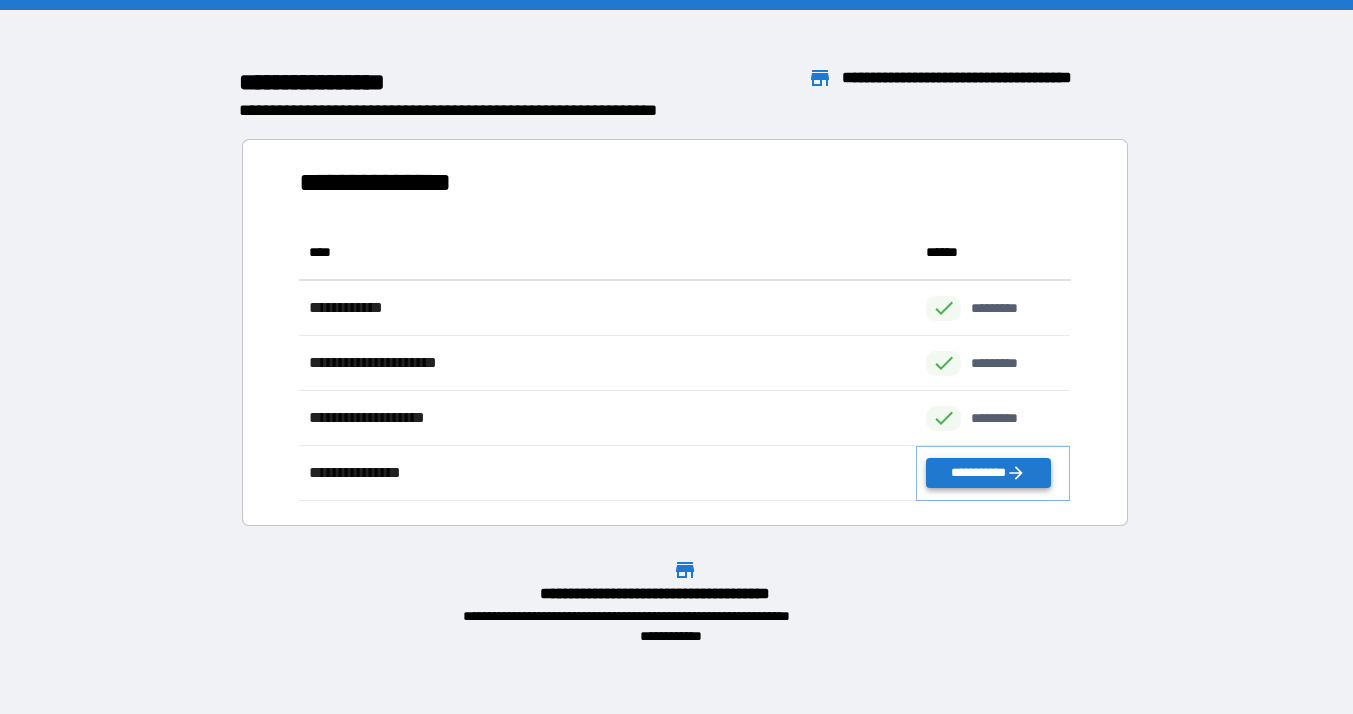 click on "**********" at bounding box center [988, 473] 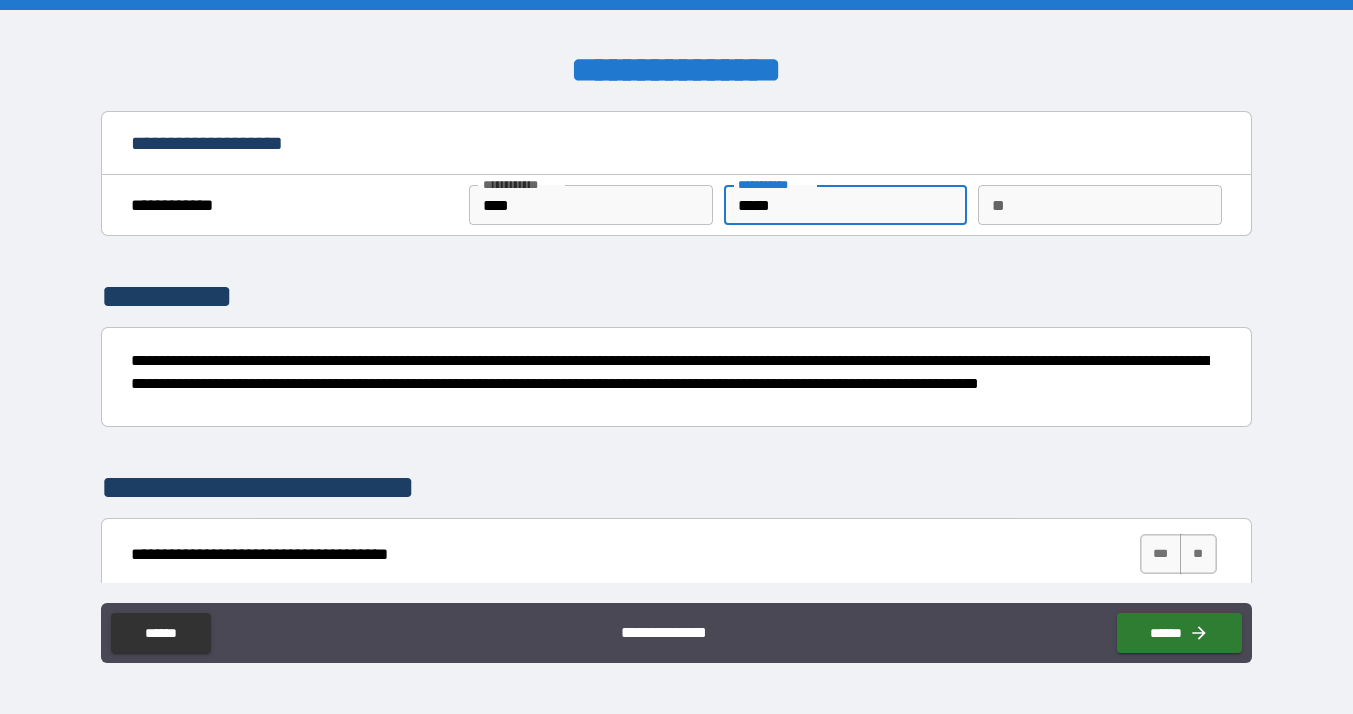click on "*****" at bounding box center (846, 205) 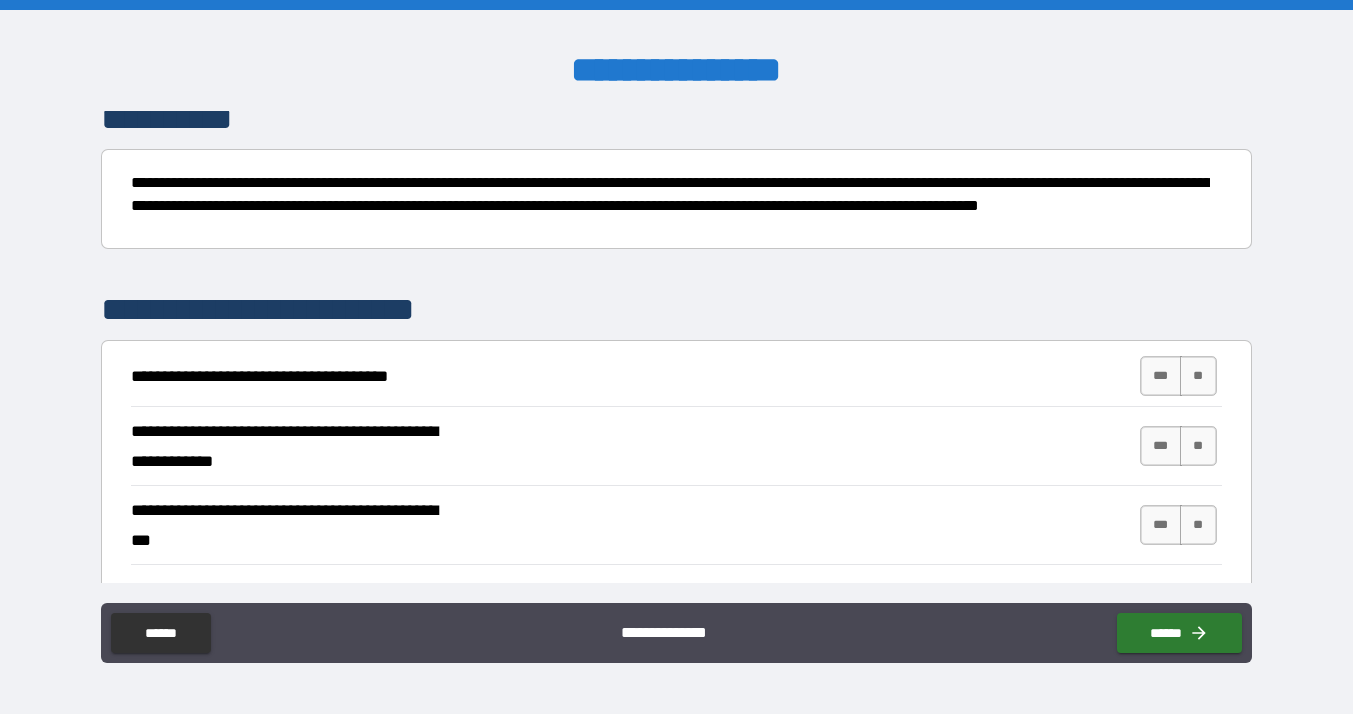 scroll, scrollTop: 212, scrollLeft: 0, axis: vertical 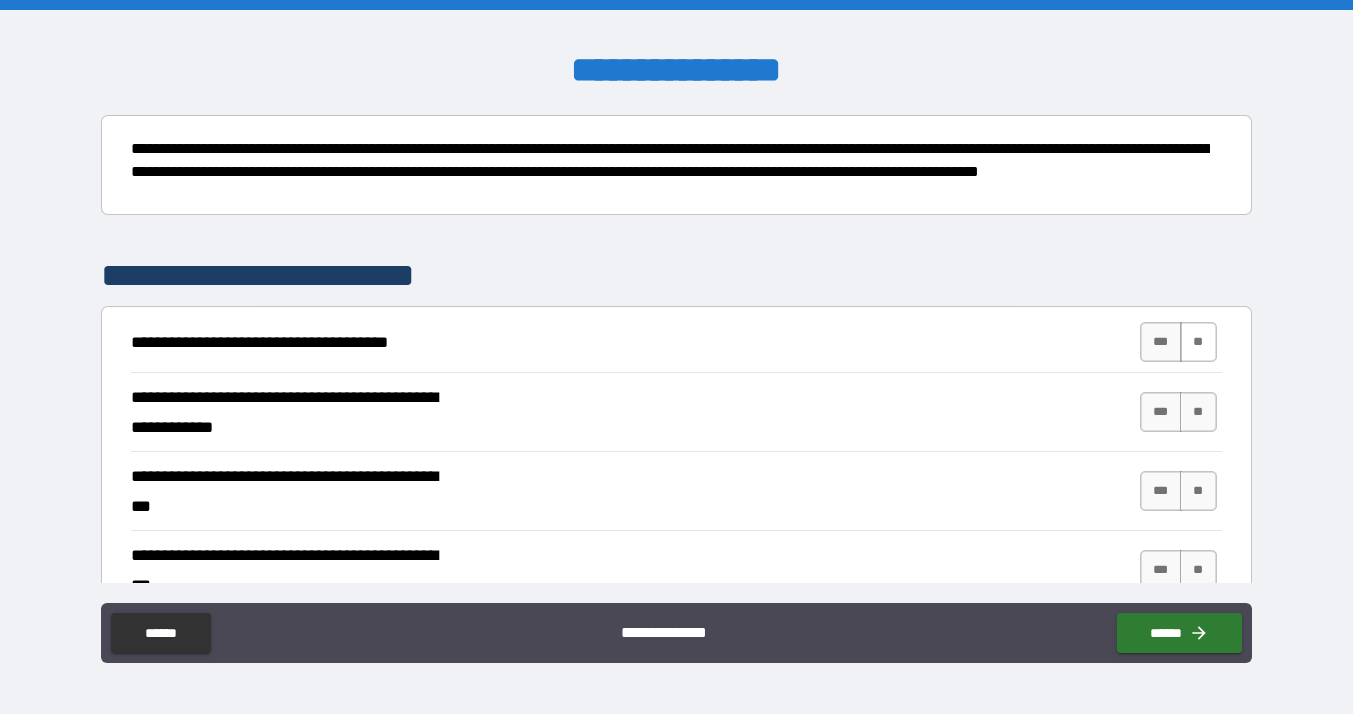 type on "*****" 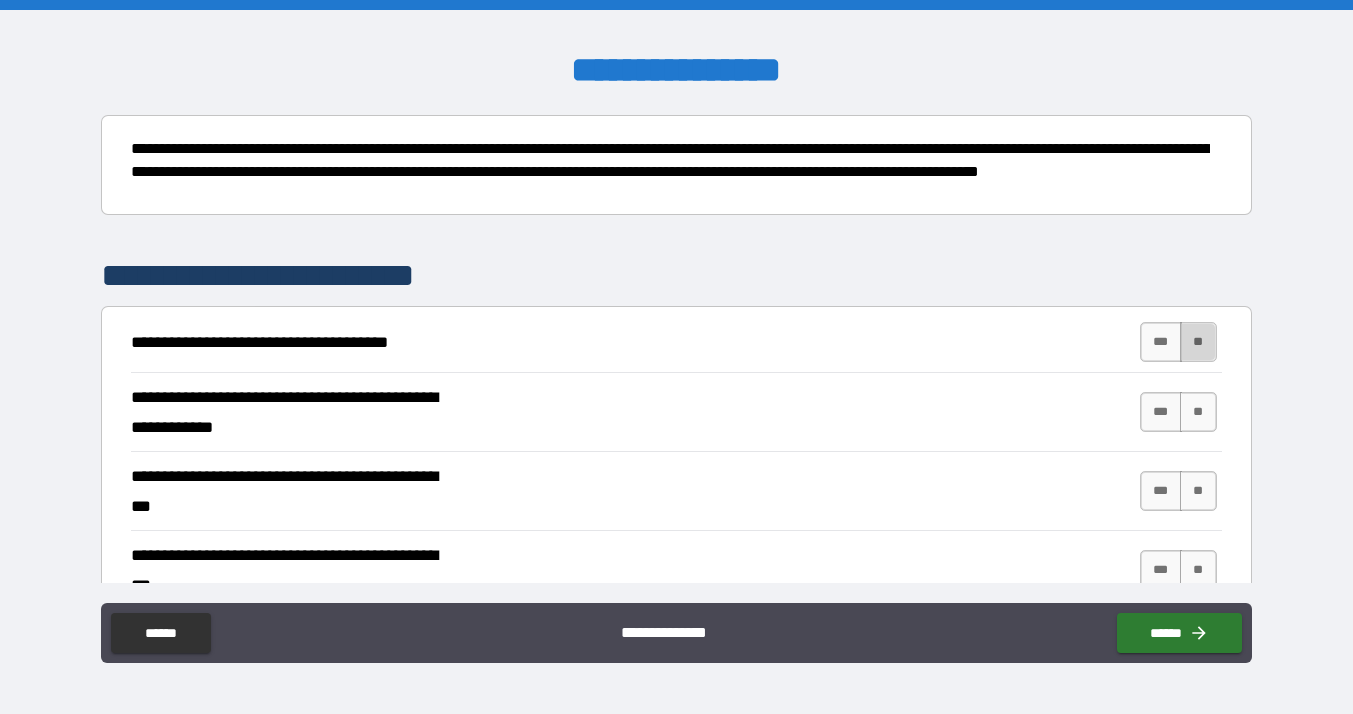 click on "**" at bounding box center (1198, 342) 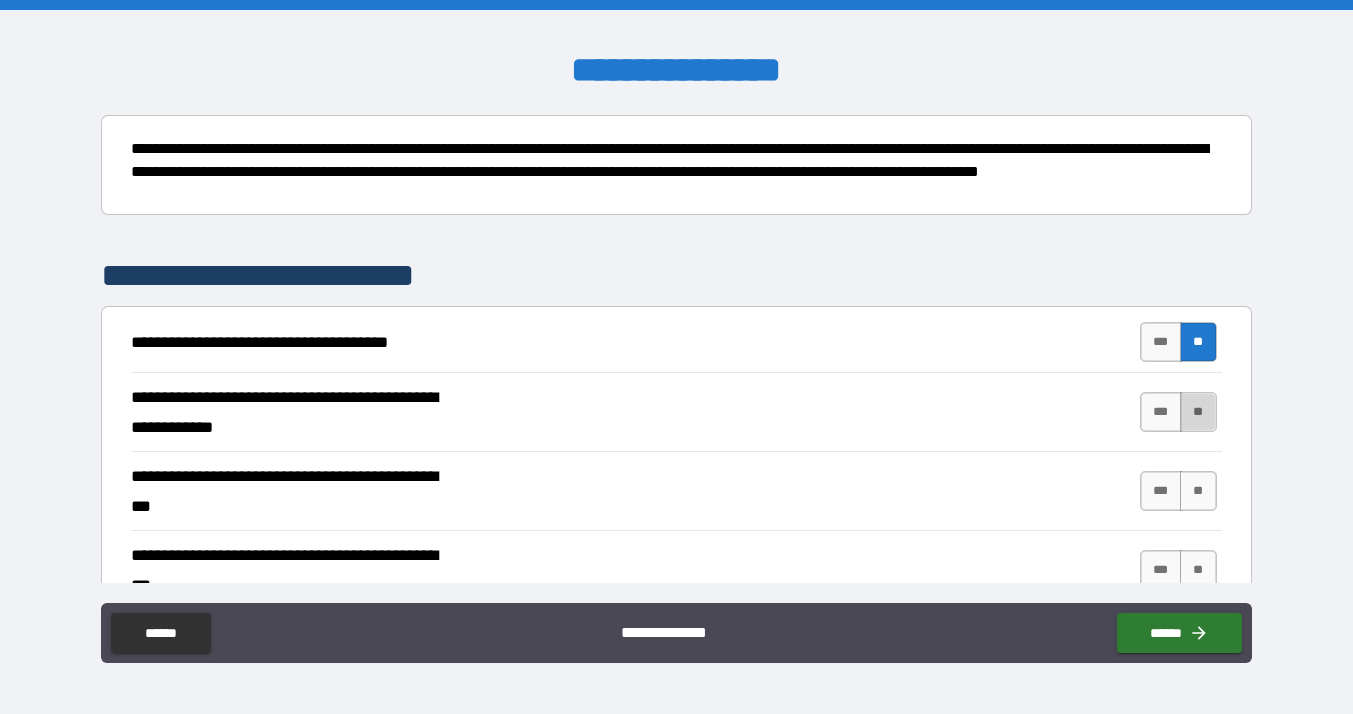 click on "**" at bounding box center (1198, 412) 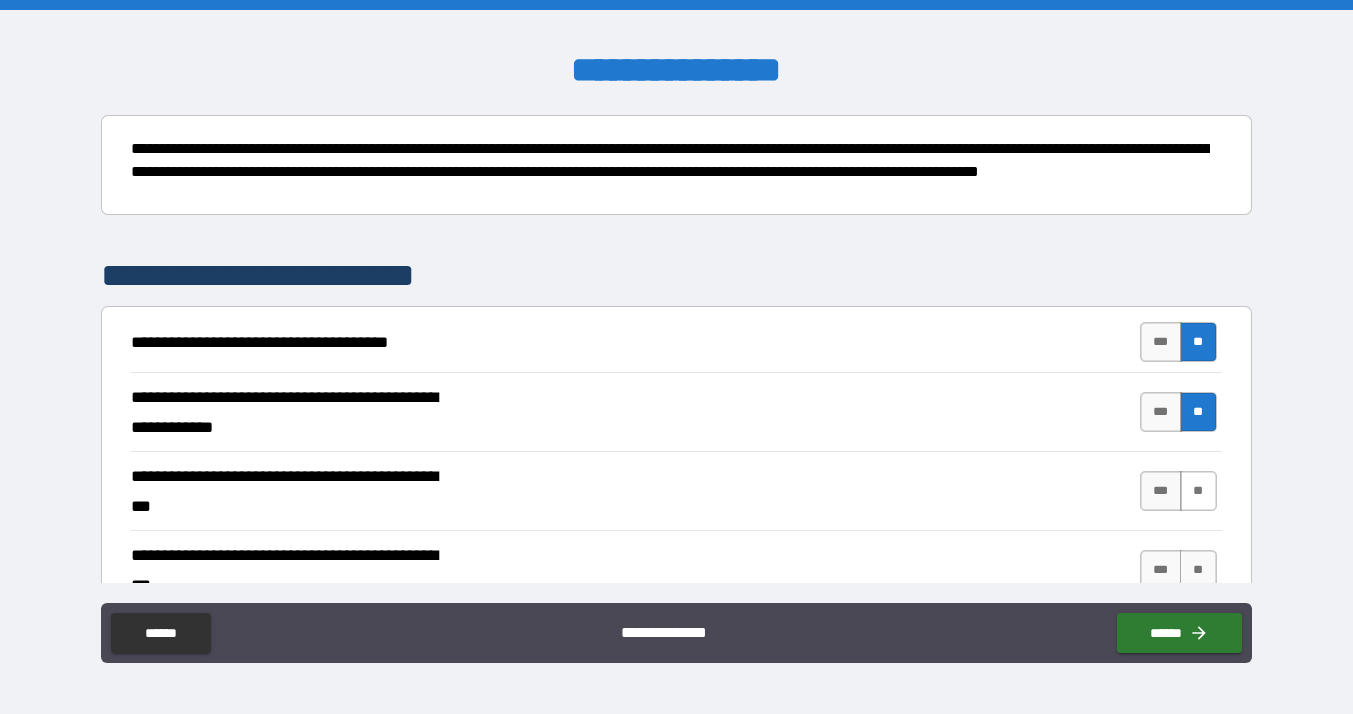 click on "**" at bounding box center (1198, 491) 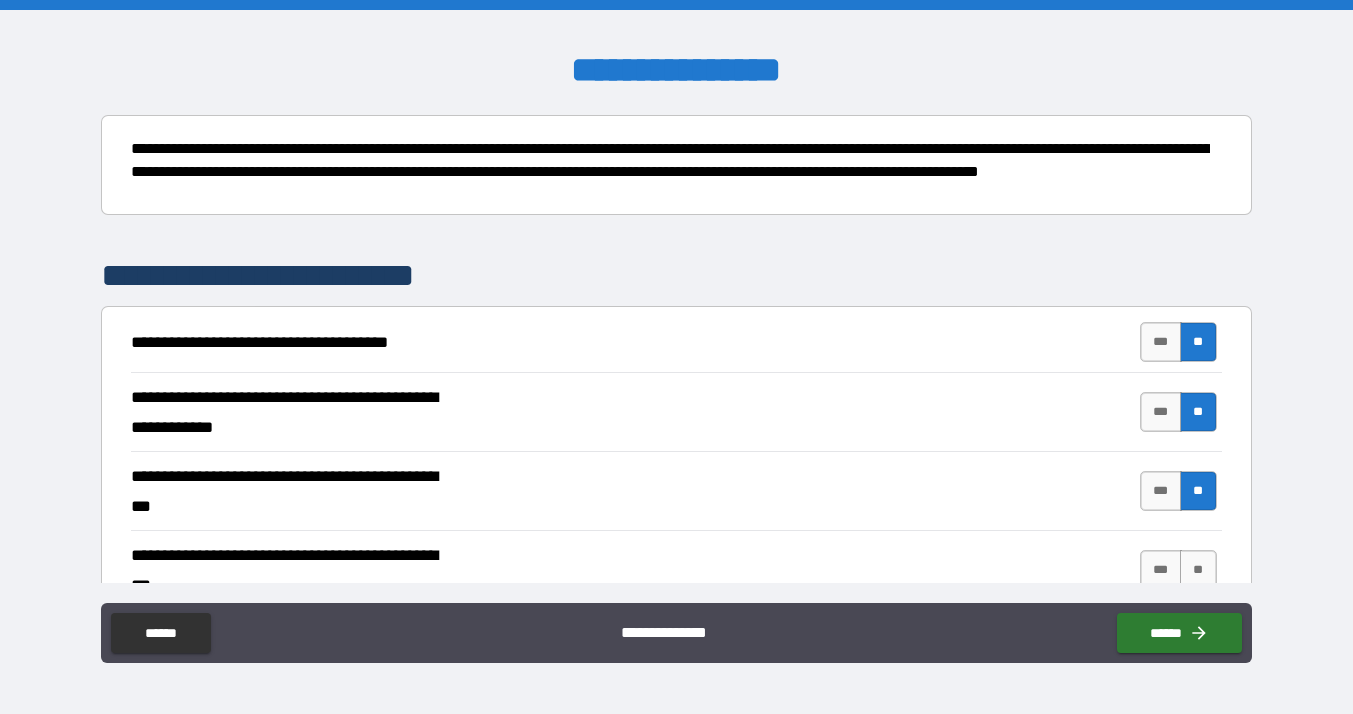 click on "*** **" at bounding box center [1178, 570] 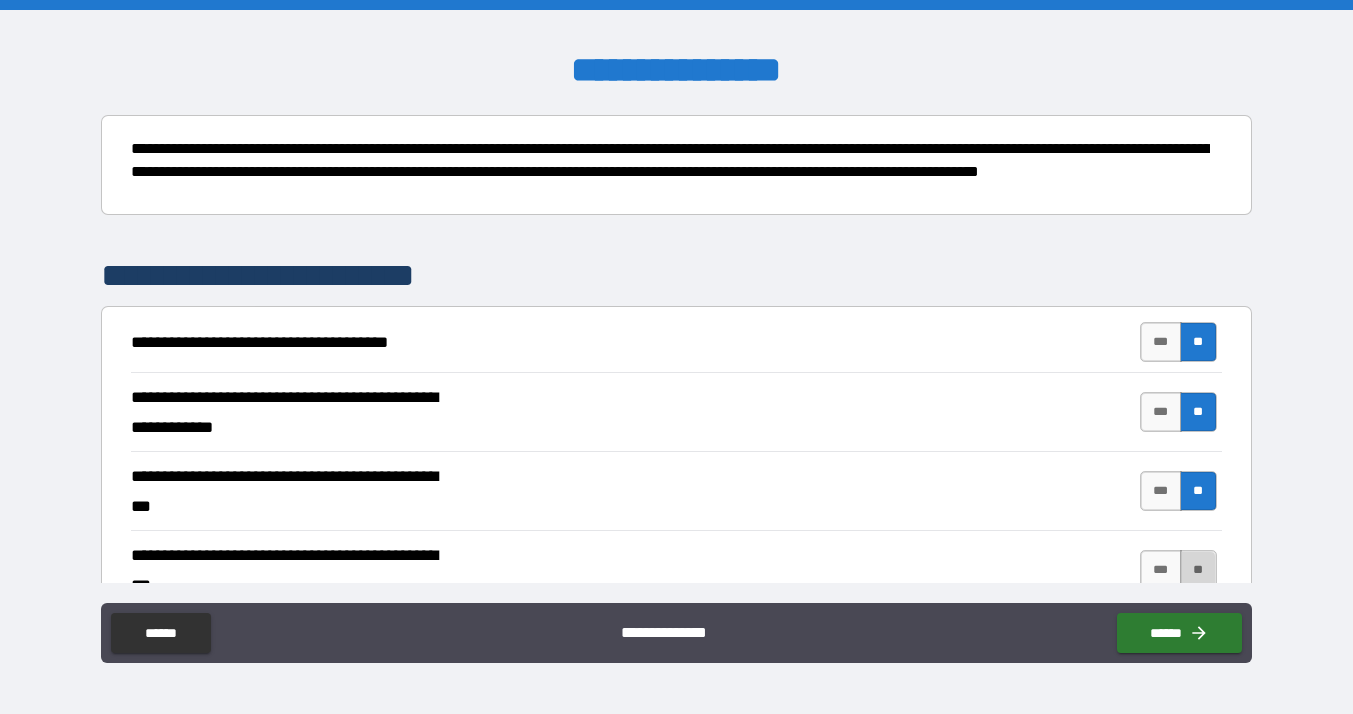 click on "**" at bounding box center (1198, 570) 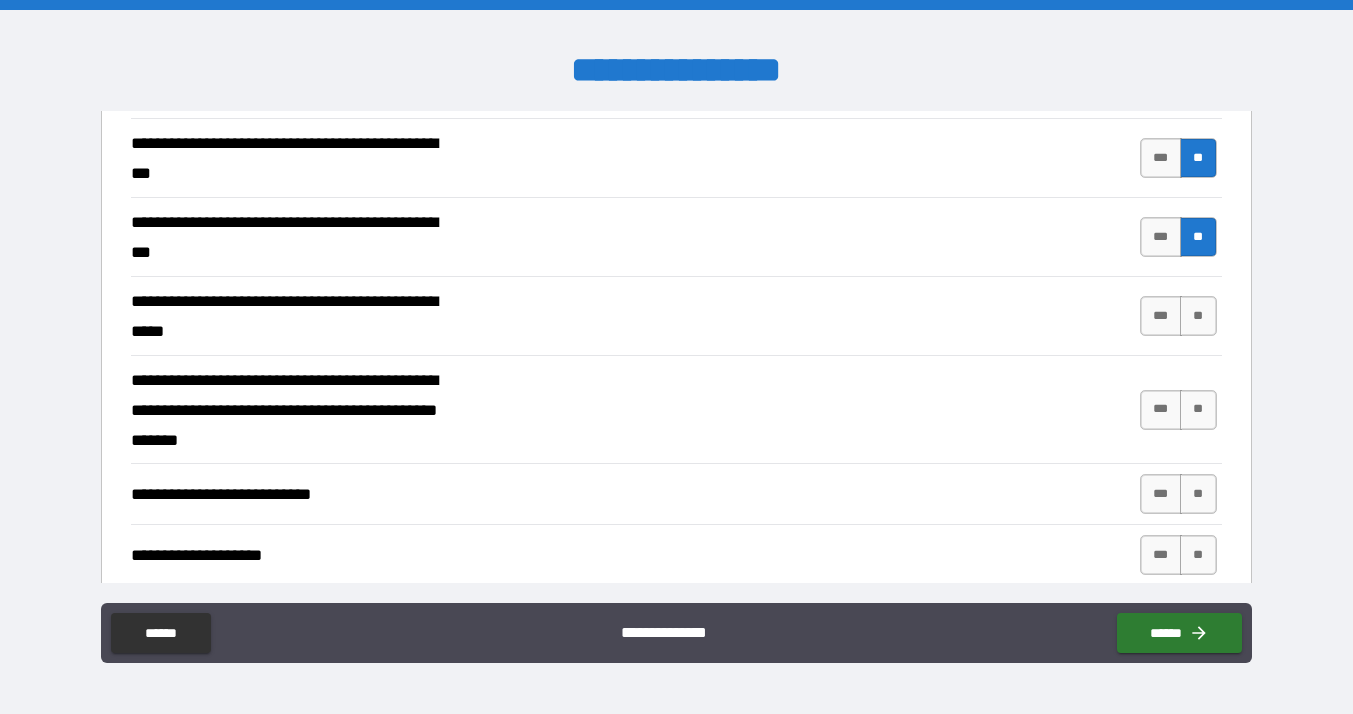 scroll, scrollTop: 579, scrollLeft: 0, axis: vertical 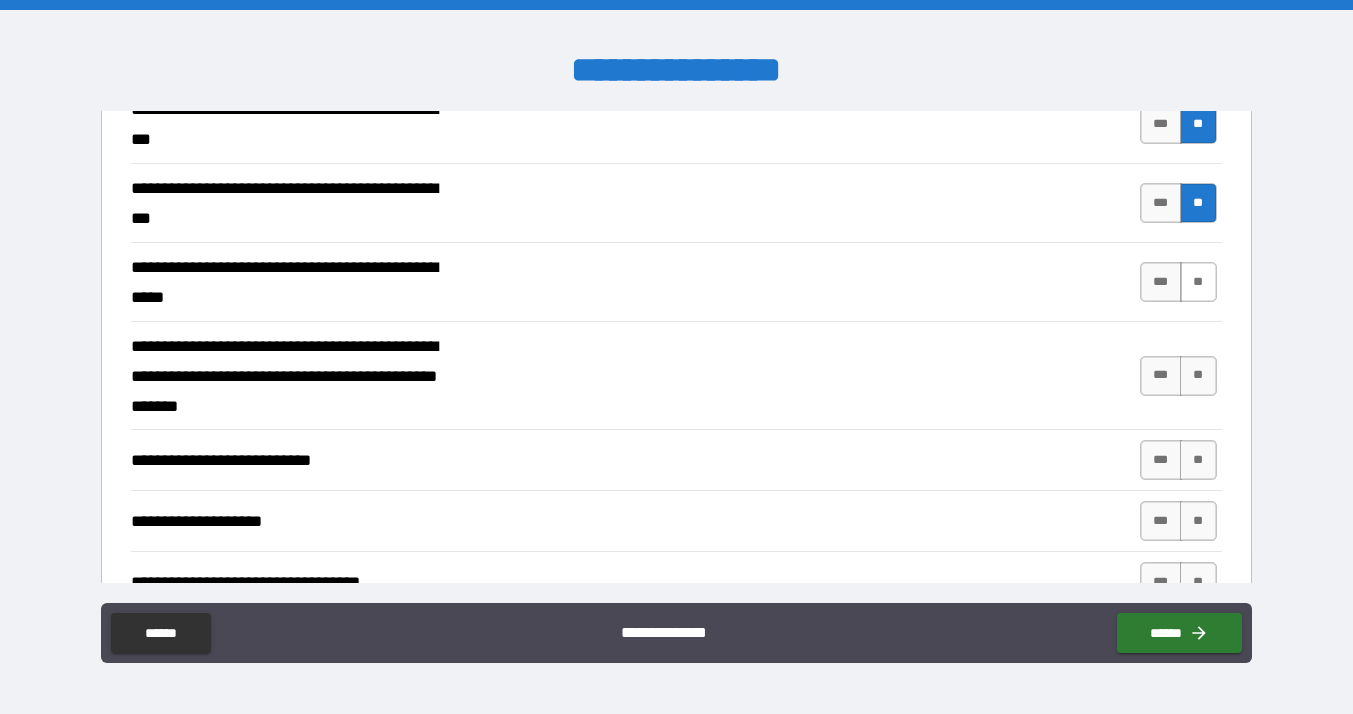 click on "**" at bounding box center (1198, 282) 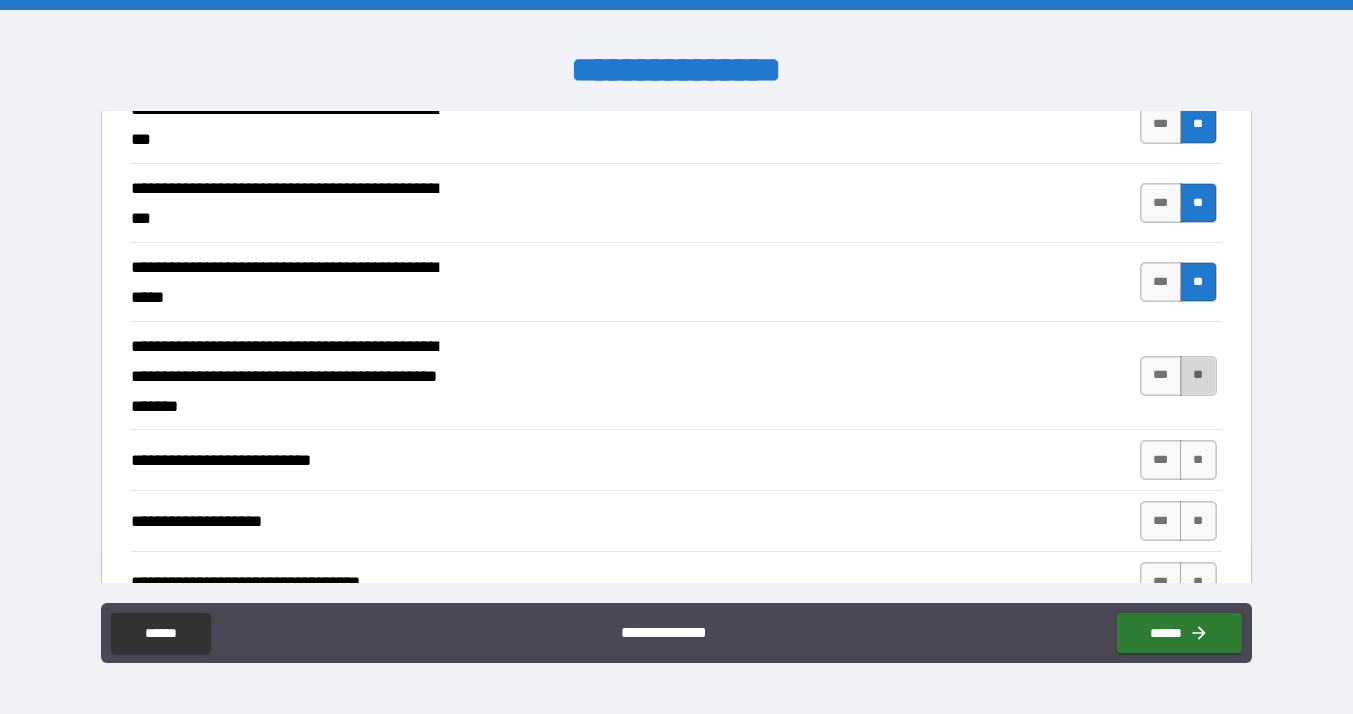 click on "**" at bounding box center [1198, 376] 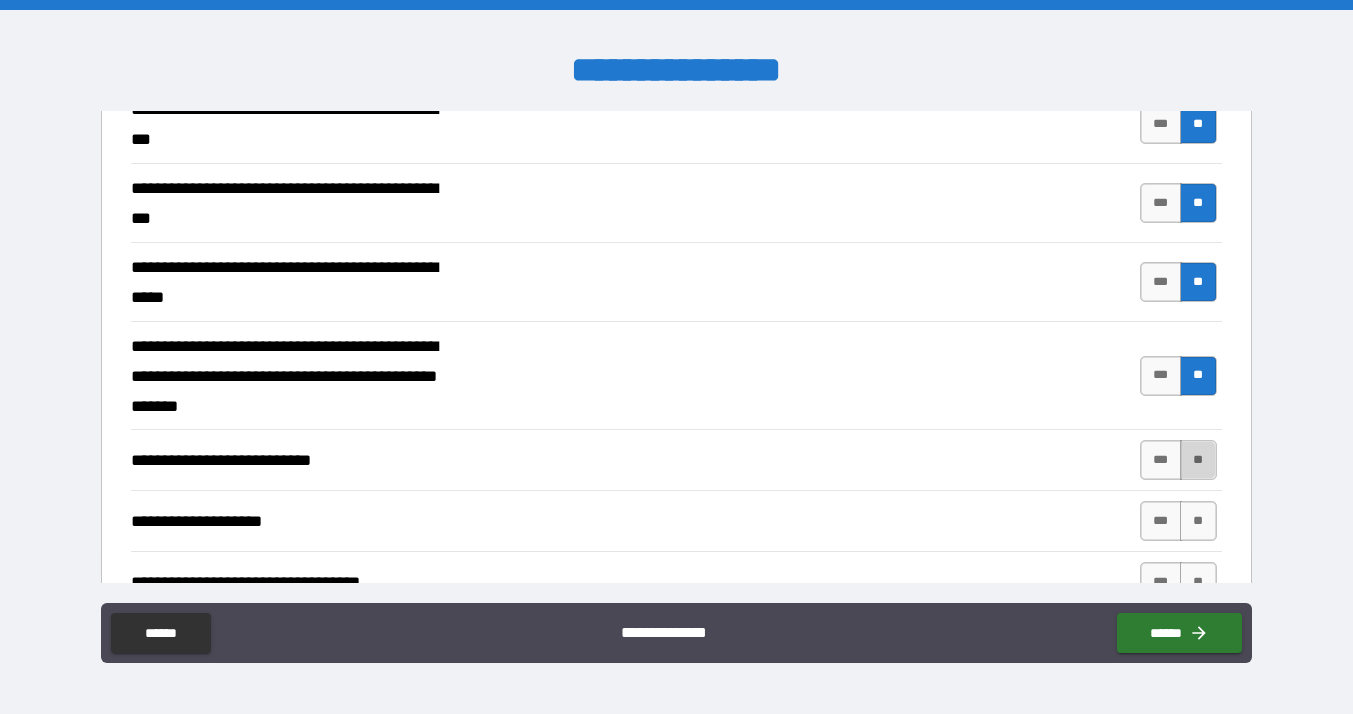 click on "**" at bounding box center [1198, 460] 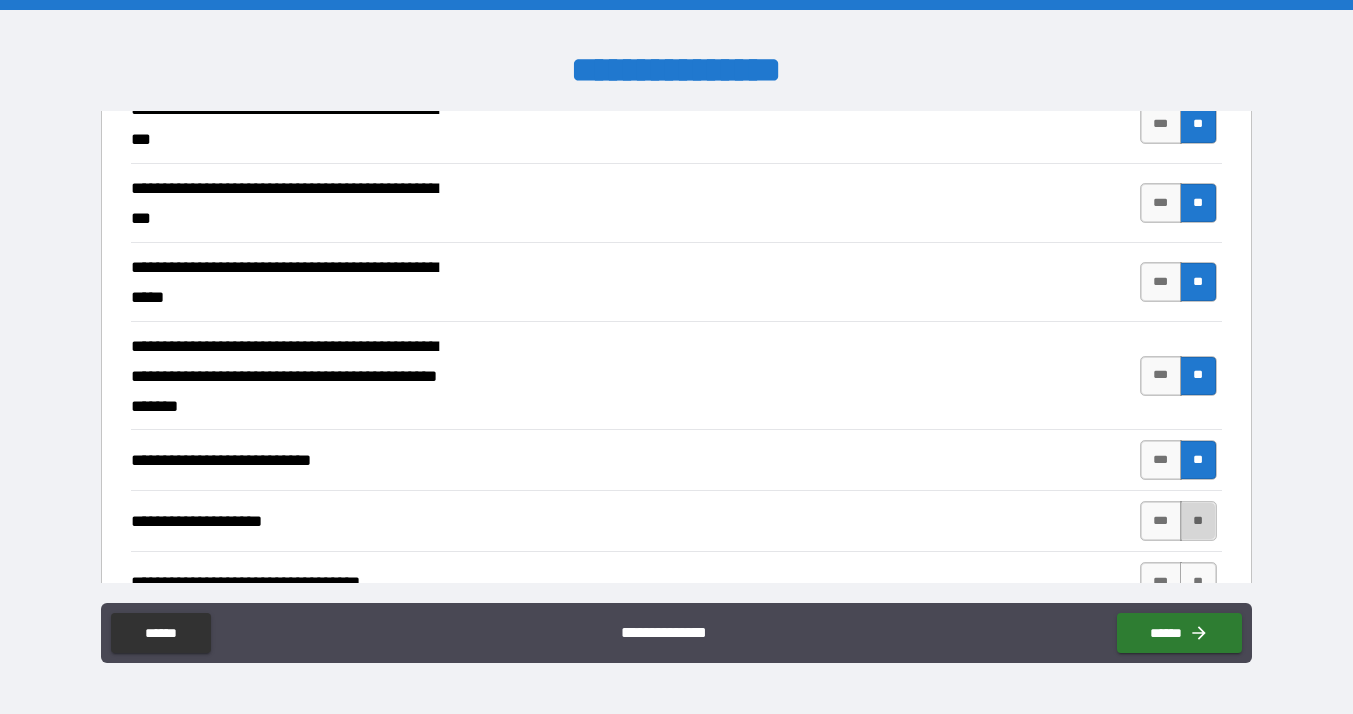 click on "**" at bounding box center (1198, 521) 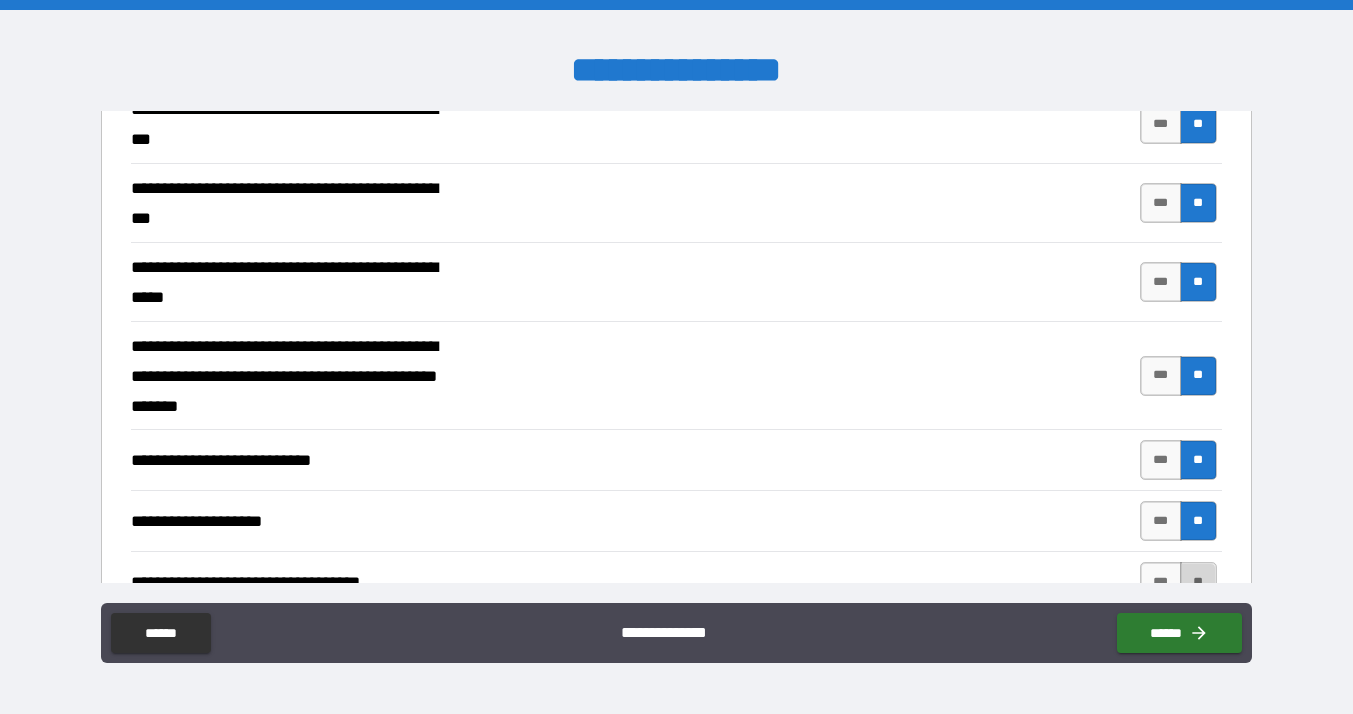 click on "**" at bounding box center [1198, 582] 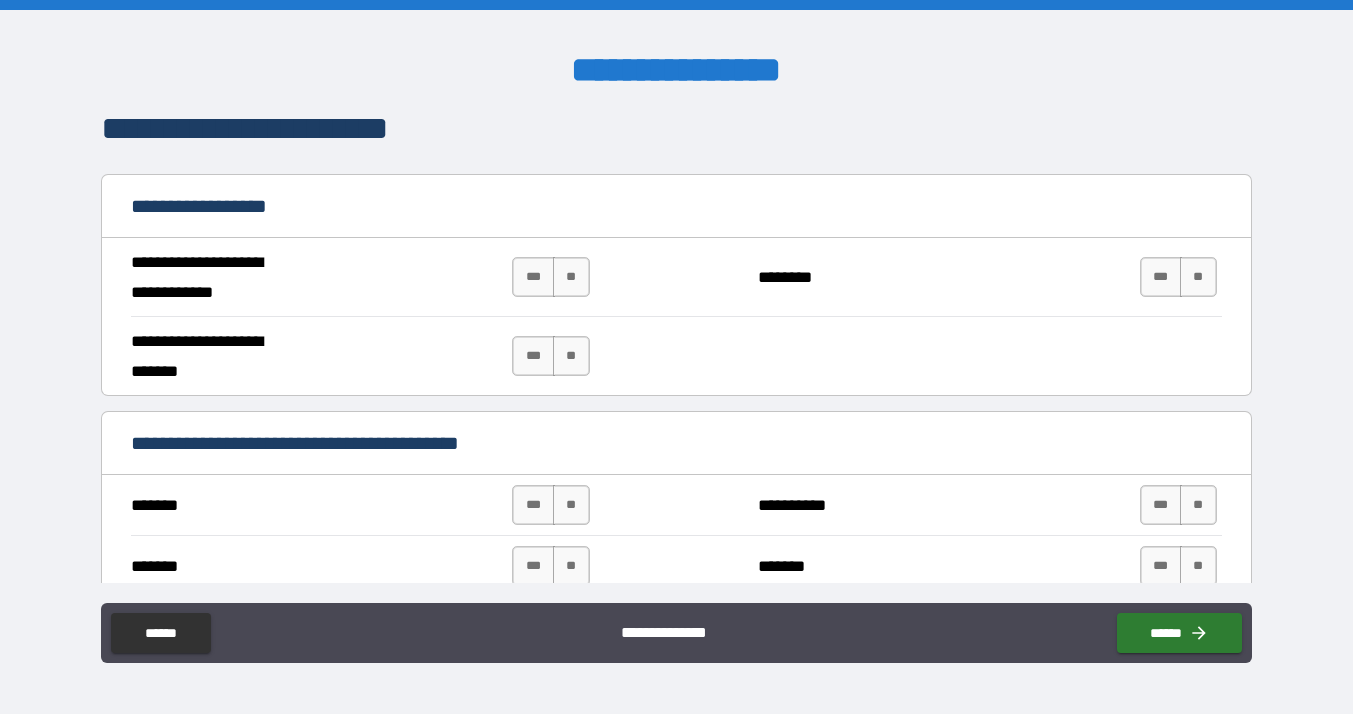 scroll, scrollTop: 1180, scrollLeft: 0, axis: vertical 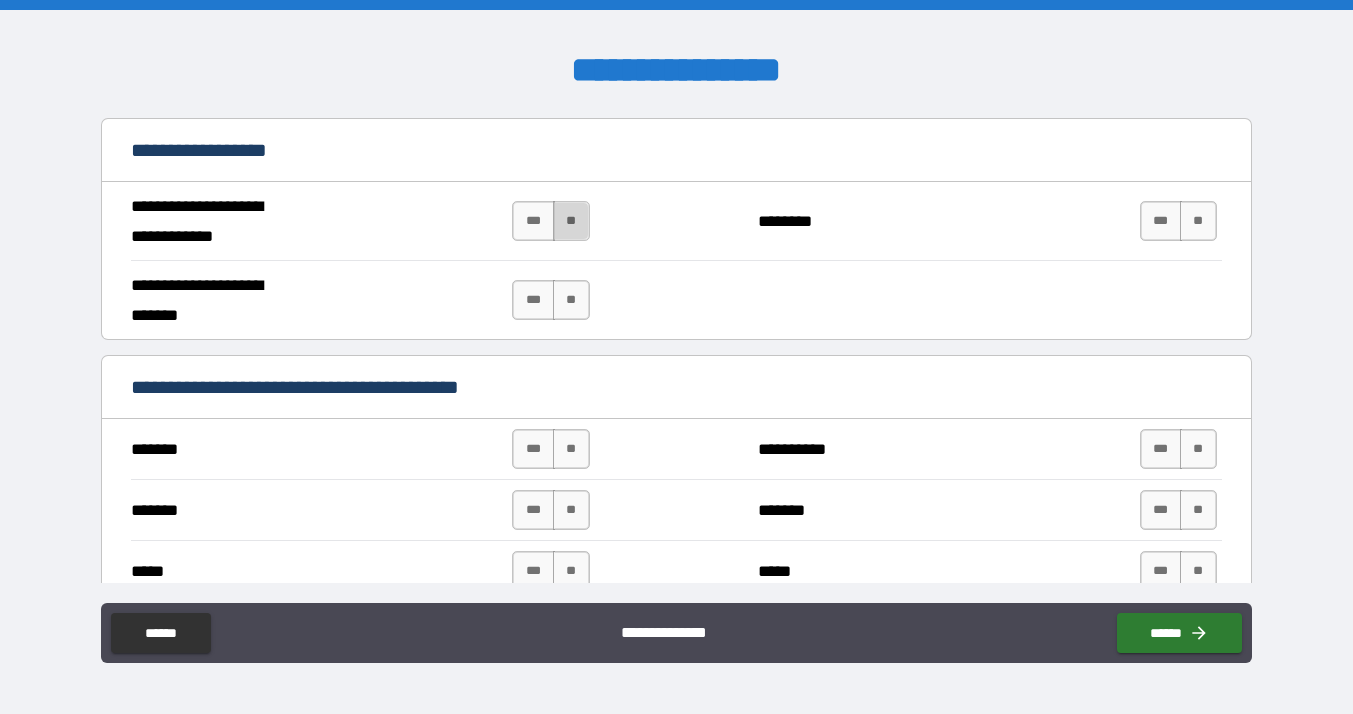 click on "**" at bounding box center (571, 221) 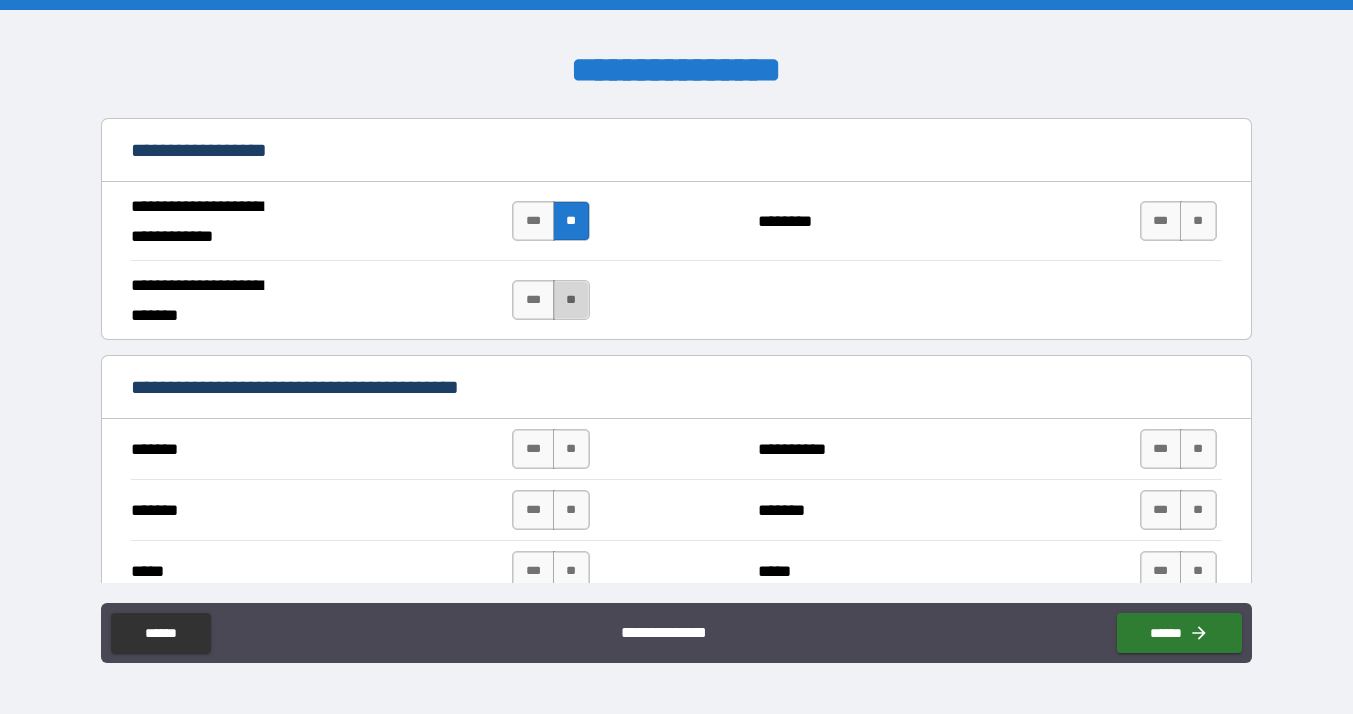 click on "**" at bounding box center (571, 300) 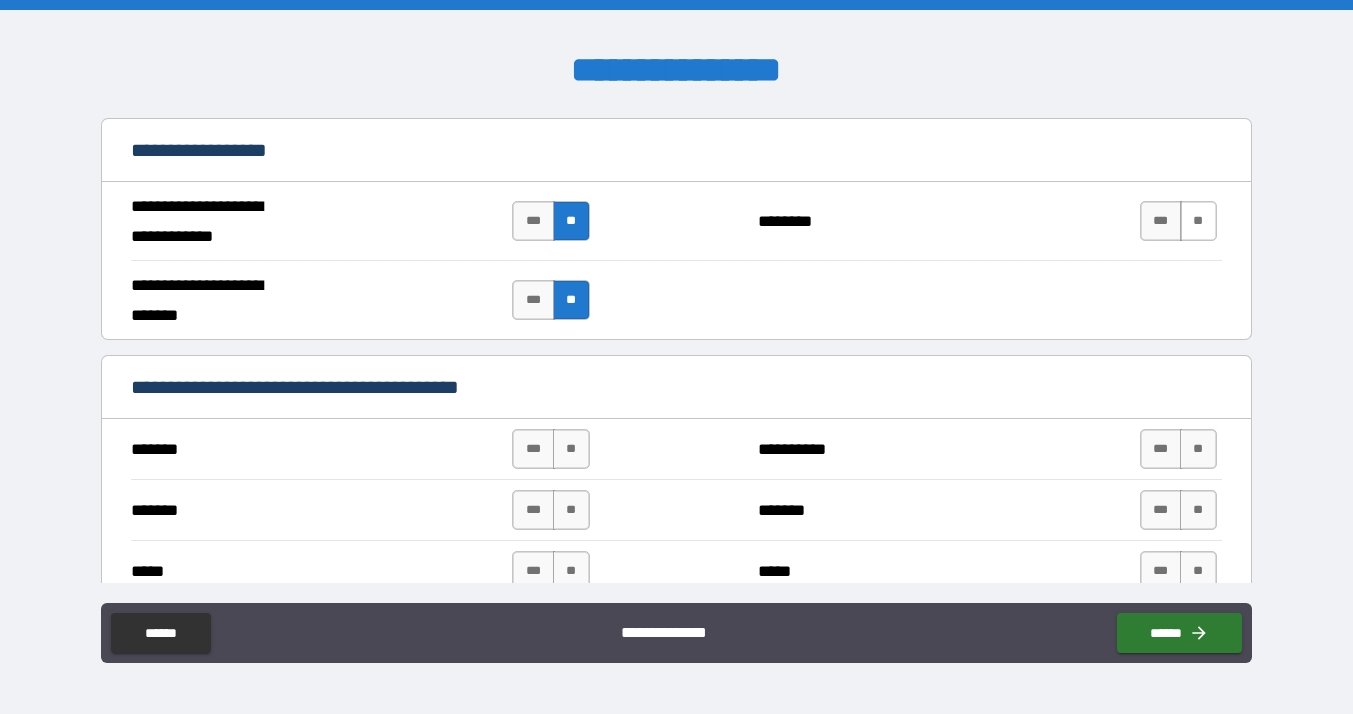 click on "**" at bounding box center (1198, 221) 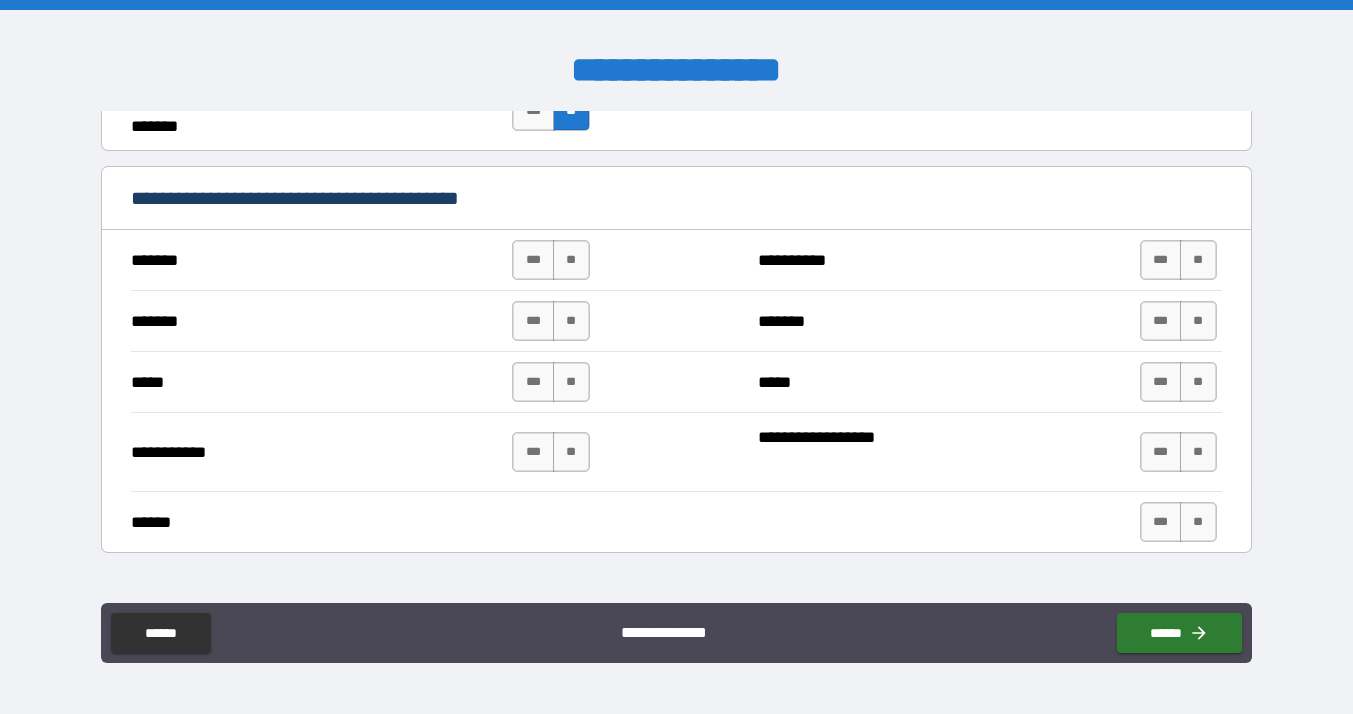 scroll, scrollTop: 1403, scrollLeft: 0, axis: vertical 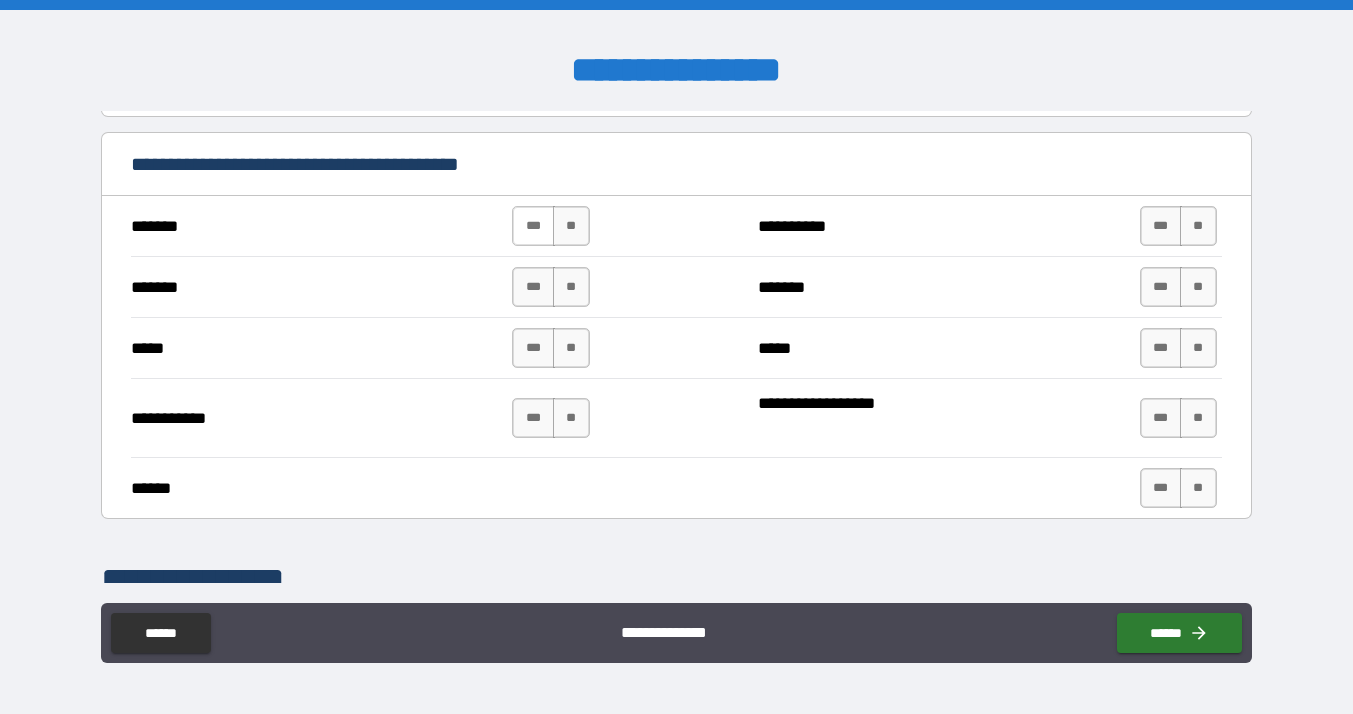 click on "***" at bounding box center (533, 226) 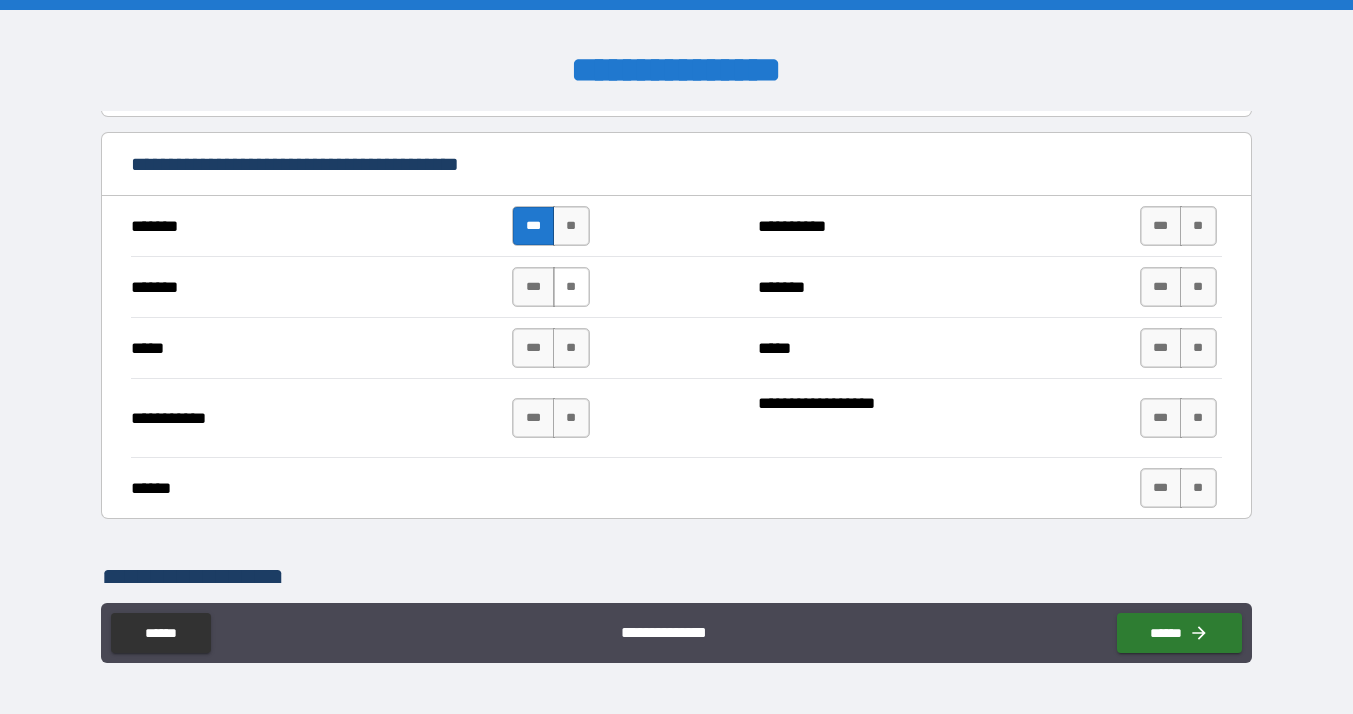 click on "**" at bounding box center [571, 287] 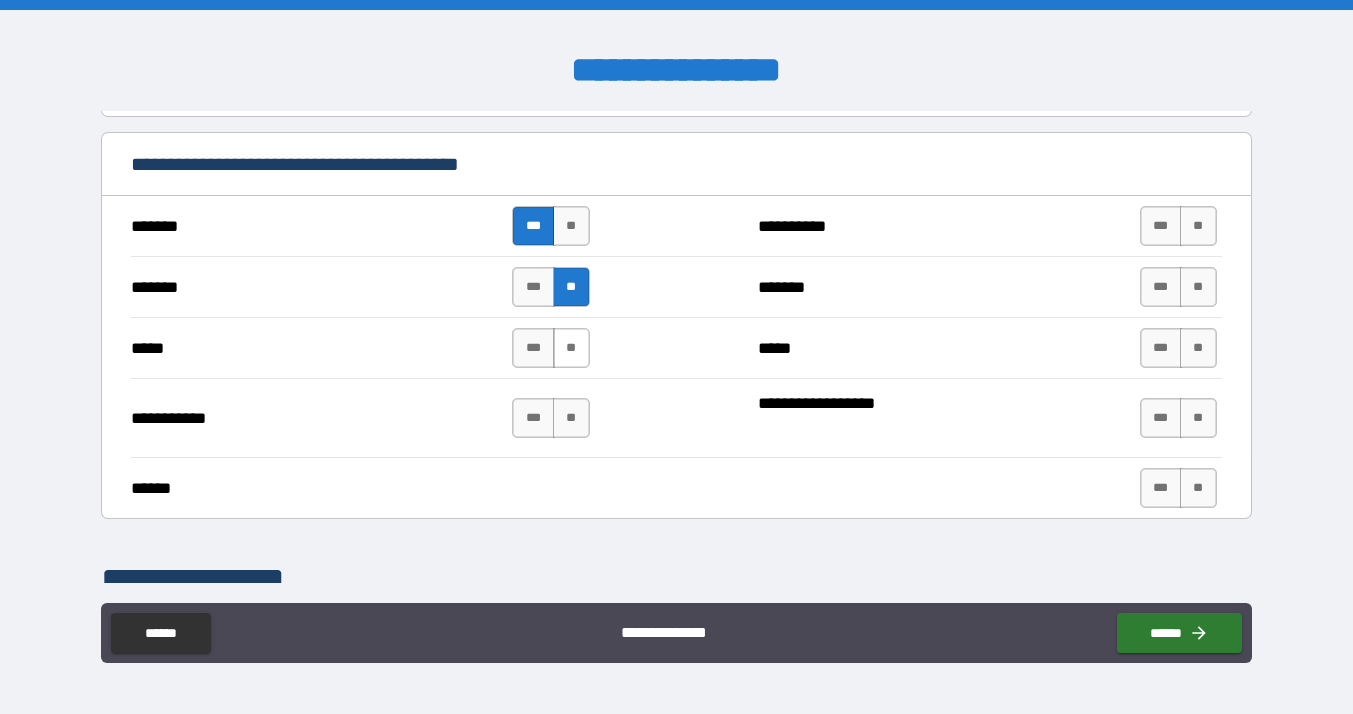 click on "**" at bounding box center [571, 348] 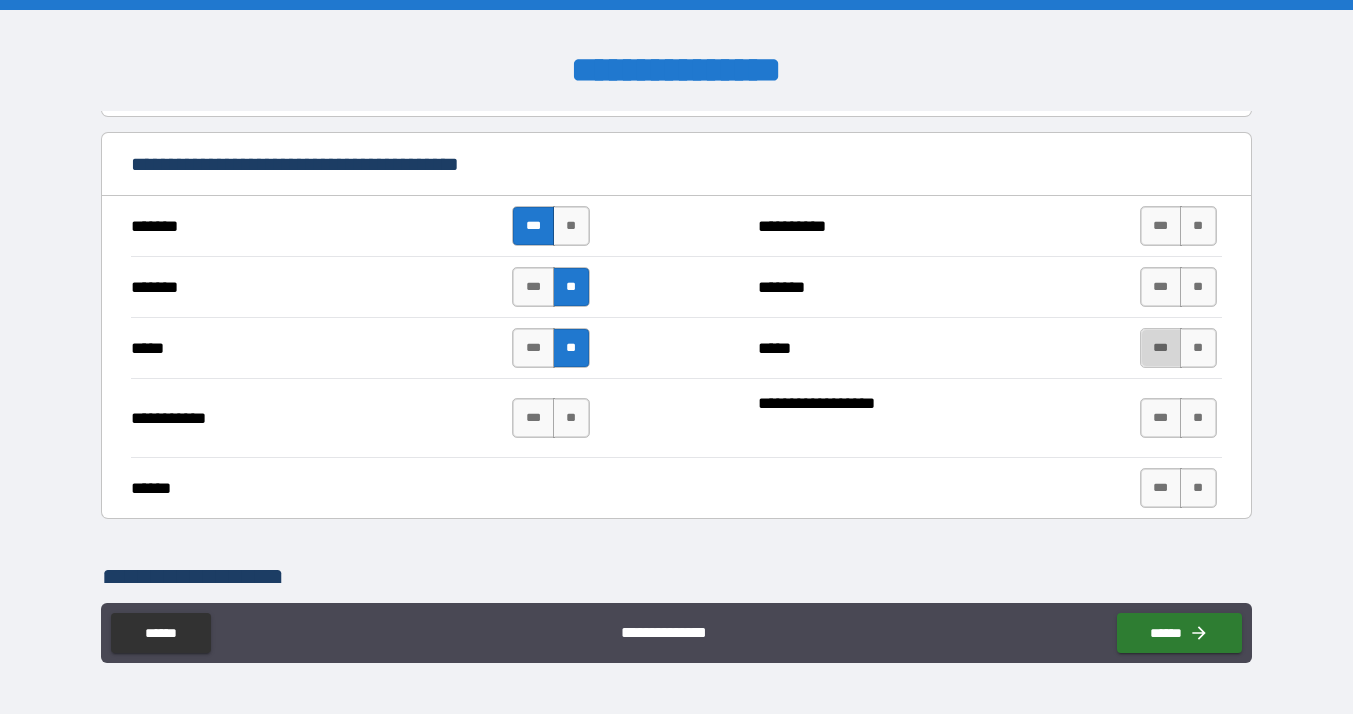 click on "***" at bounding box center [1161, 348] 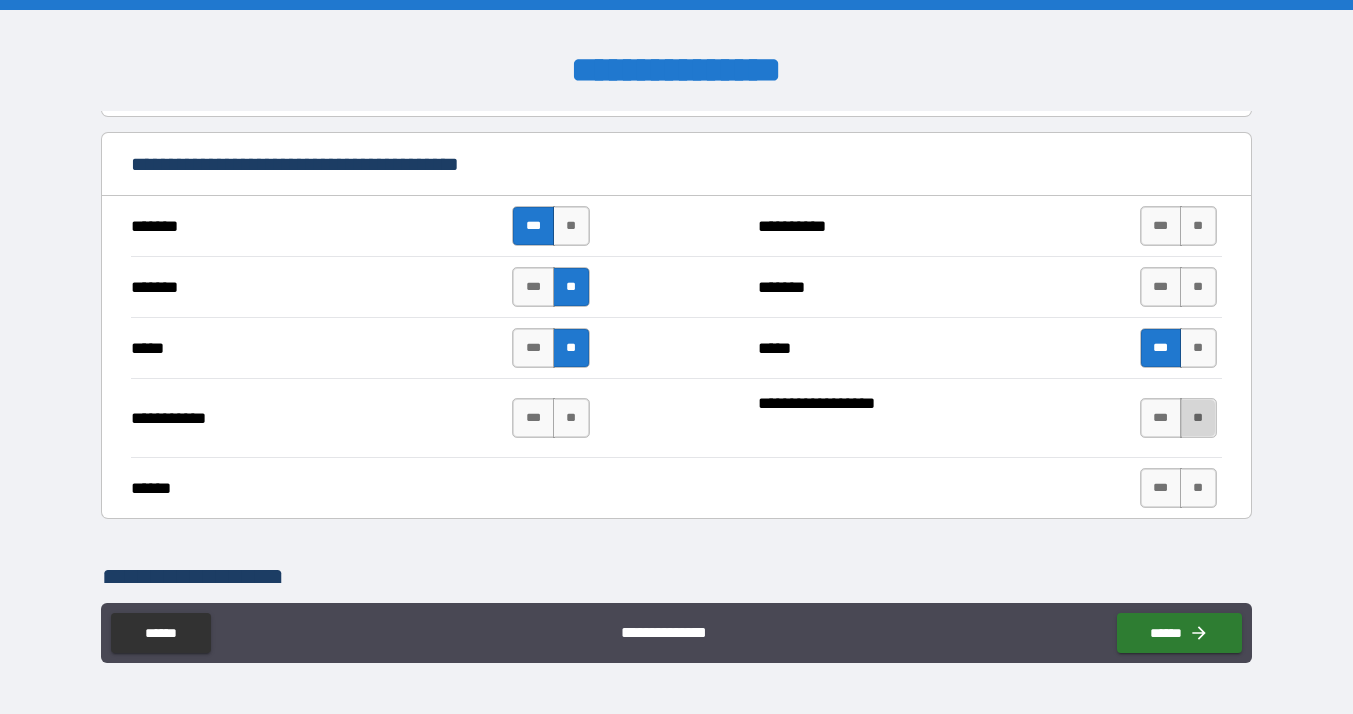 click on "**" at bounding box center [1198, 418] 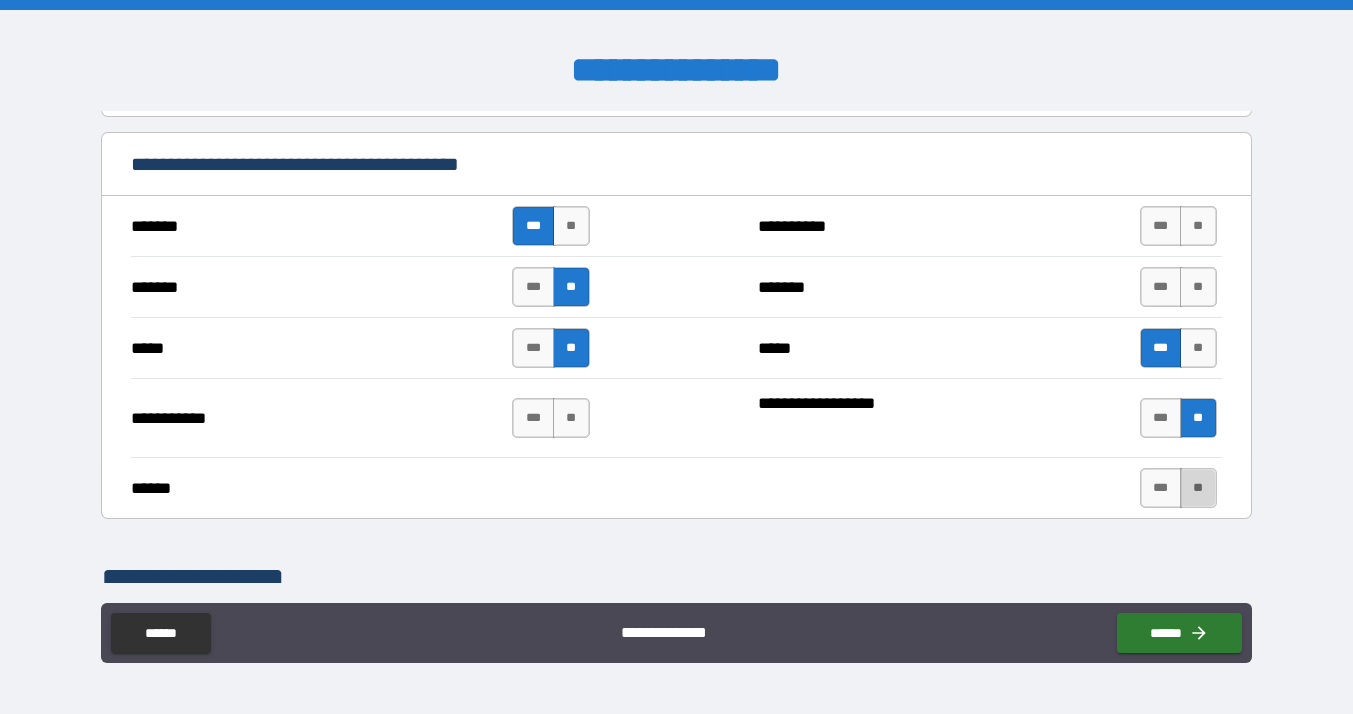 click on "**" at bounding box center [1198, 488] 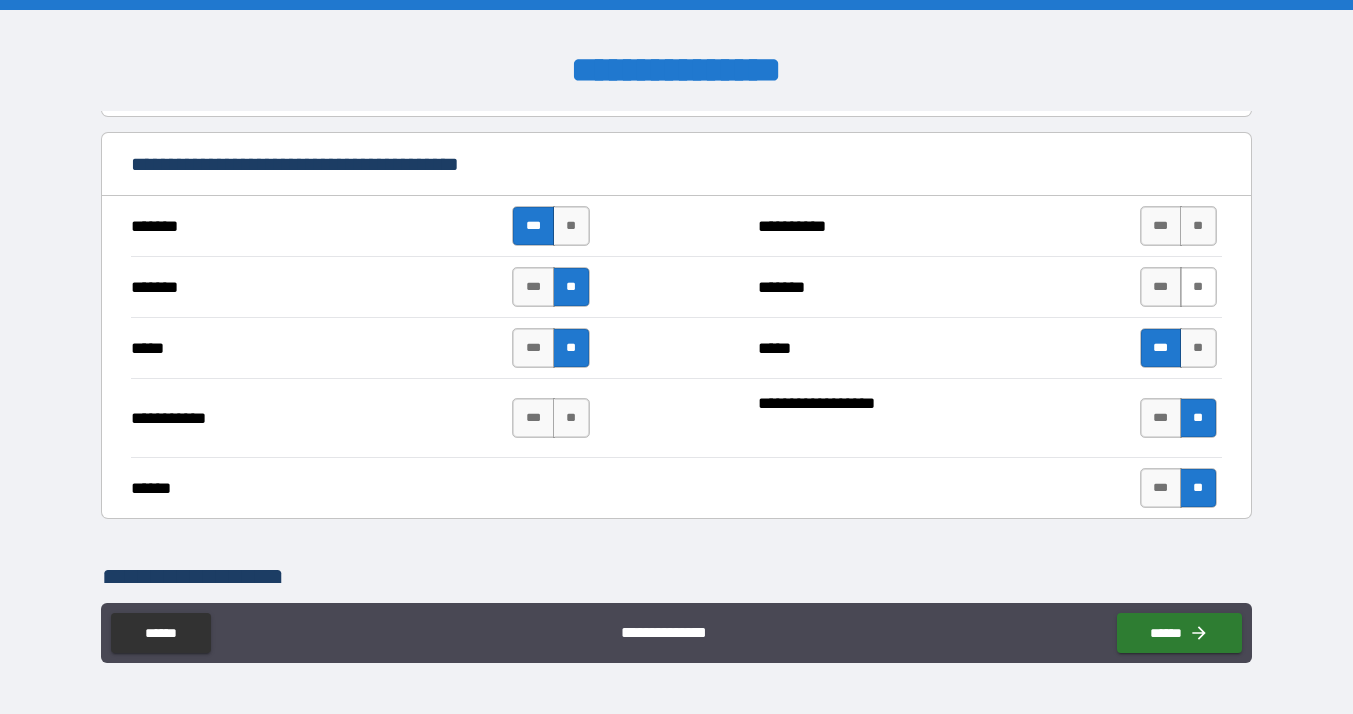 click on "**" at bounding box center (1198, 287) 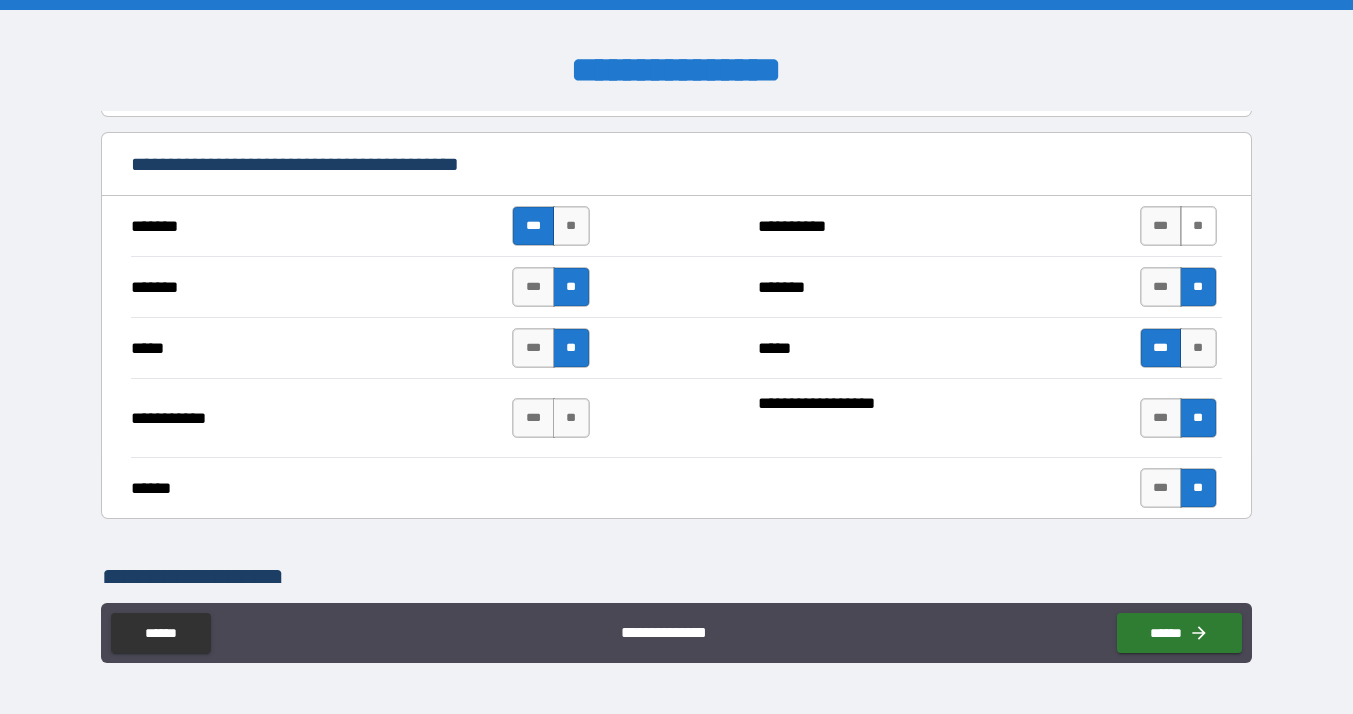 click on "**" at bounding box center [1198, 226] 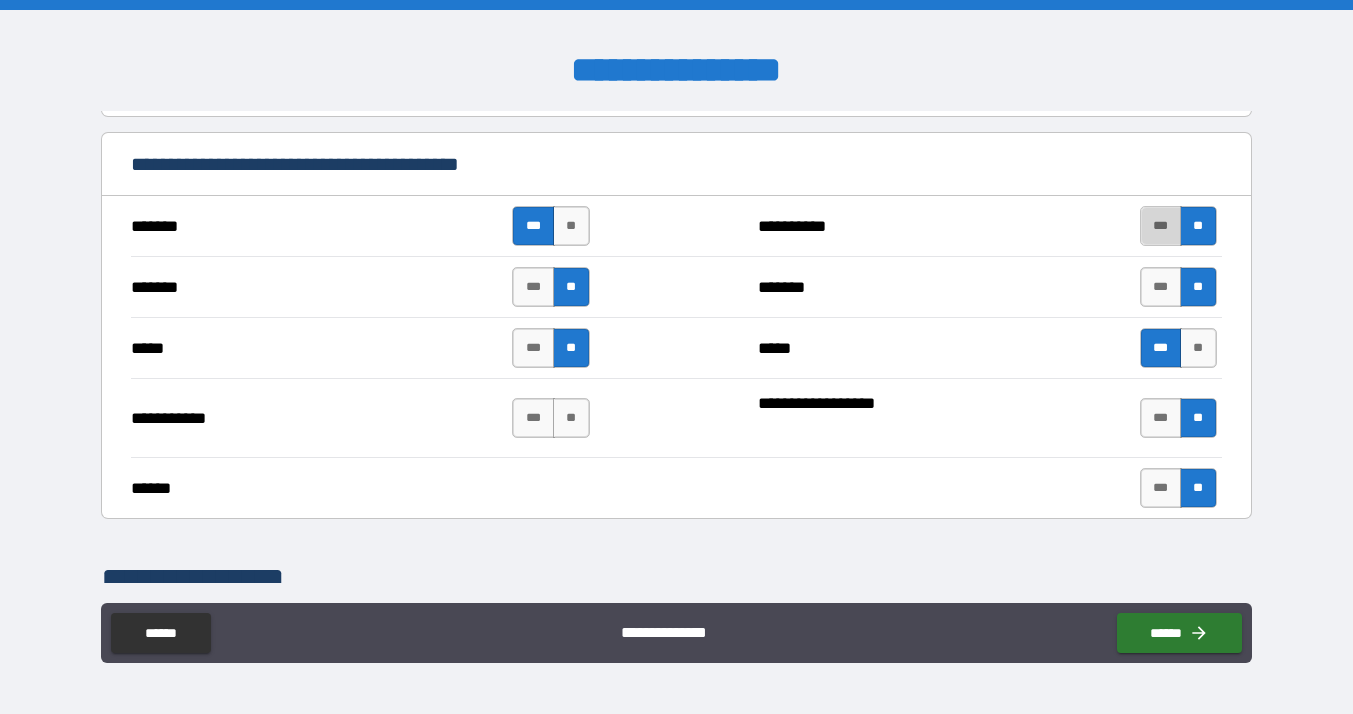 click on "***" at bounding box center (1161, 226) 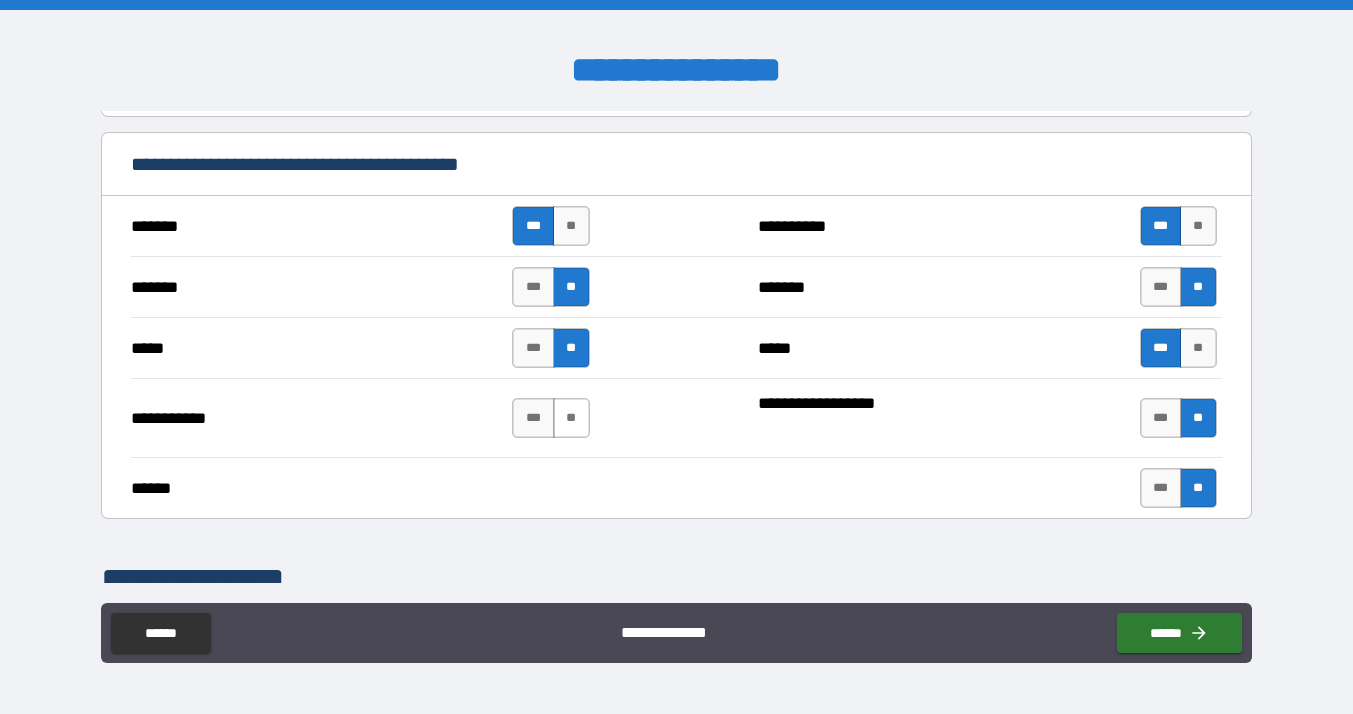 click on "**" at bounding box center (571, 418) 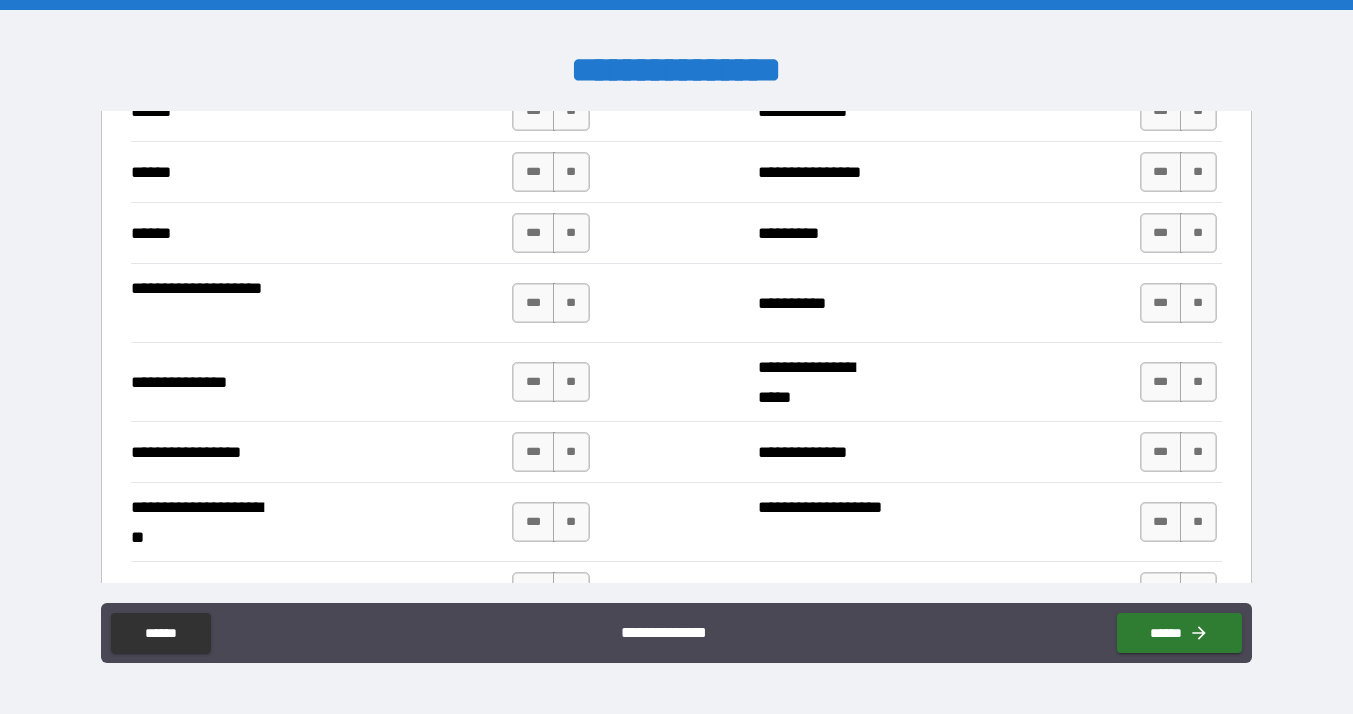 scroll, scrollTop: 2483, scrollLeft: 0, axis: vertical 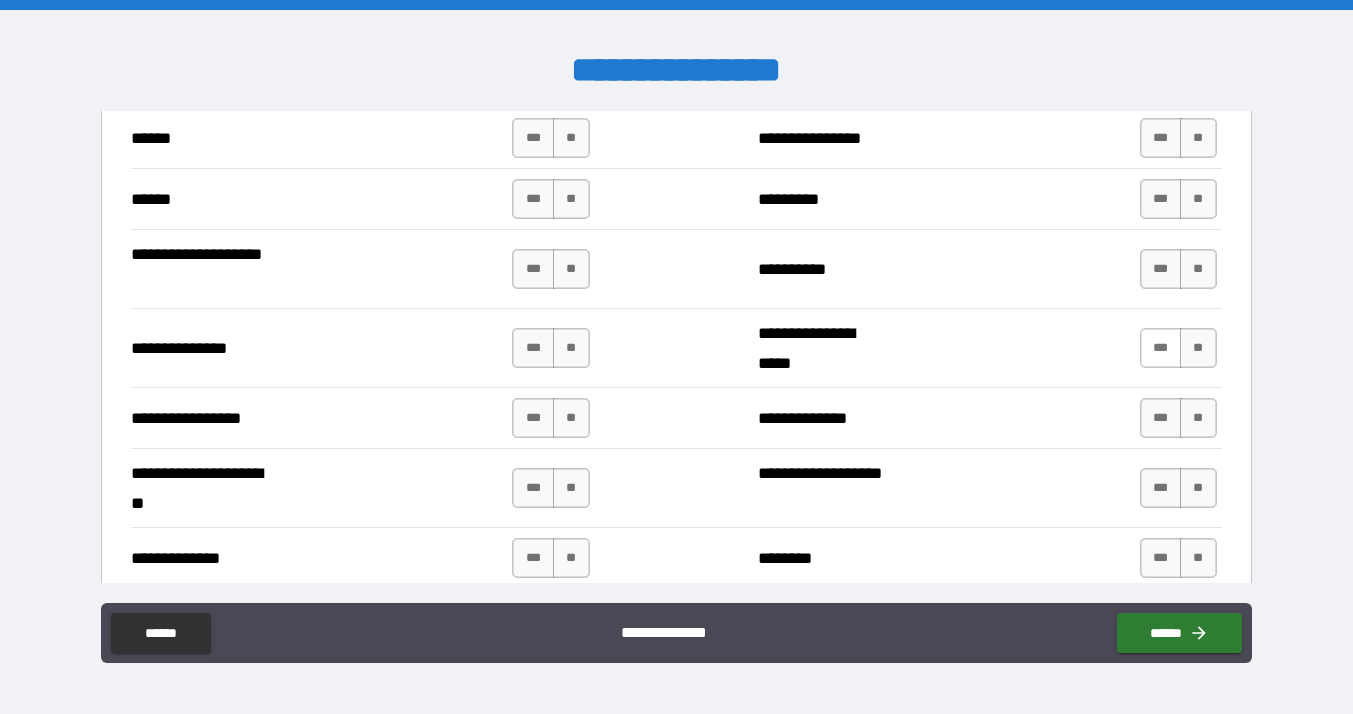 click on "***" at bounding box center [1161, 348] 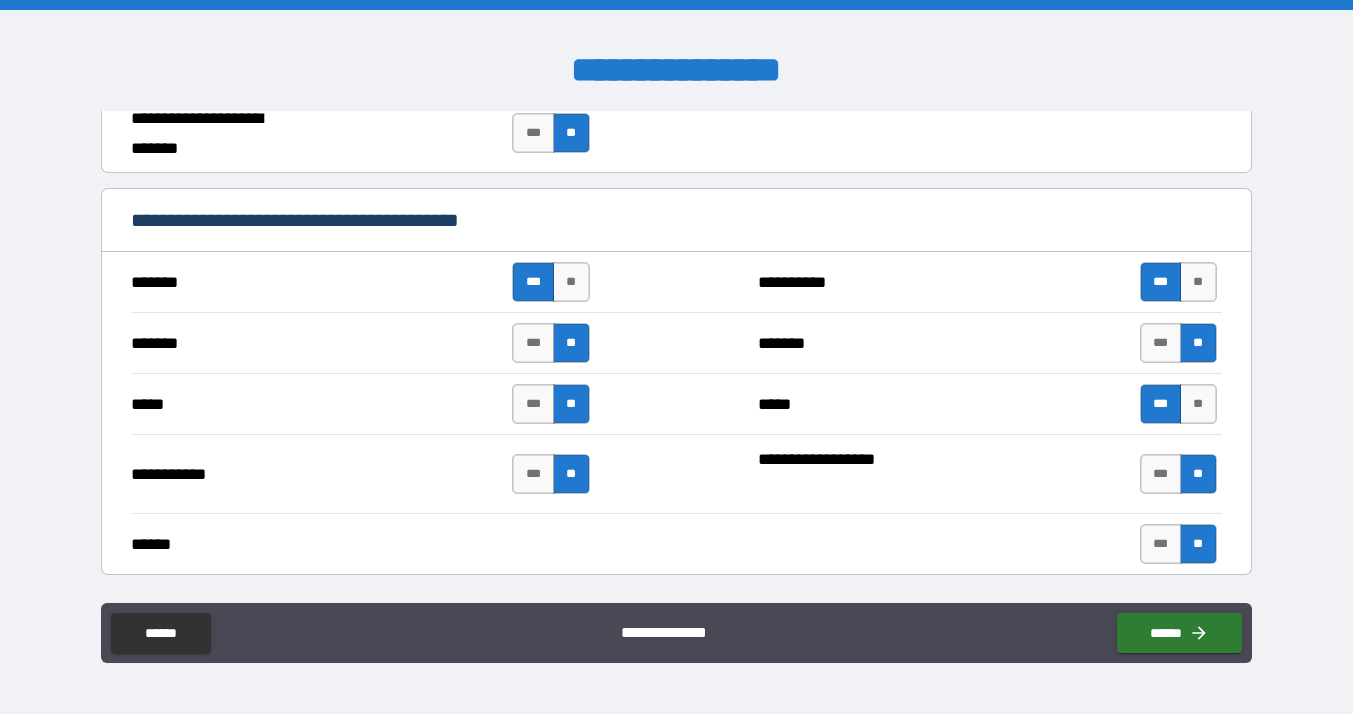 scroll, scrollTop: 1815, scrollLeft: 0, axis: vertical 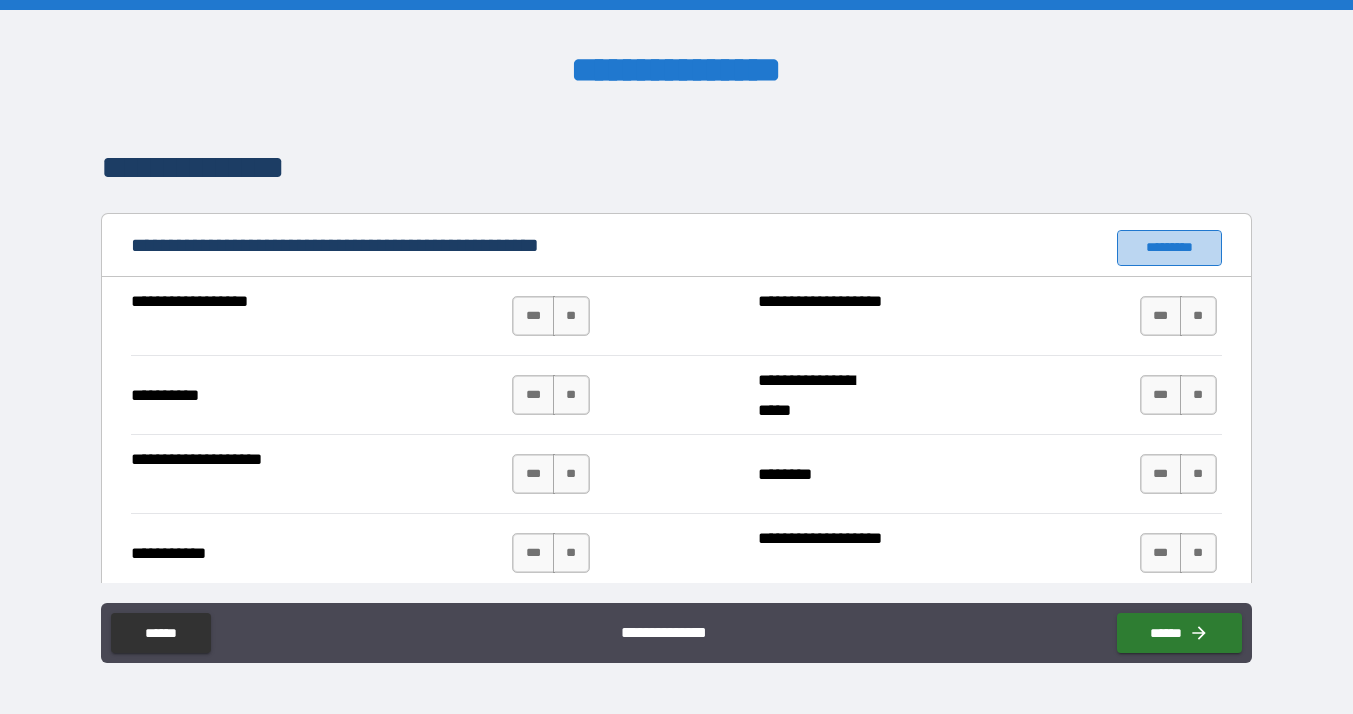 click on "*********" at bounding box center (1169, 248) 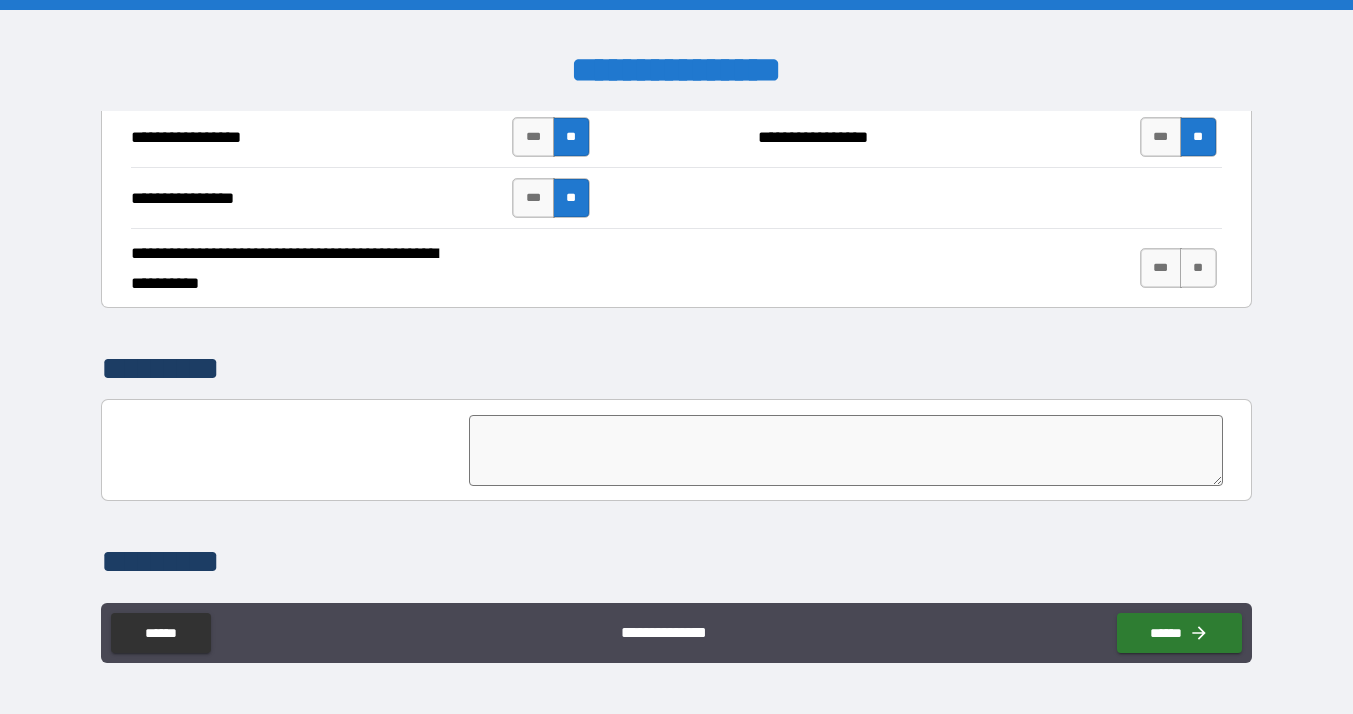 scroll, scrollTop: 4653, scrollLeft: 0, axis: vertical 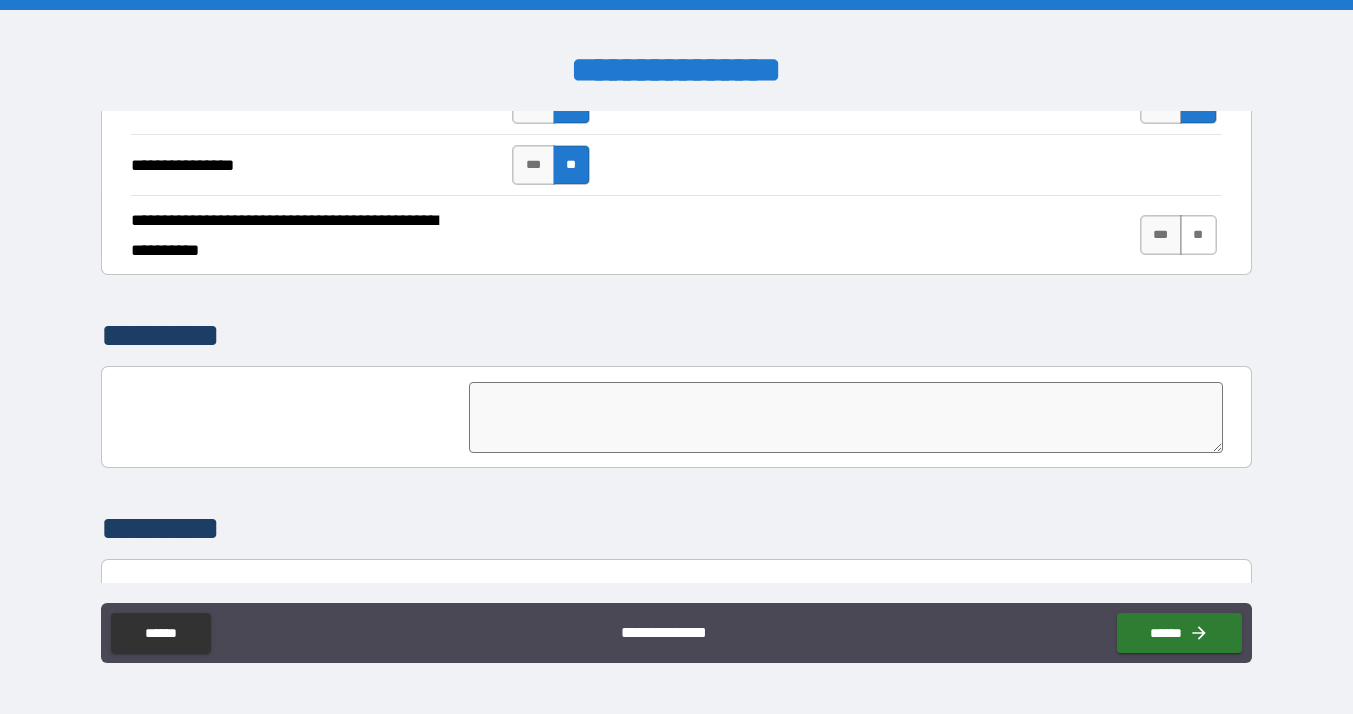 click on "**" at bounding box center [1198, 235] 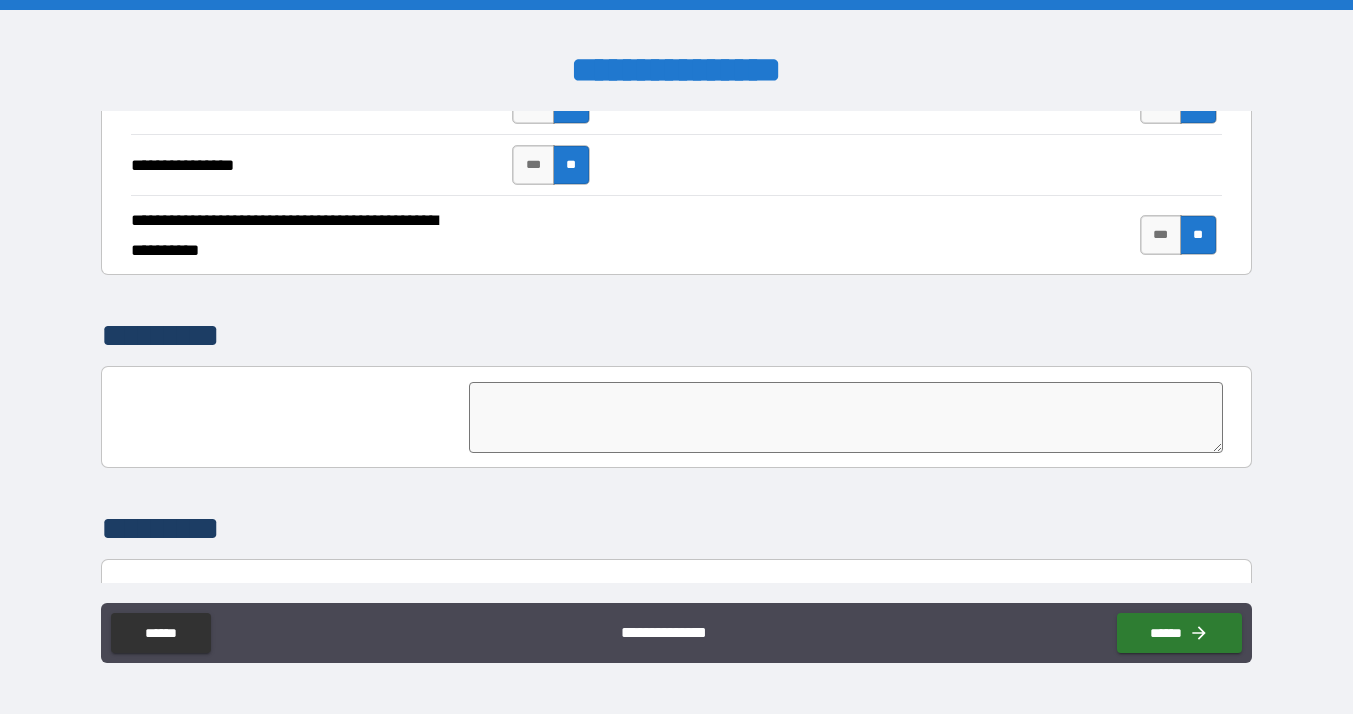 drag, startPoint x: 1239, startPoint y: 548, endPoint x: 1239, endPoint y: 578, distance: 30 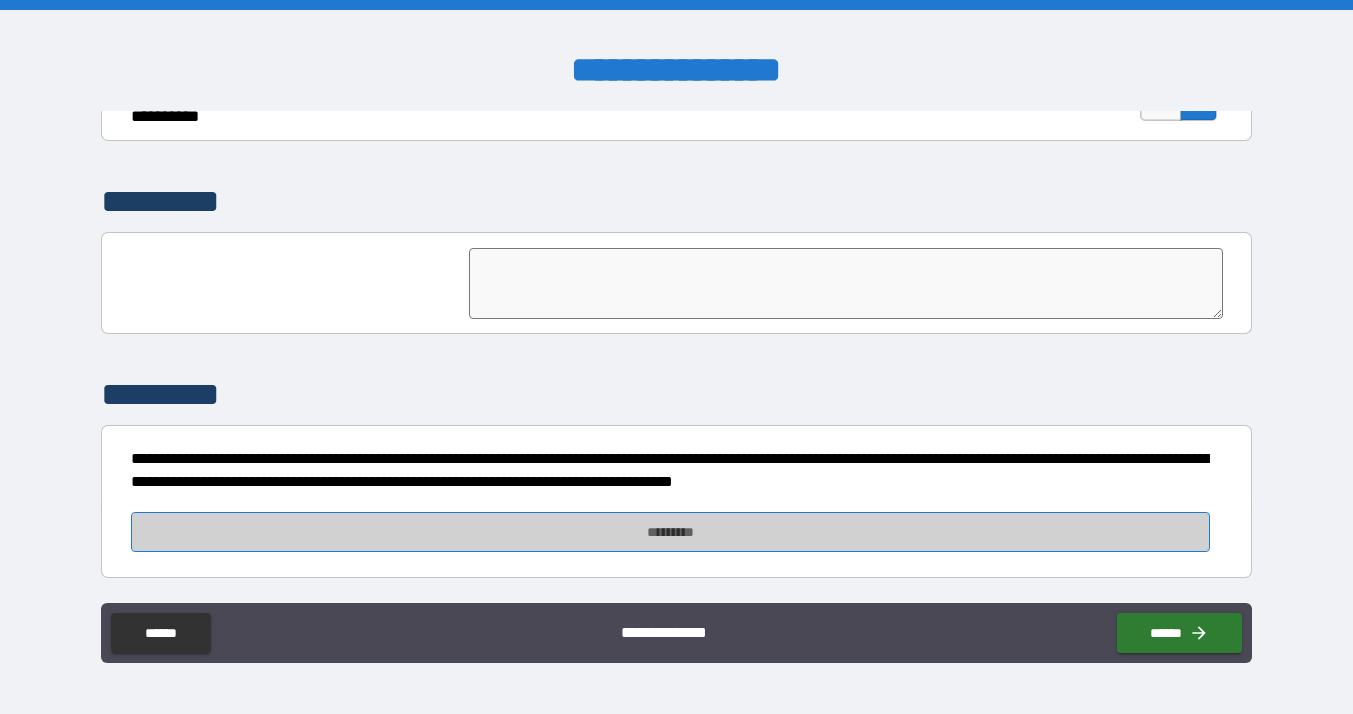 click on "*********" at bounding box center (670, 532) 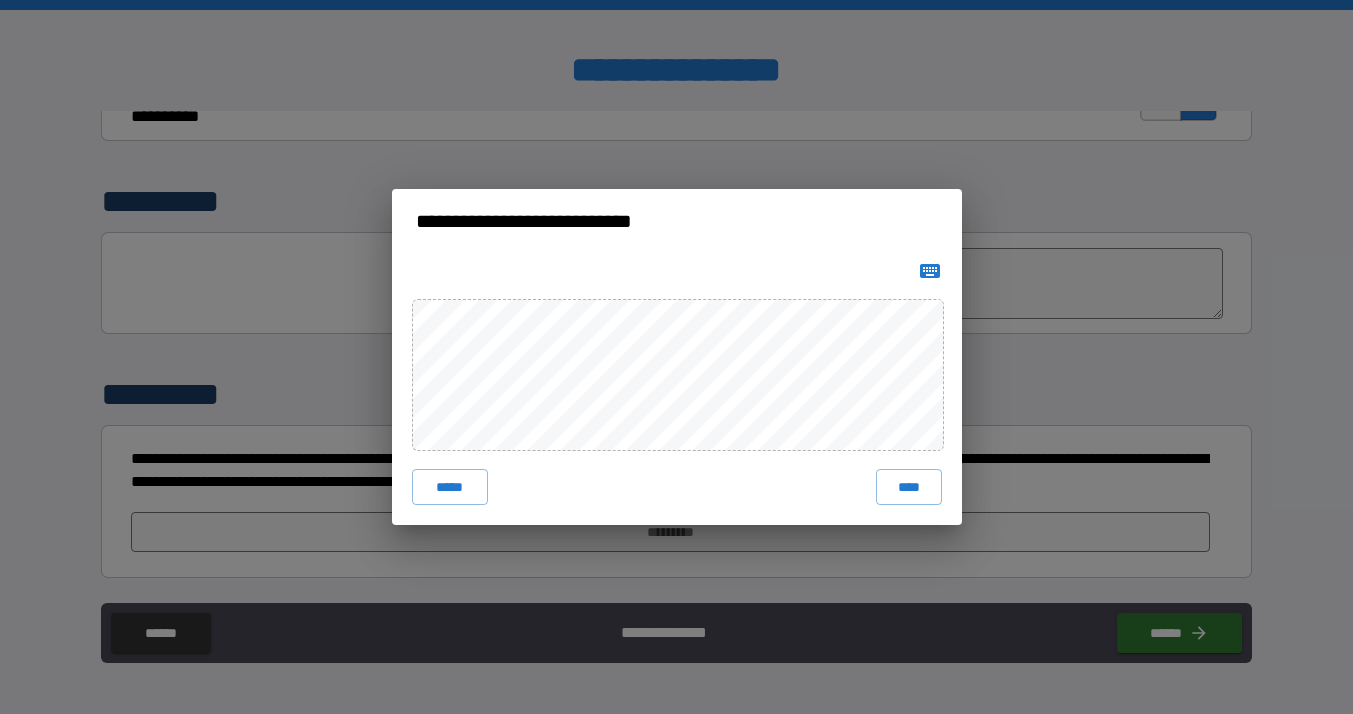 click 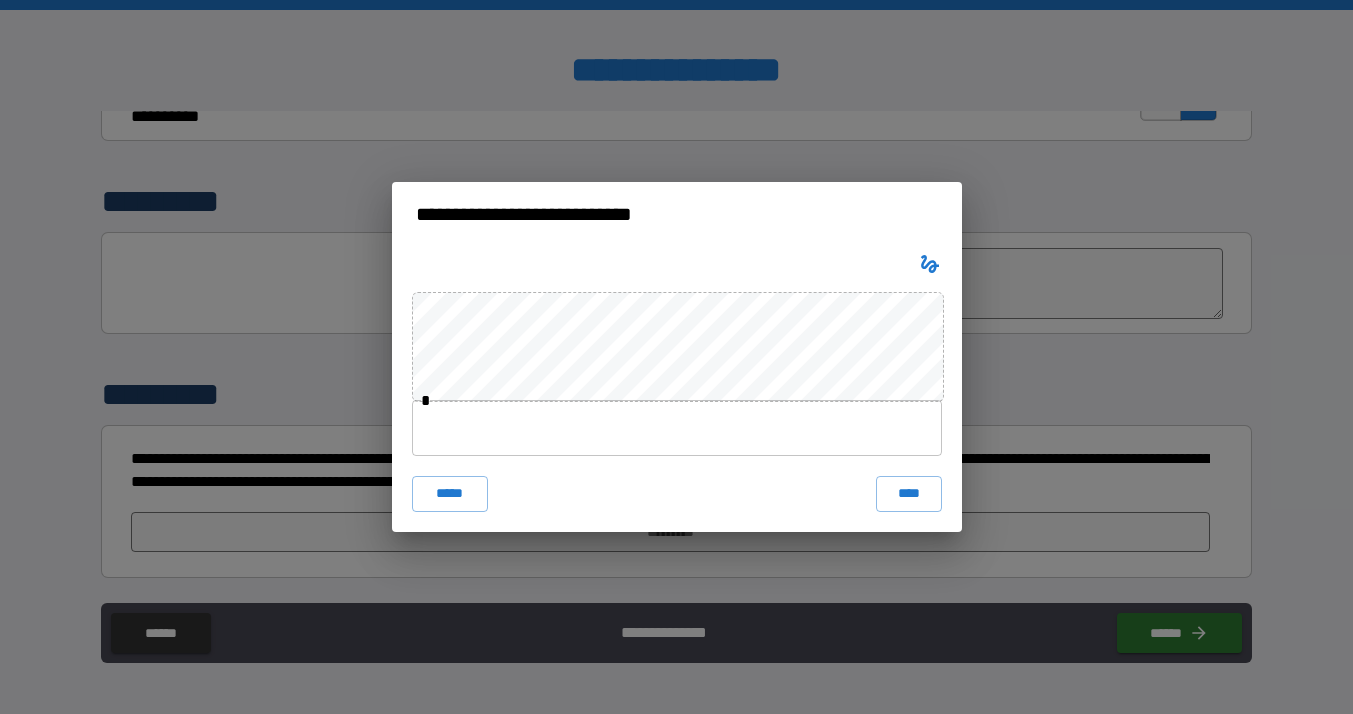 click at bounding box center (677, 428) 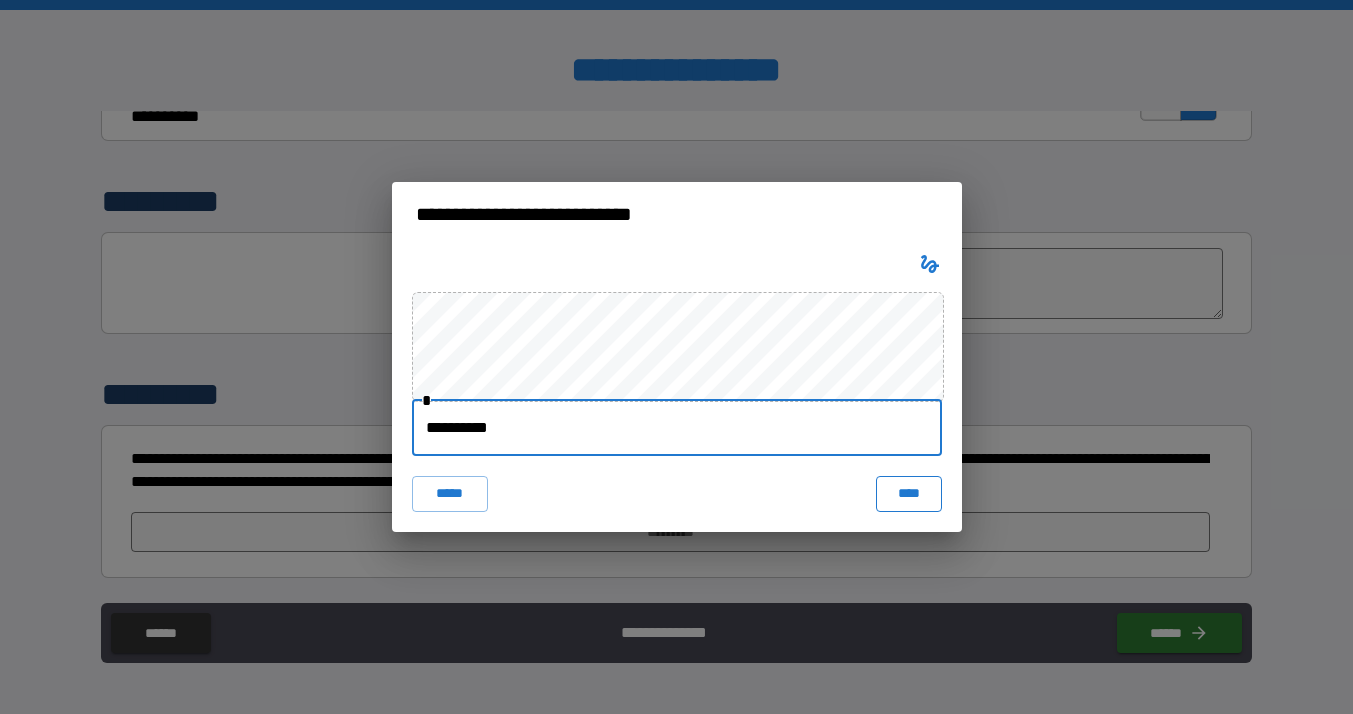 type on "**********" 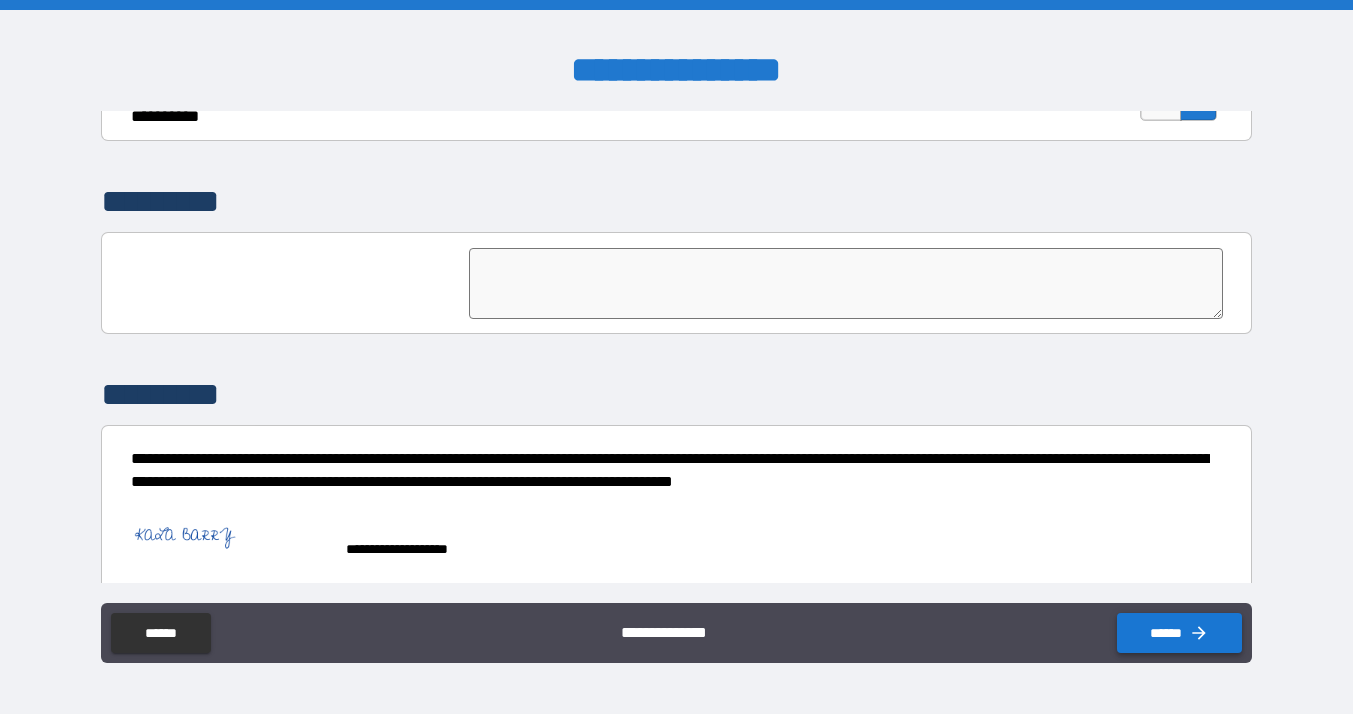 click on "******" at bounding box center [1179, 633] 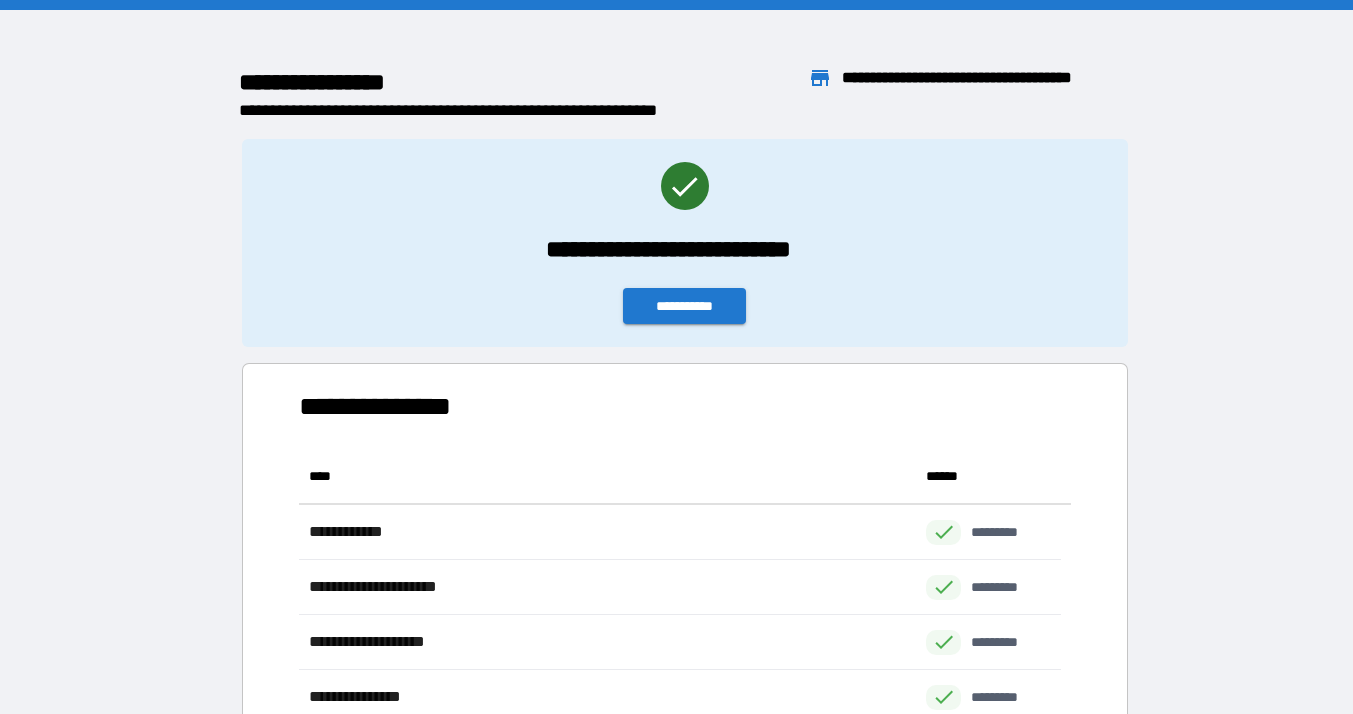 scroll, scrollTop: 261, scrollLeft: 747, axis: both 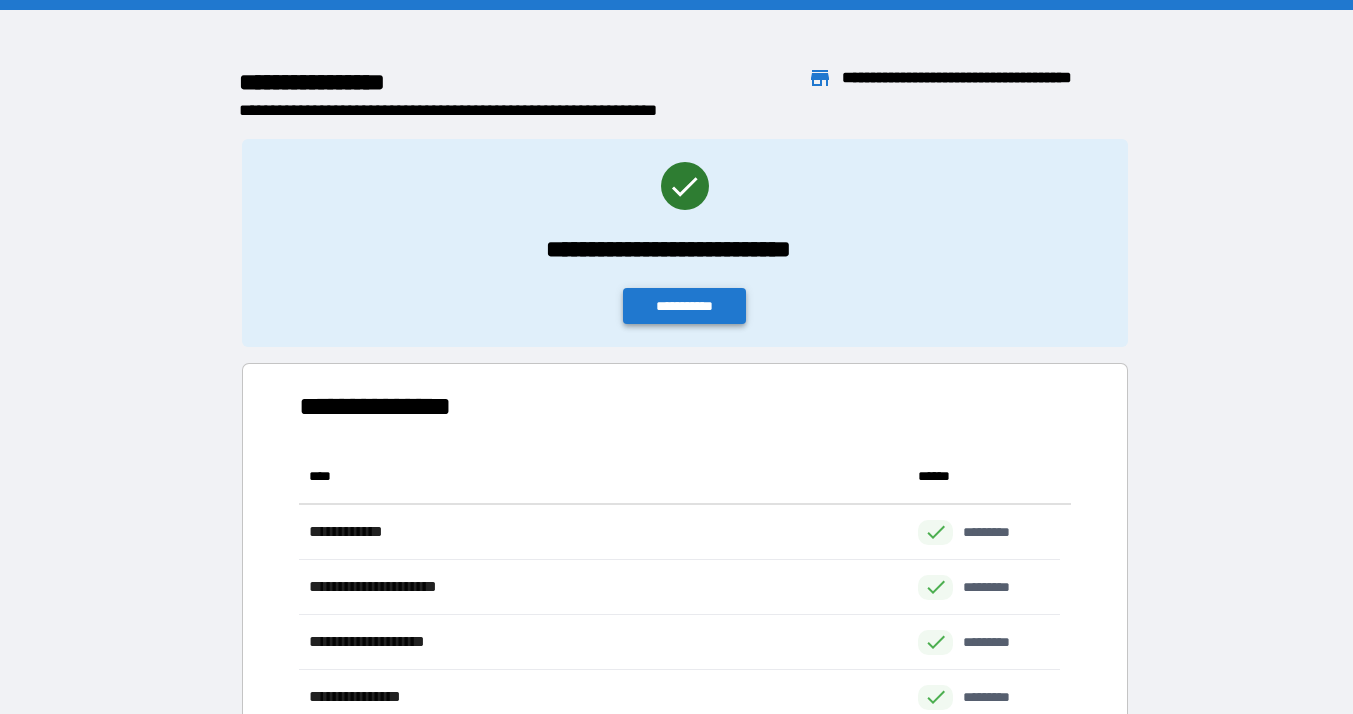 click on "**********" at bounding box center (685, 306) 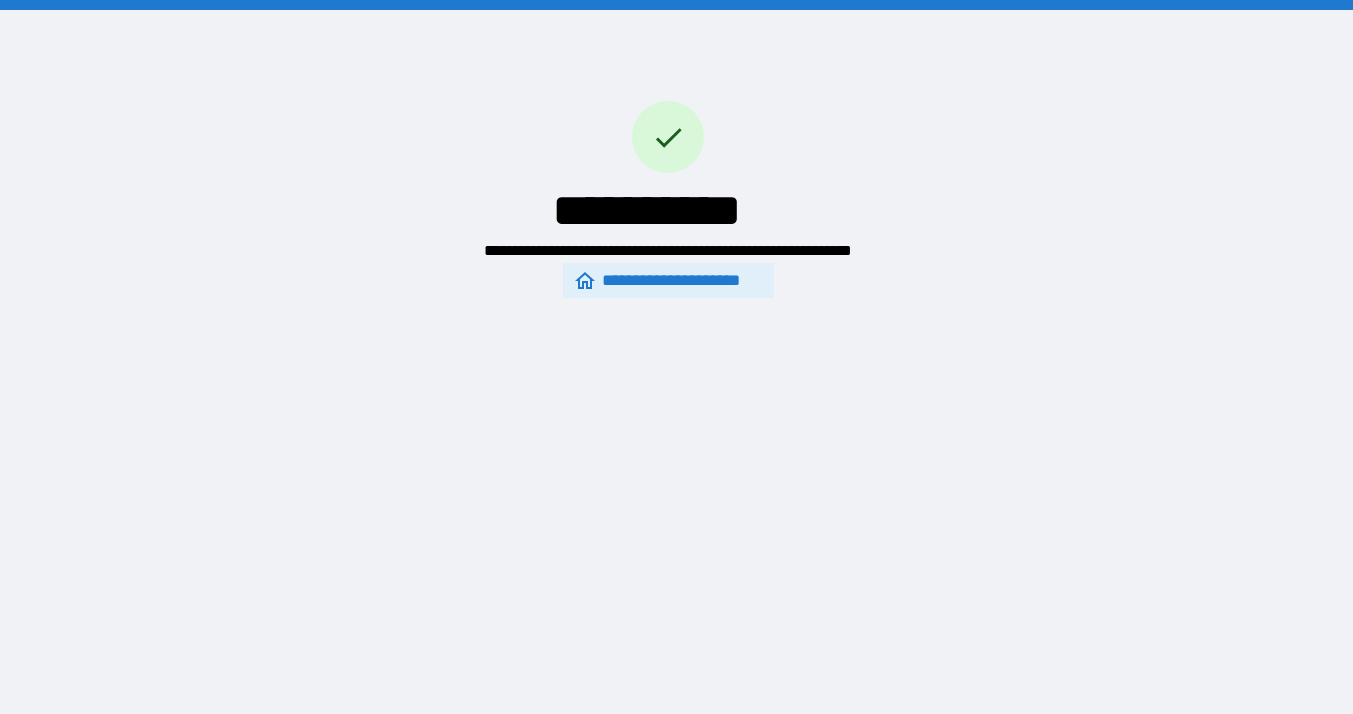 click on "**********" at bounding box center (669, 280) 